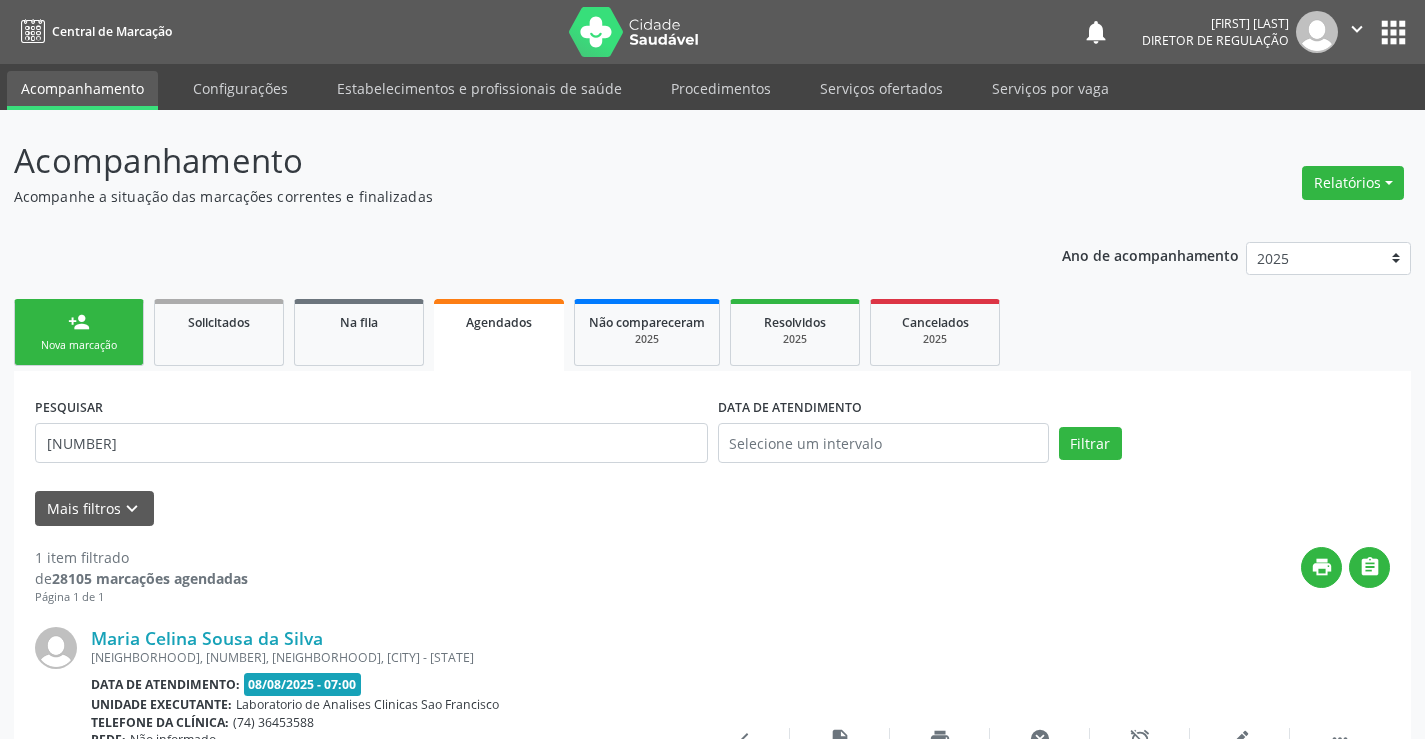 scroll, scrollTop: 0, scrollLeft: 0, axis: both 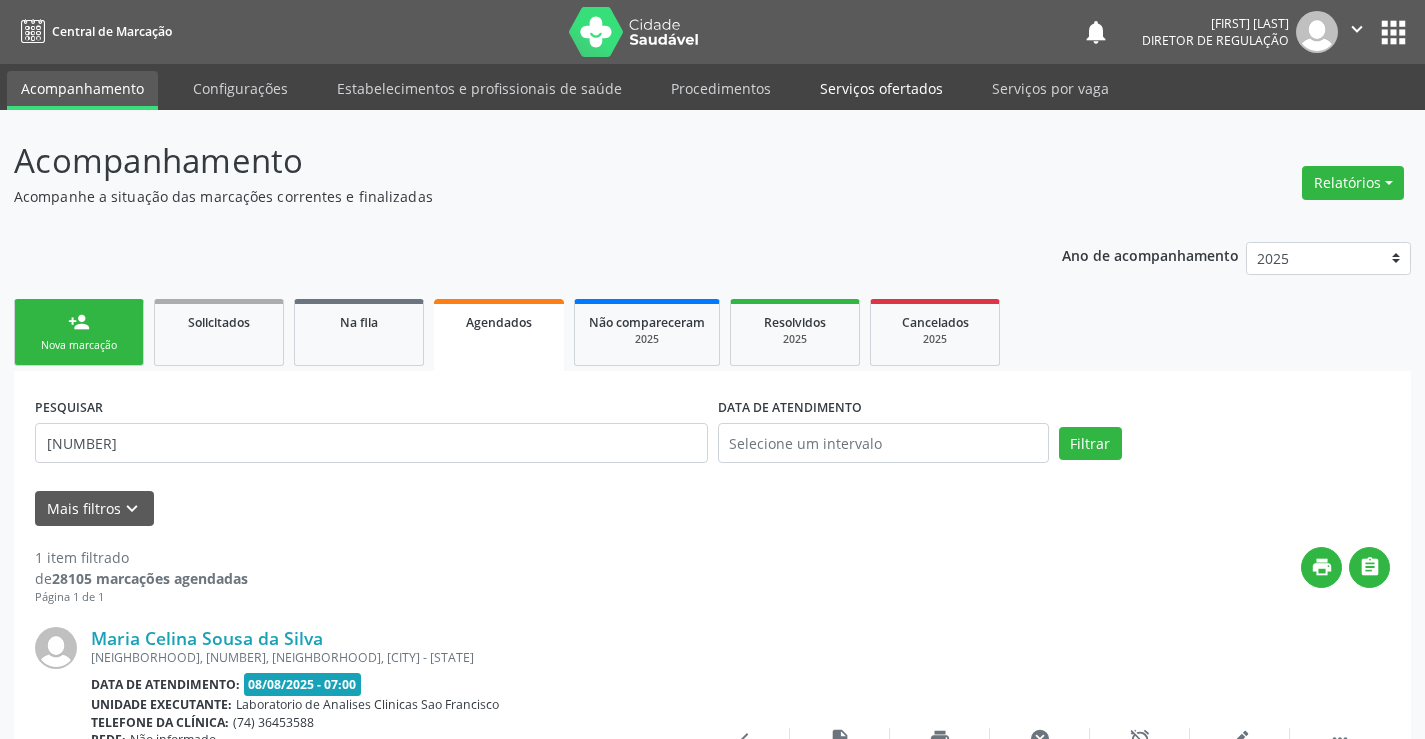 click on "Serviços ofertados" at bounding box center (881, 88) 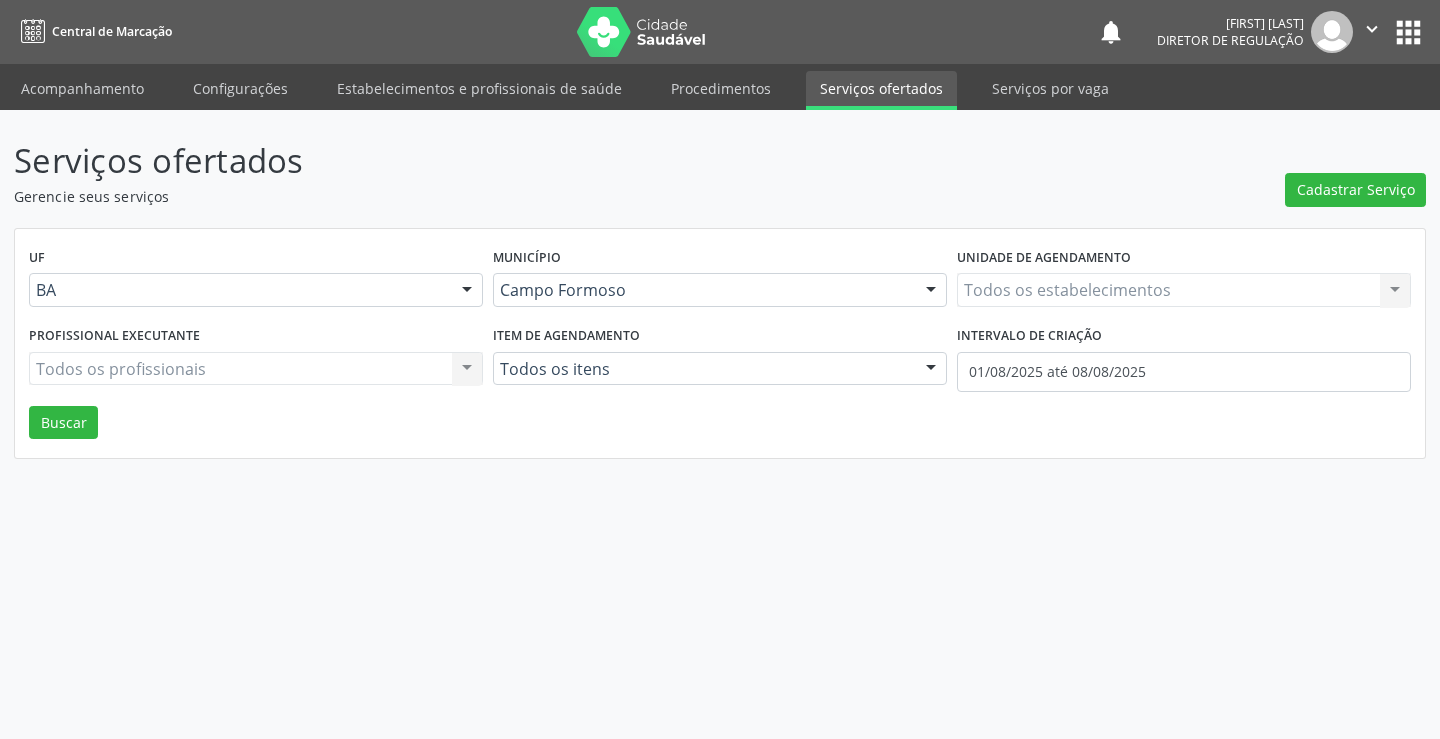 click on "Todos os estabelecimentos         Todos os estabelecimentos
Nenhum resultado encontrado para: "   "
Não há nenhuma opção para ser exibida." at bounding box center [1184, 290] 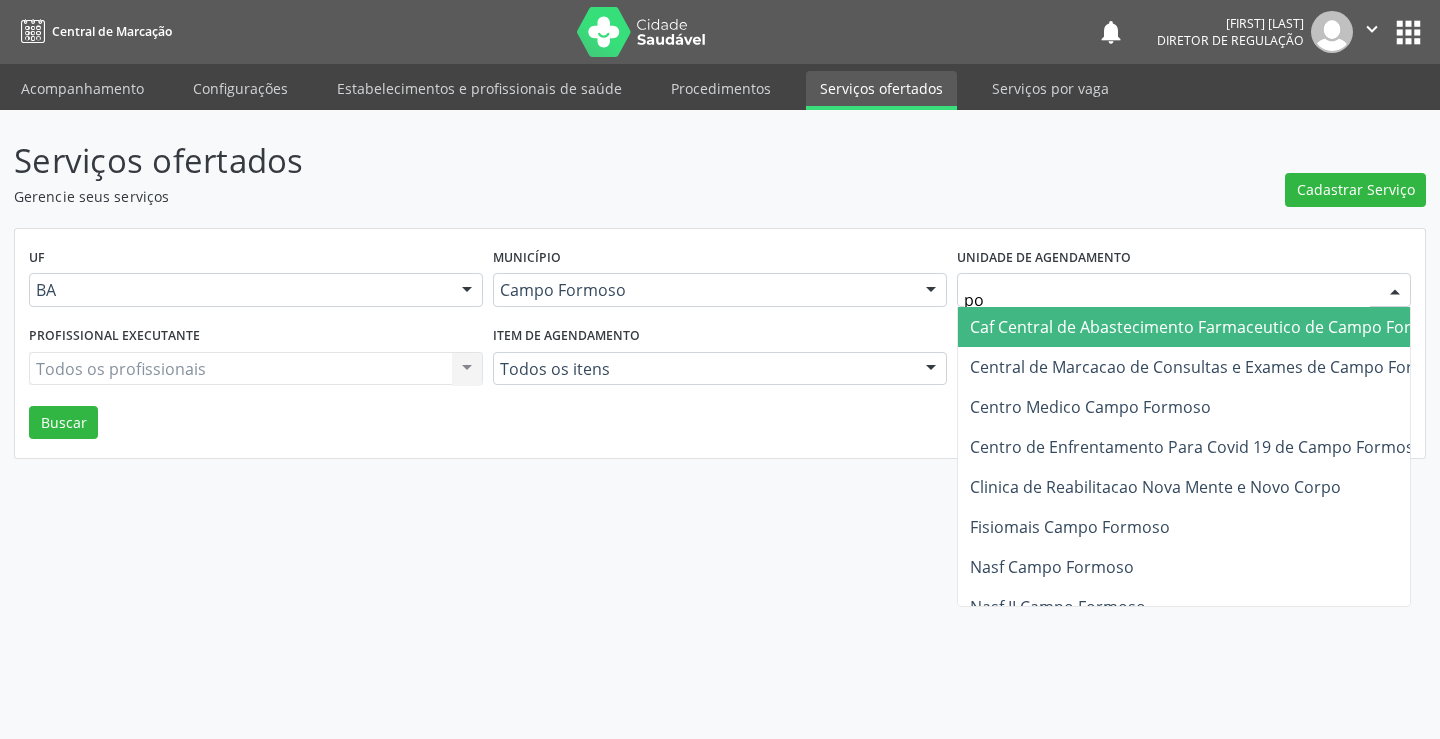 type on "pol" 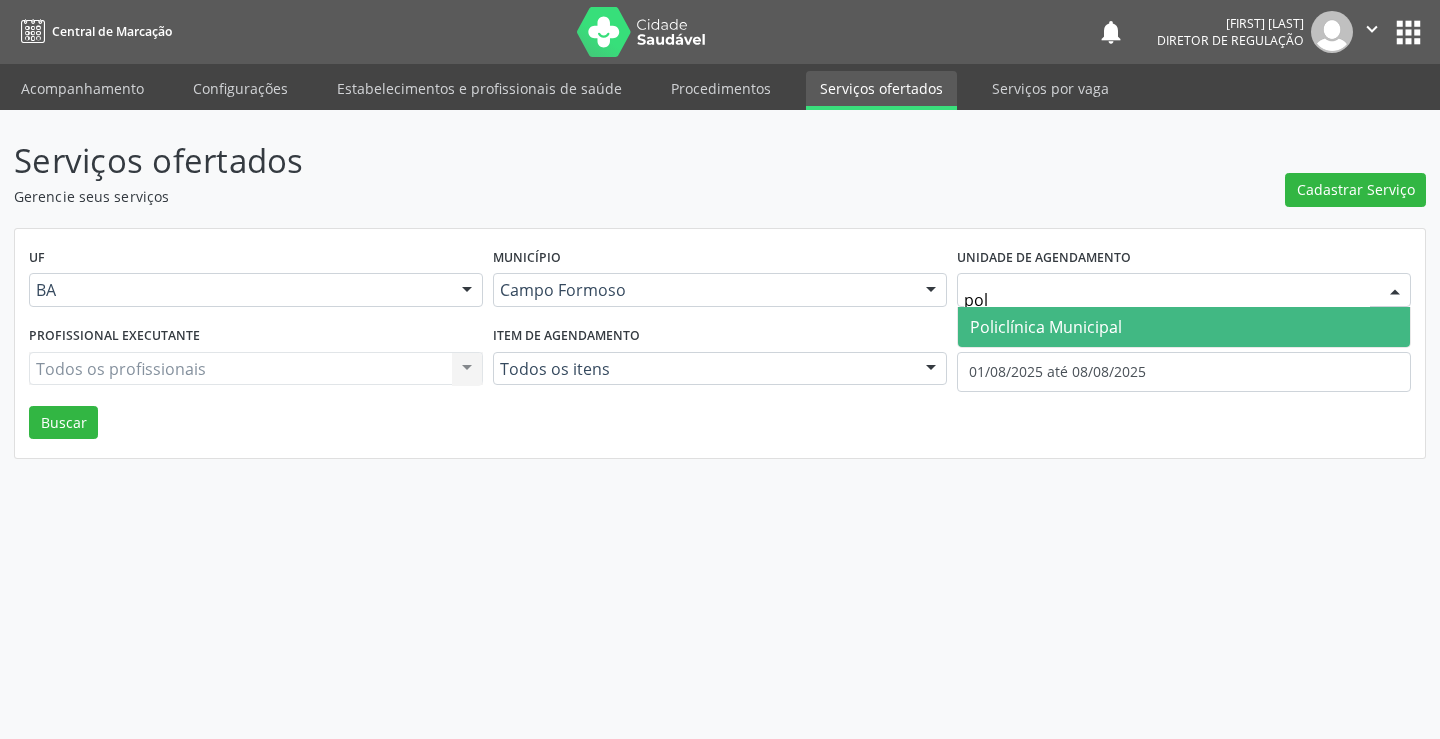 click on "Policlínica Municipal" at bounding box center (1046, 327) 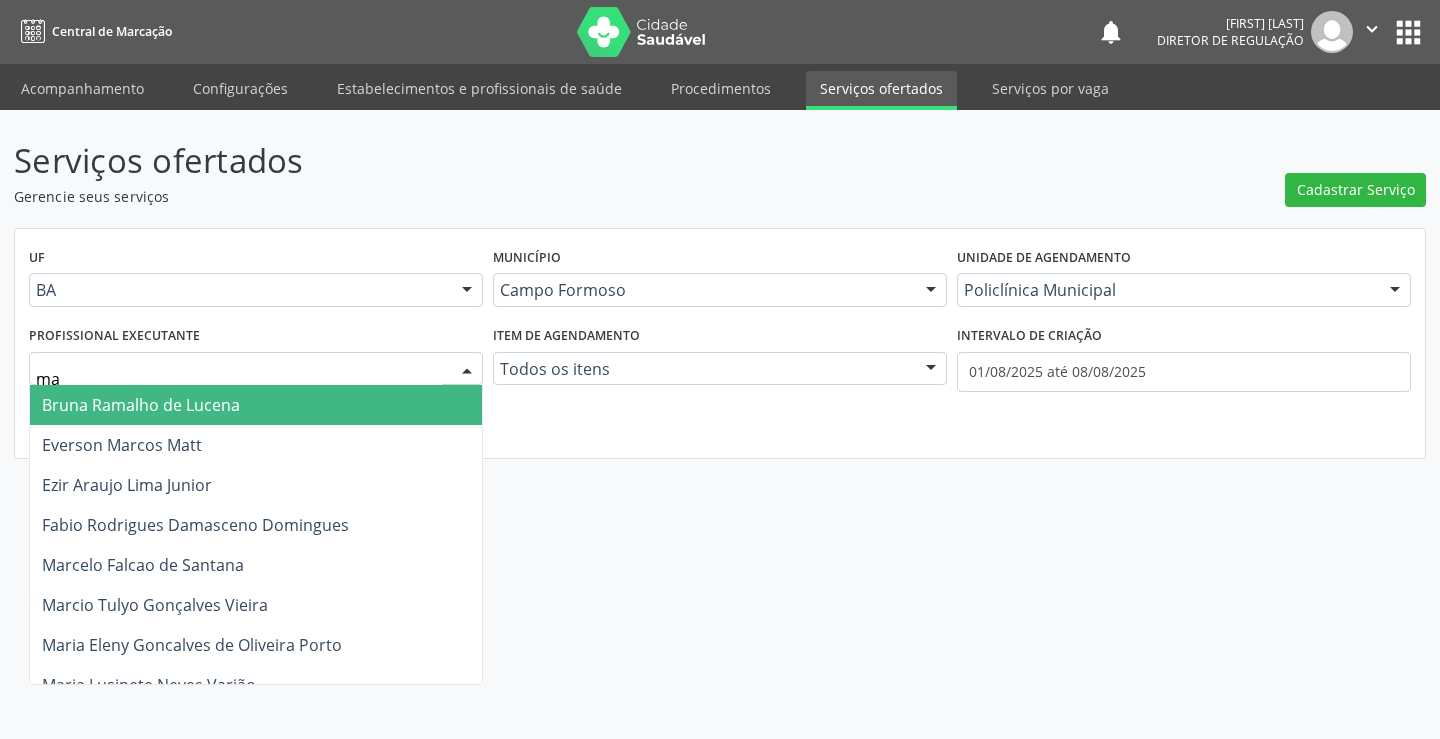 type on "mau" 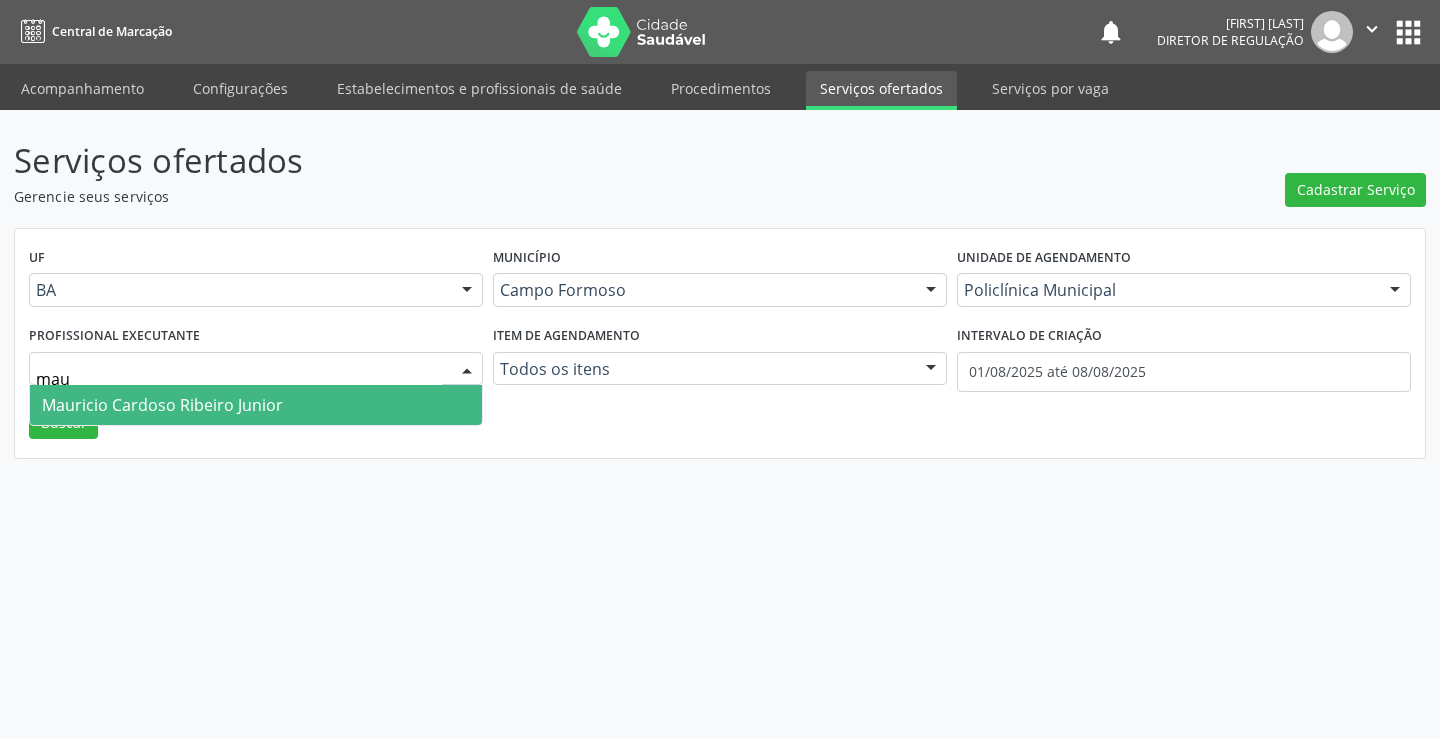 click on "Mauricio Cardoso Ribeiro Junior" at bounding box center (256, 405) 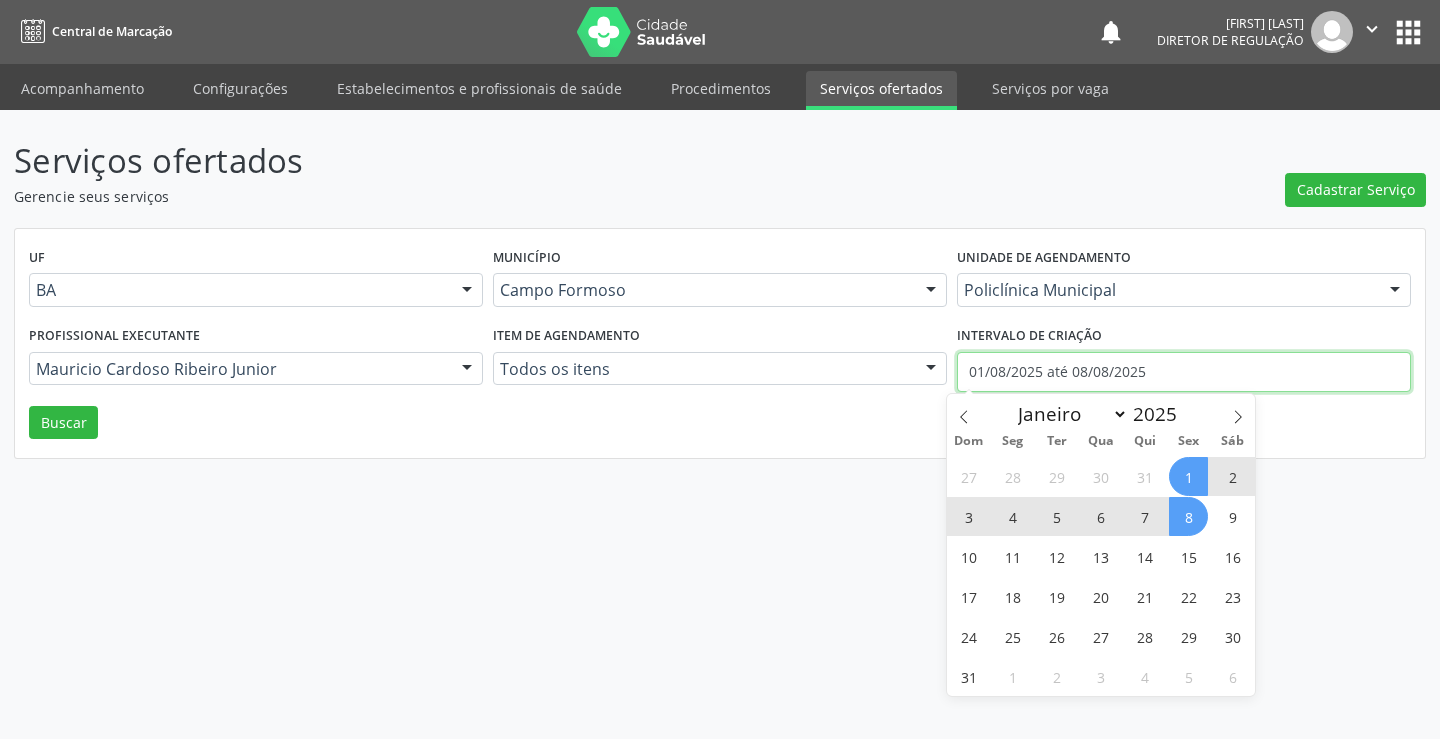 click on "01/08/2025 até 08/08/2025" at bounding box center [1184, 372] 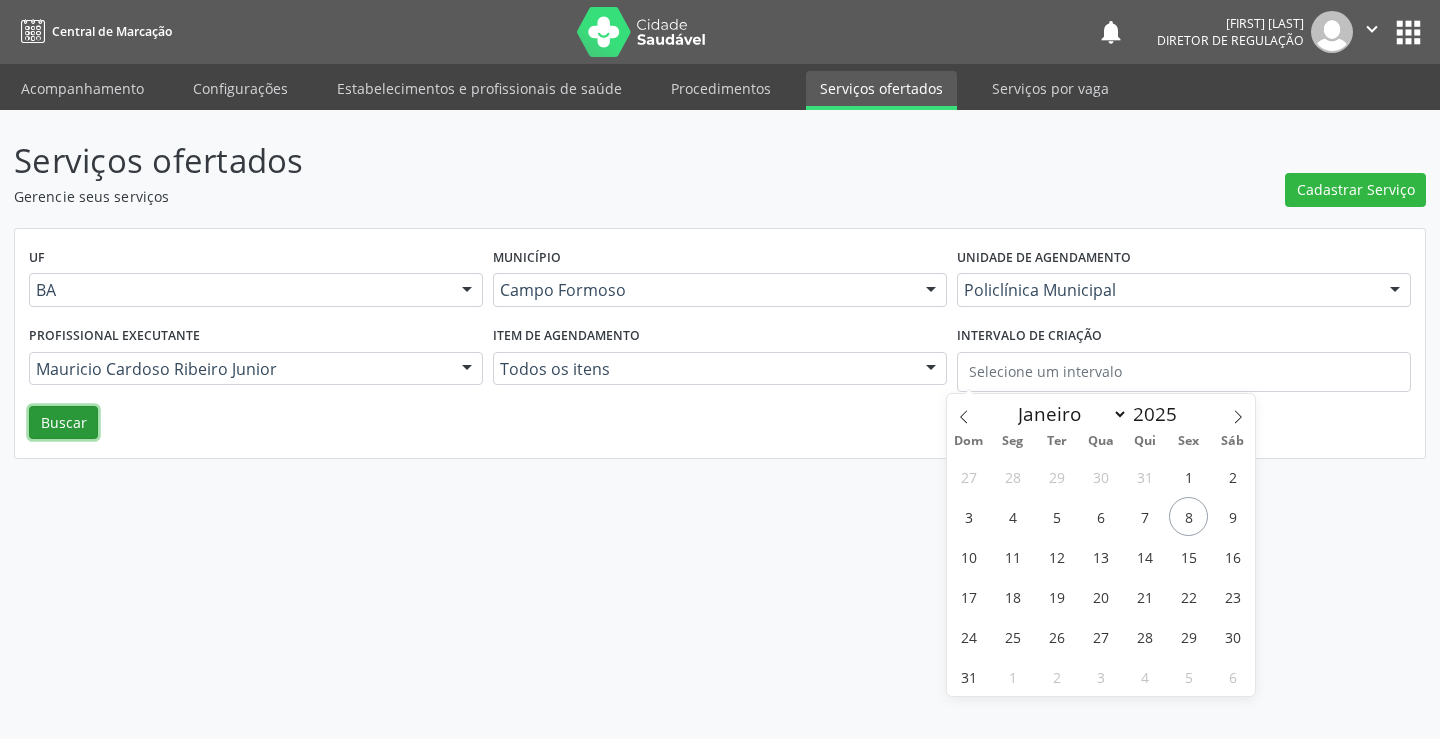 click on "Buscar" at bounding box center [63, 423] 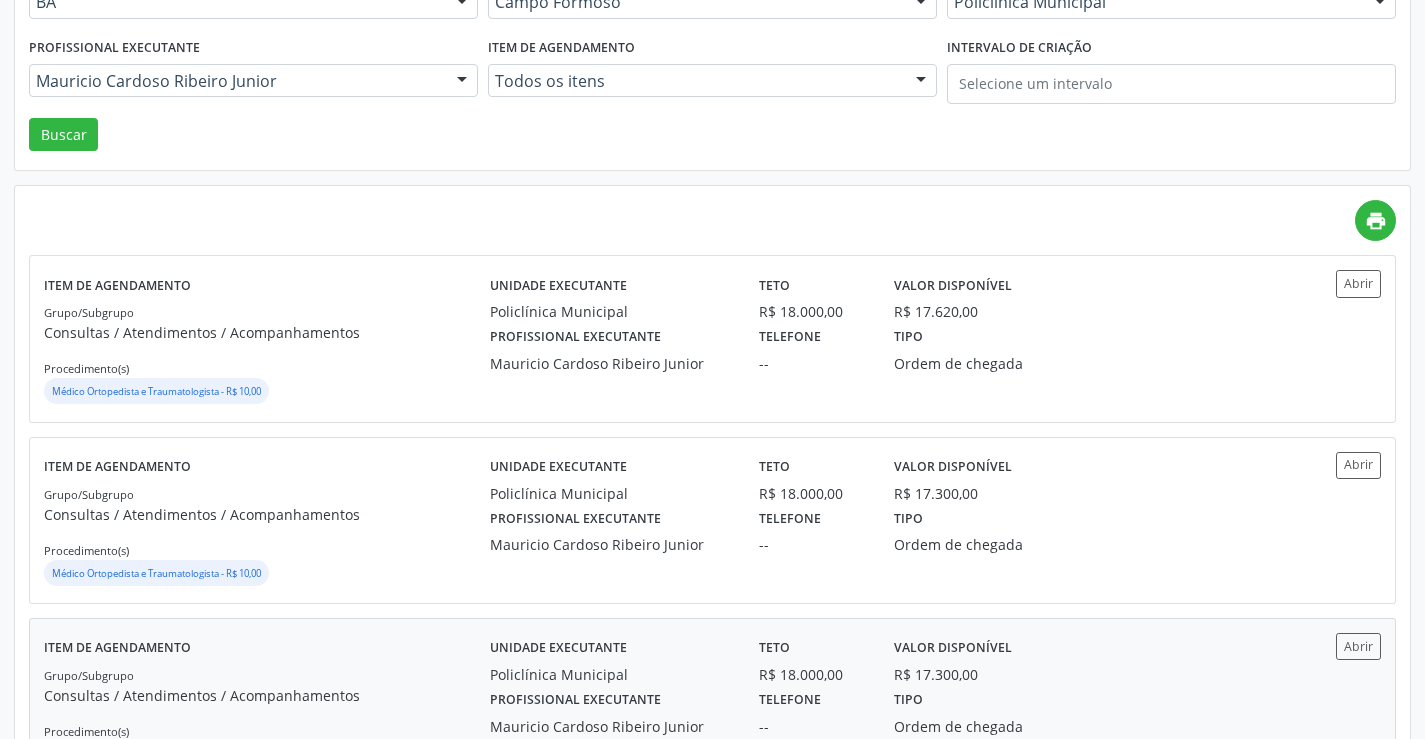 scroll, scrollTop: 300, scrollLeft: 0, axis: vertical 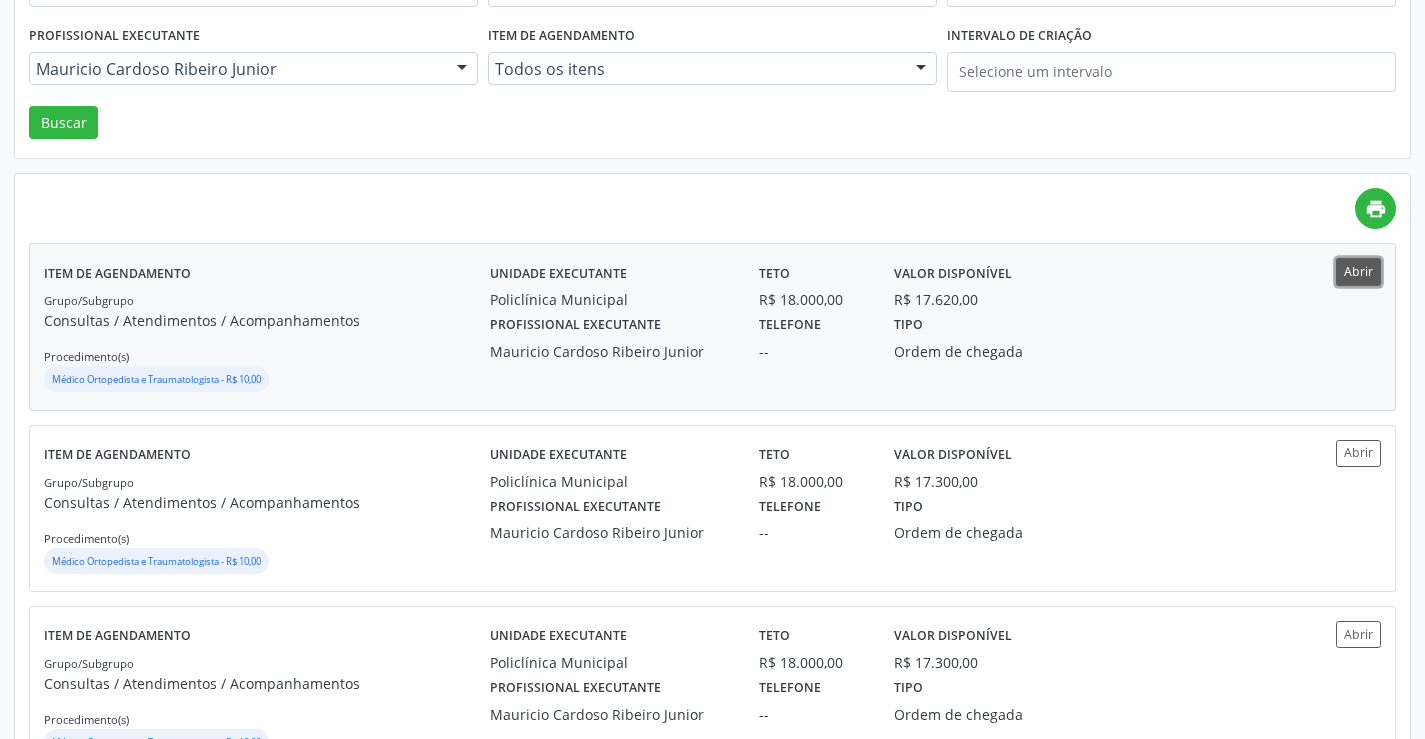 click on "Abrir" at bounding box center [1358, 271] 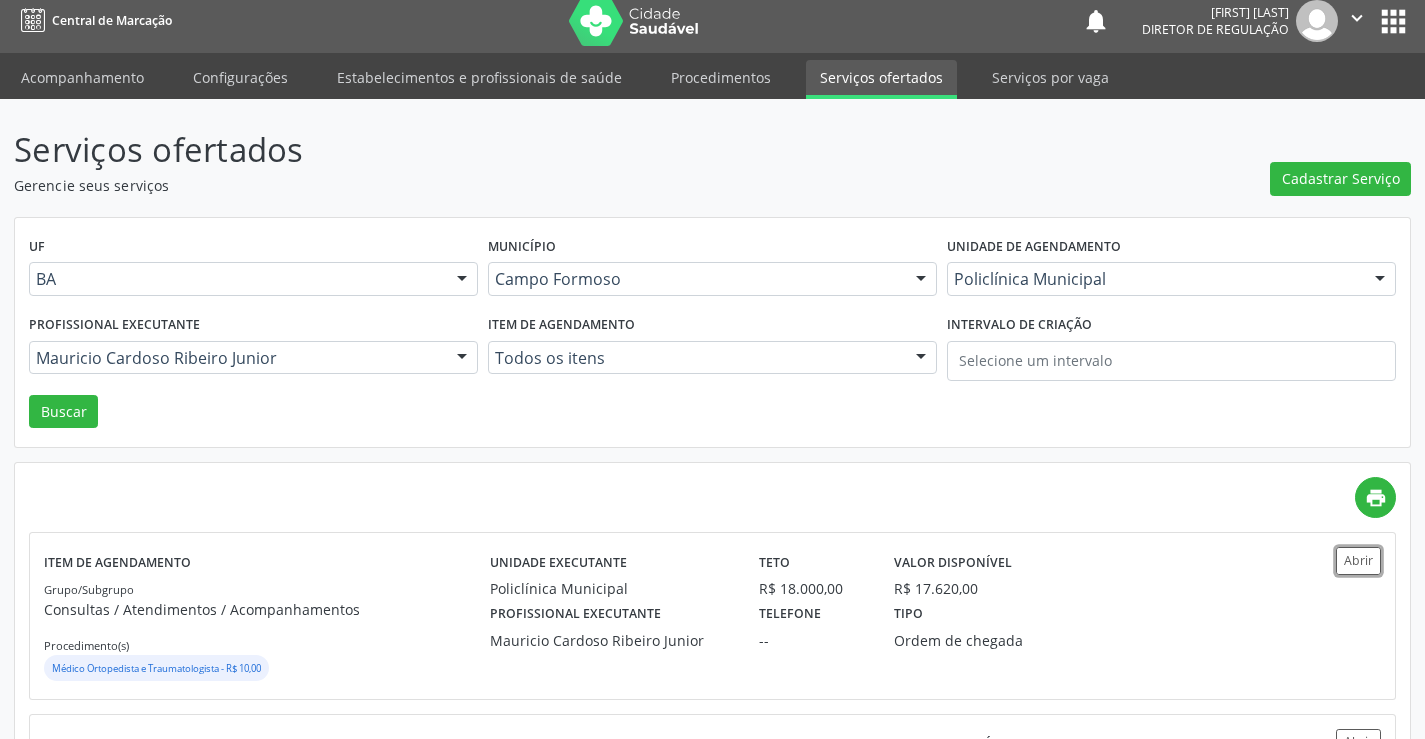 scroll, scrollTop: 0, scrollLeft: 0, axis: both 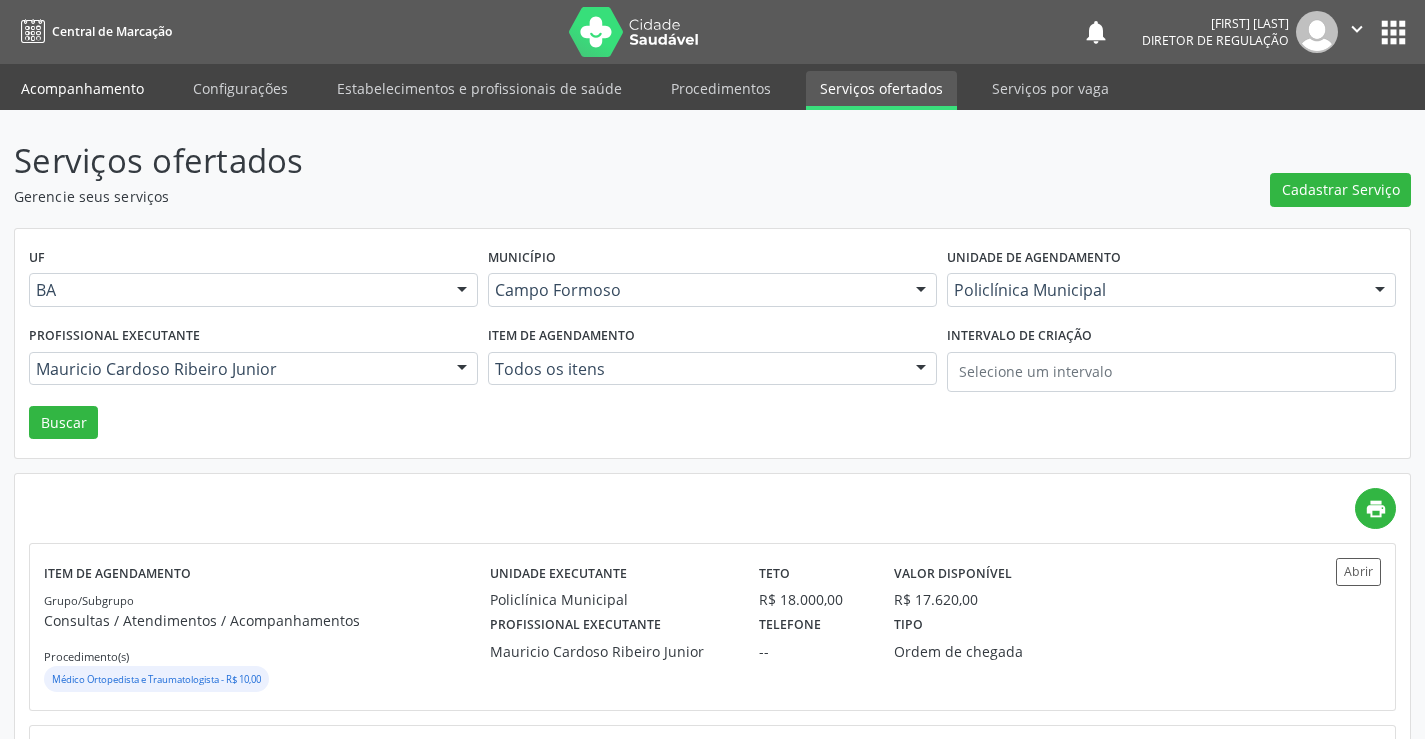 click on "Acompanhamento" at bounding box center [82, 88] 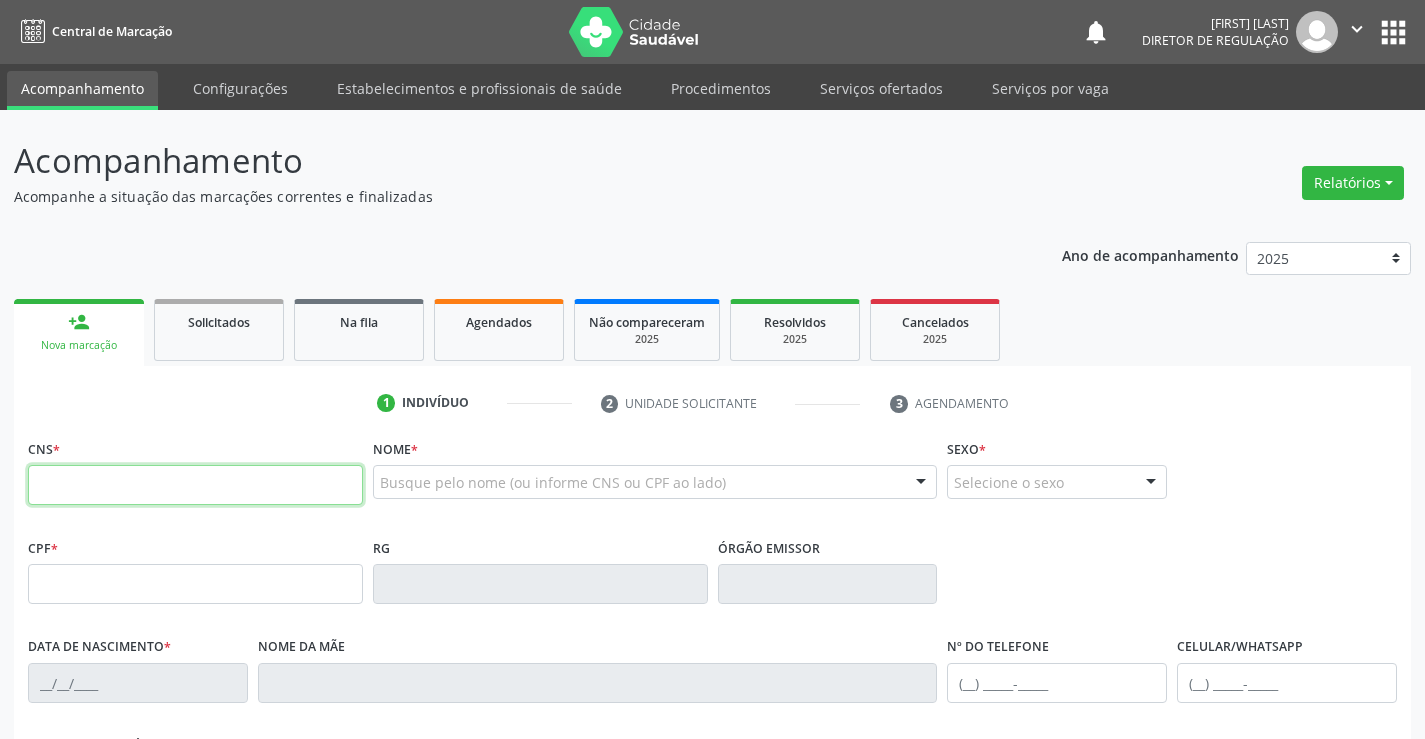 drag, startPoint x: 157, startPoint y: 490, endPoint x: 166, endPoint y: 480, distance: 13.453624 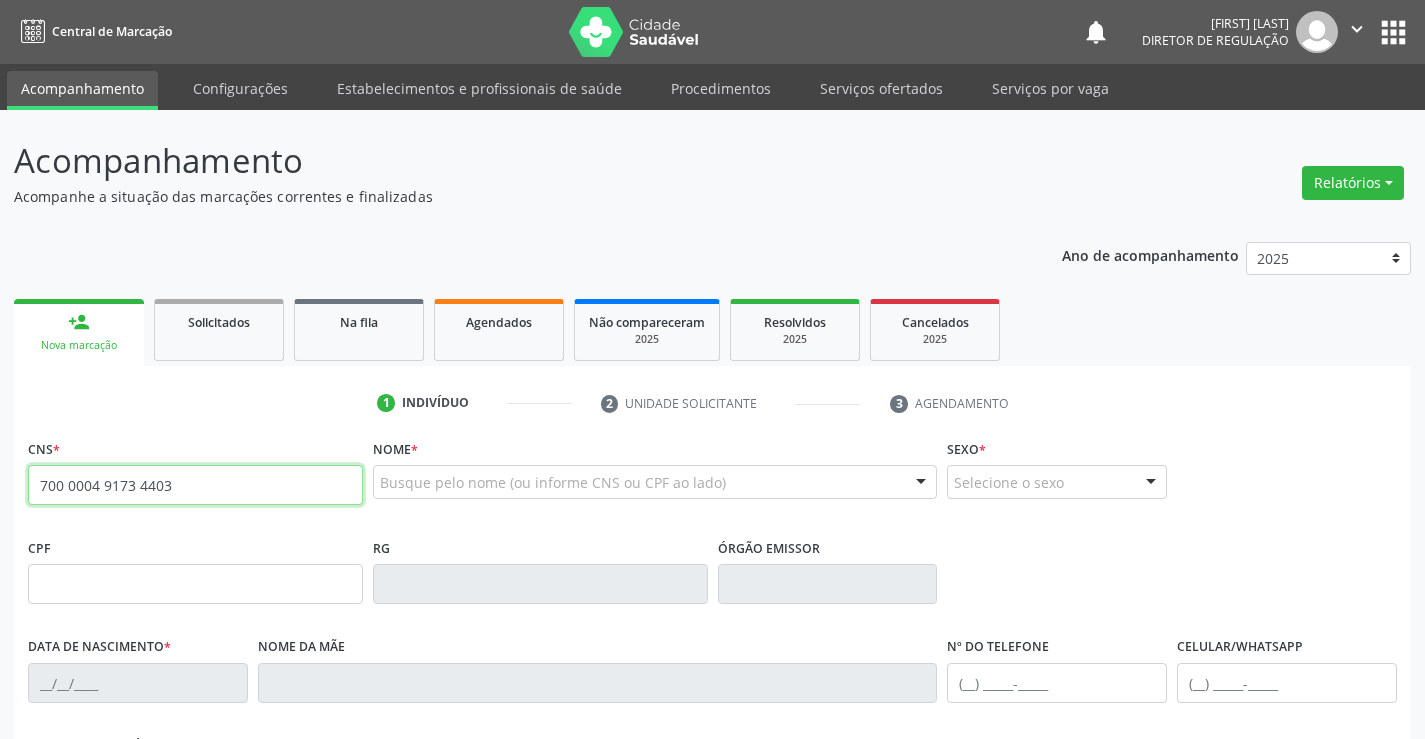 type on "700 0004 9173 4403" 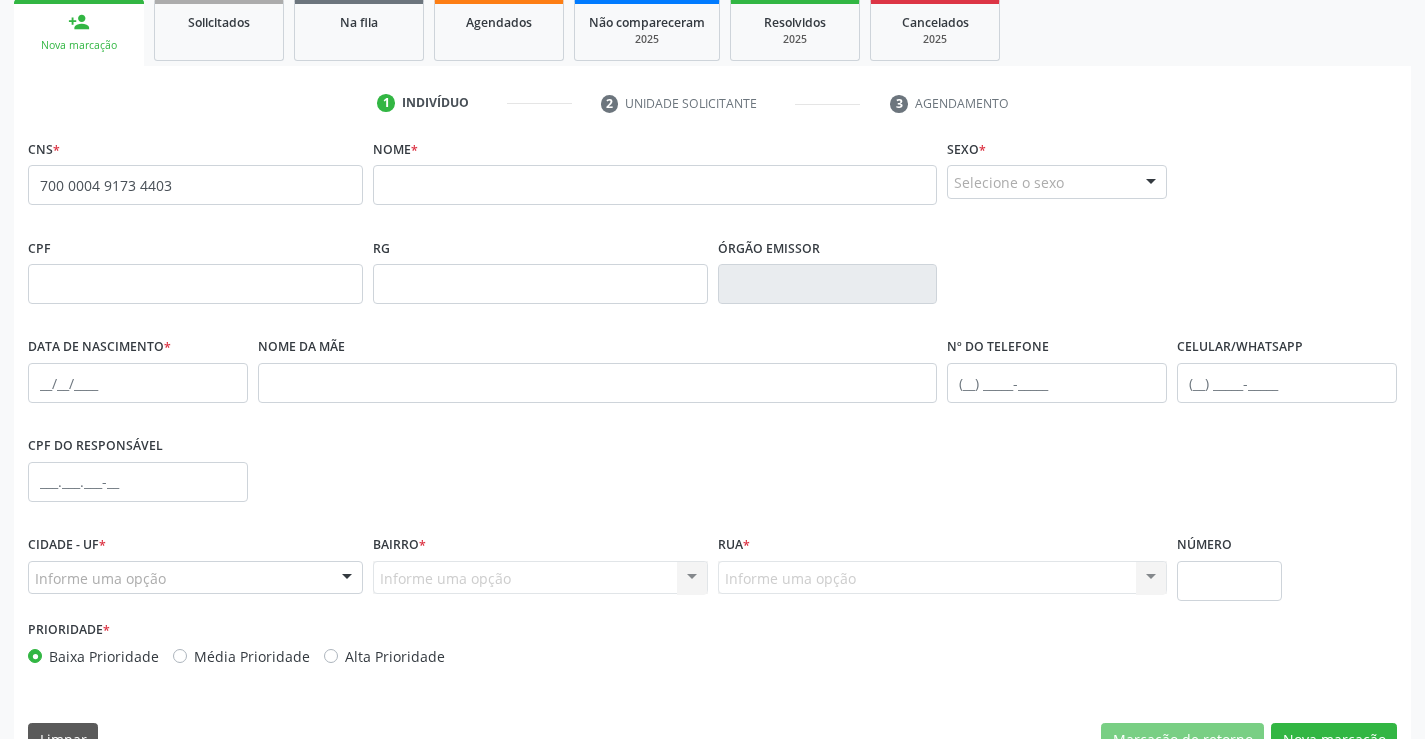 scroll, scrollTop: 345, scrollLeft: 0, axis: vertical 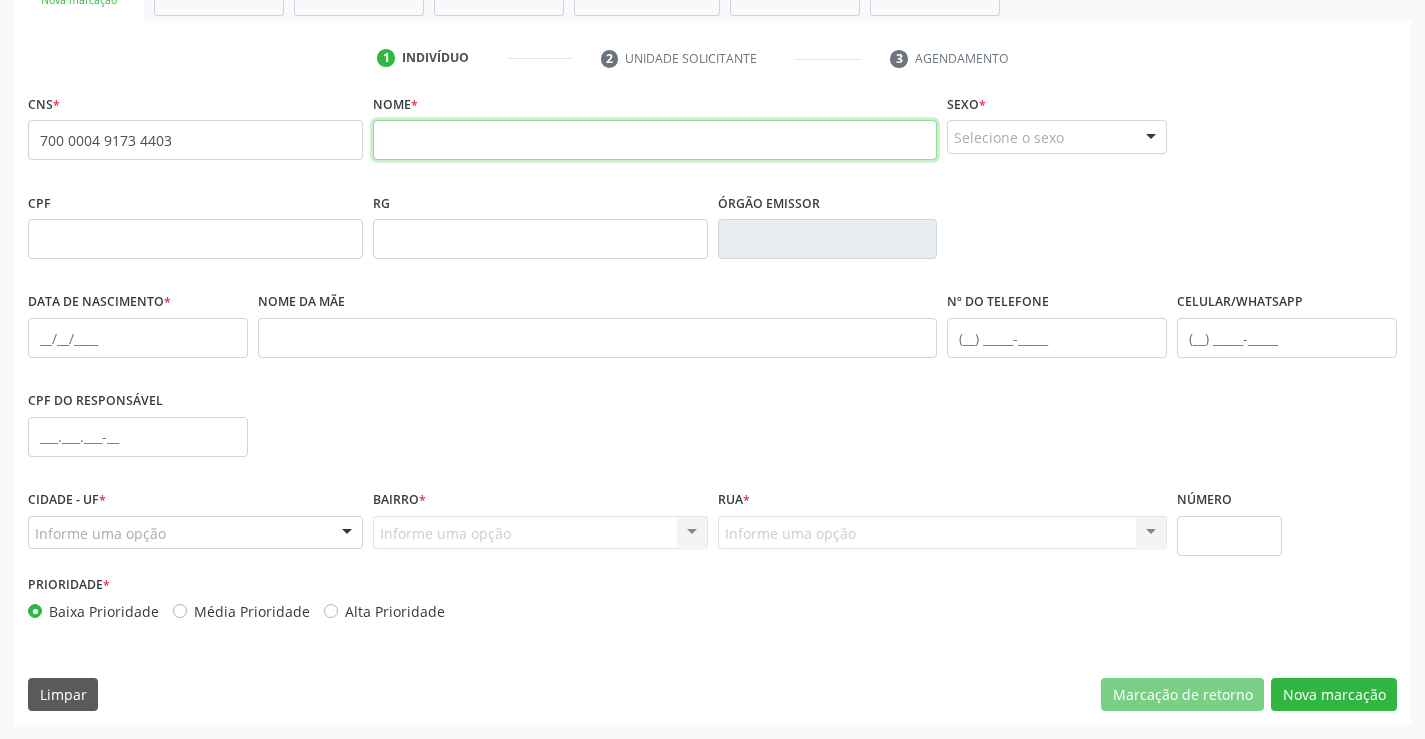 click at bounding box center (655, 140) 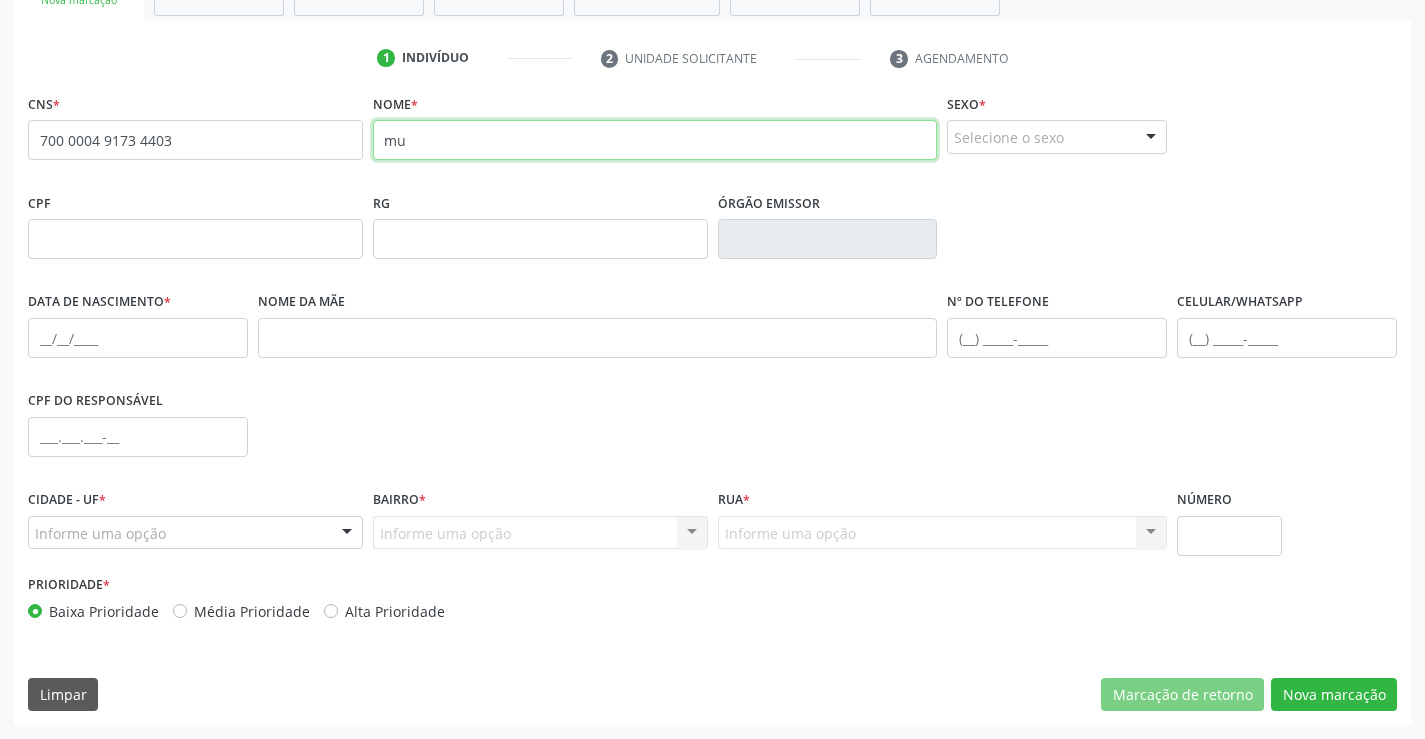 type on "m" 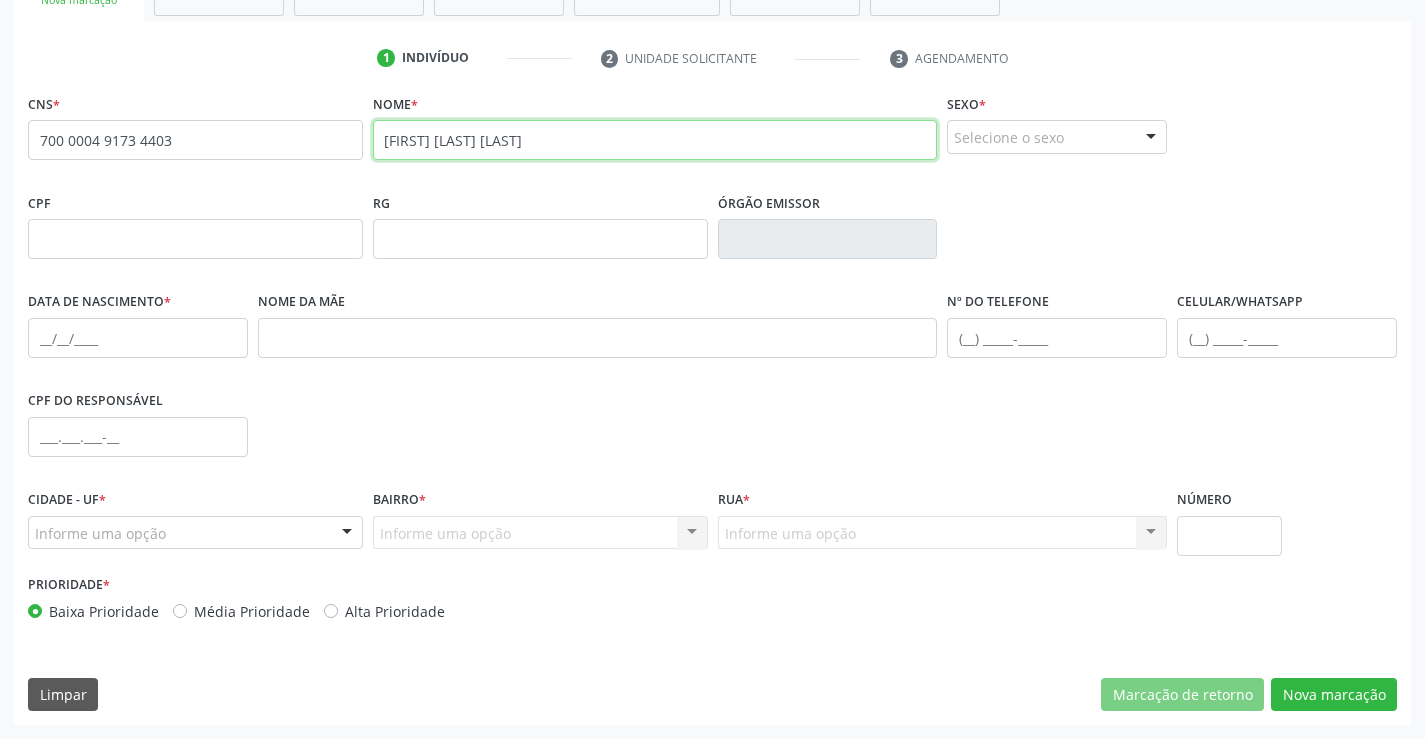 type on "MURILO TELES DE CARVALHO" 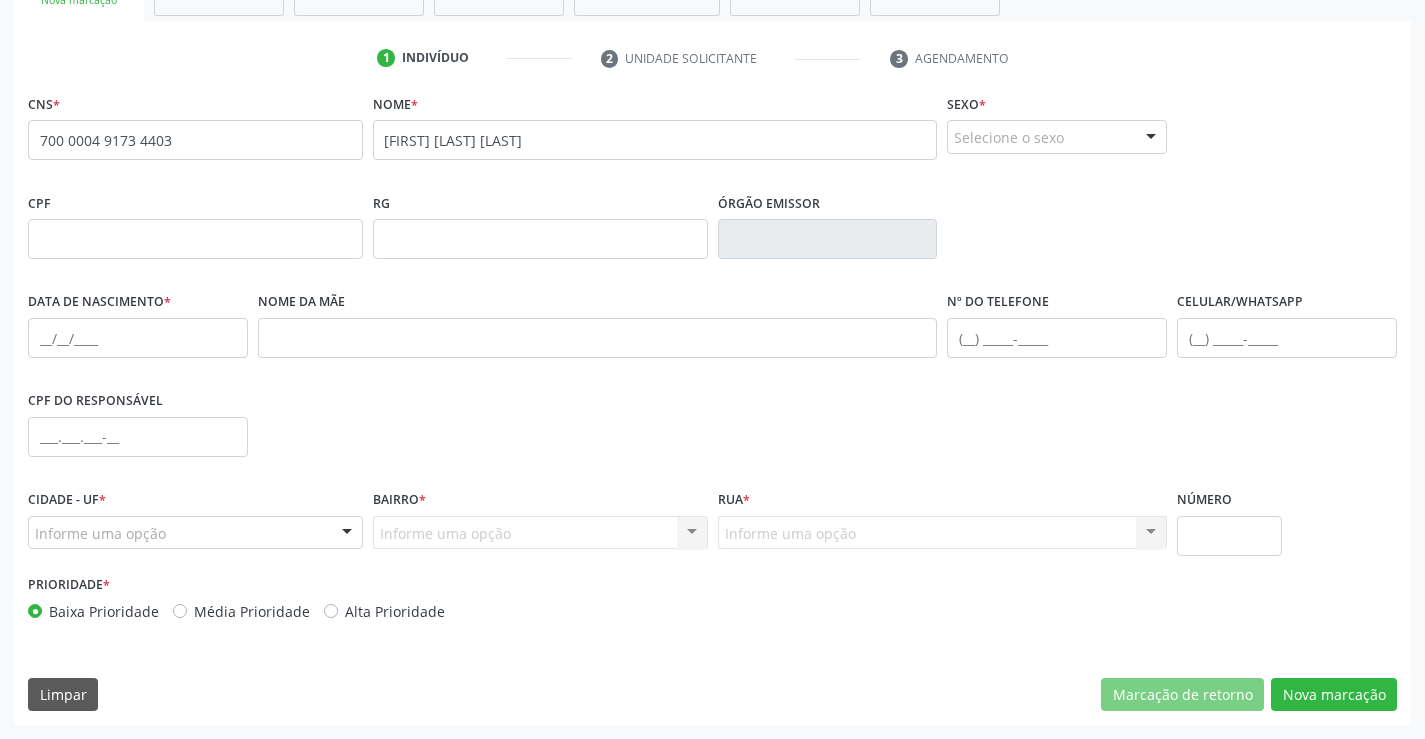 click on "Selecione o sexo" at bounding box center [1057, 137] 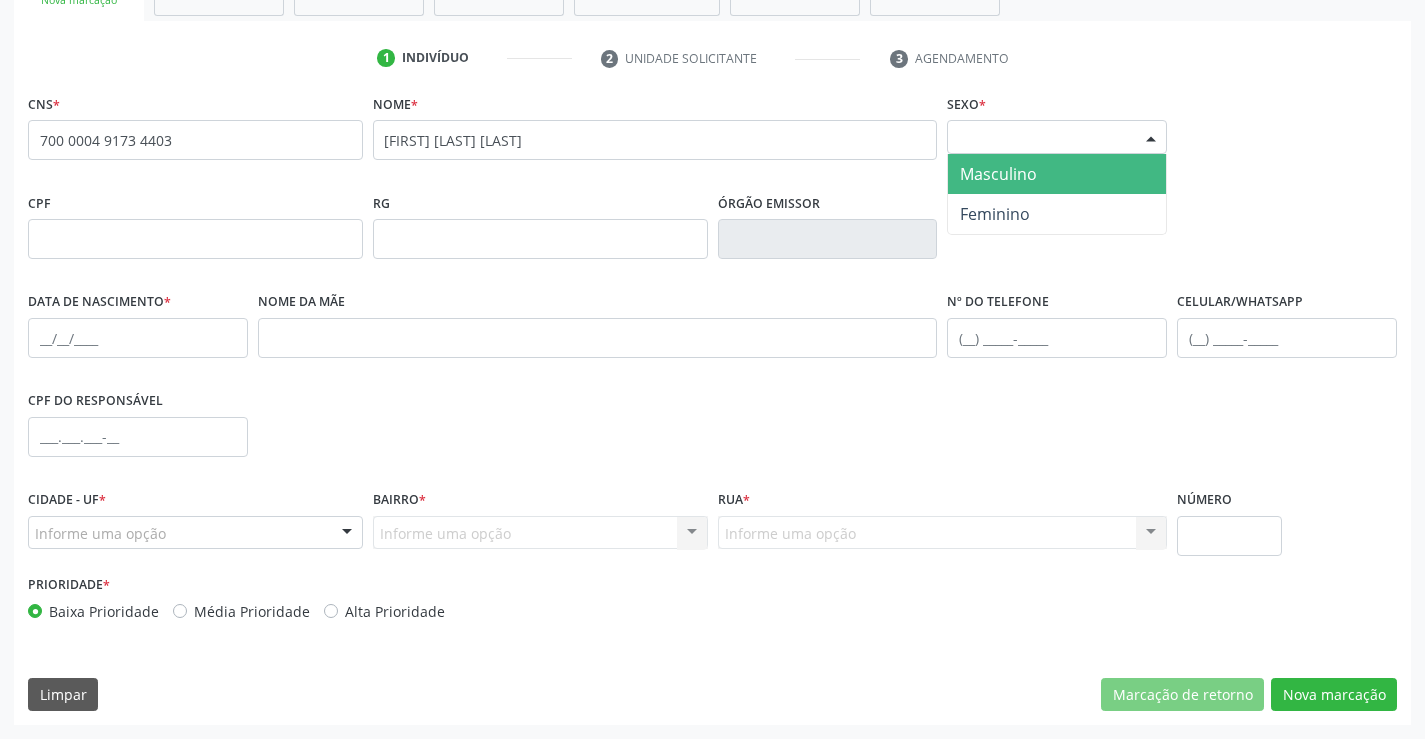 click on "Masculino" at bounding box center [1057, 174] 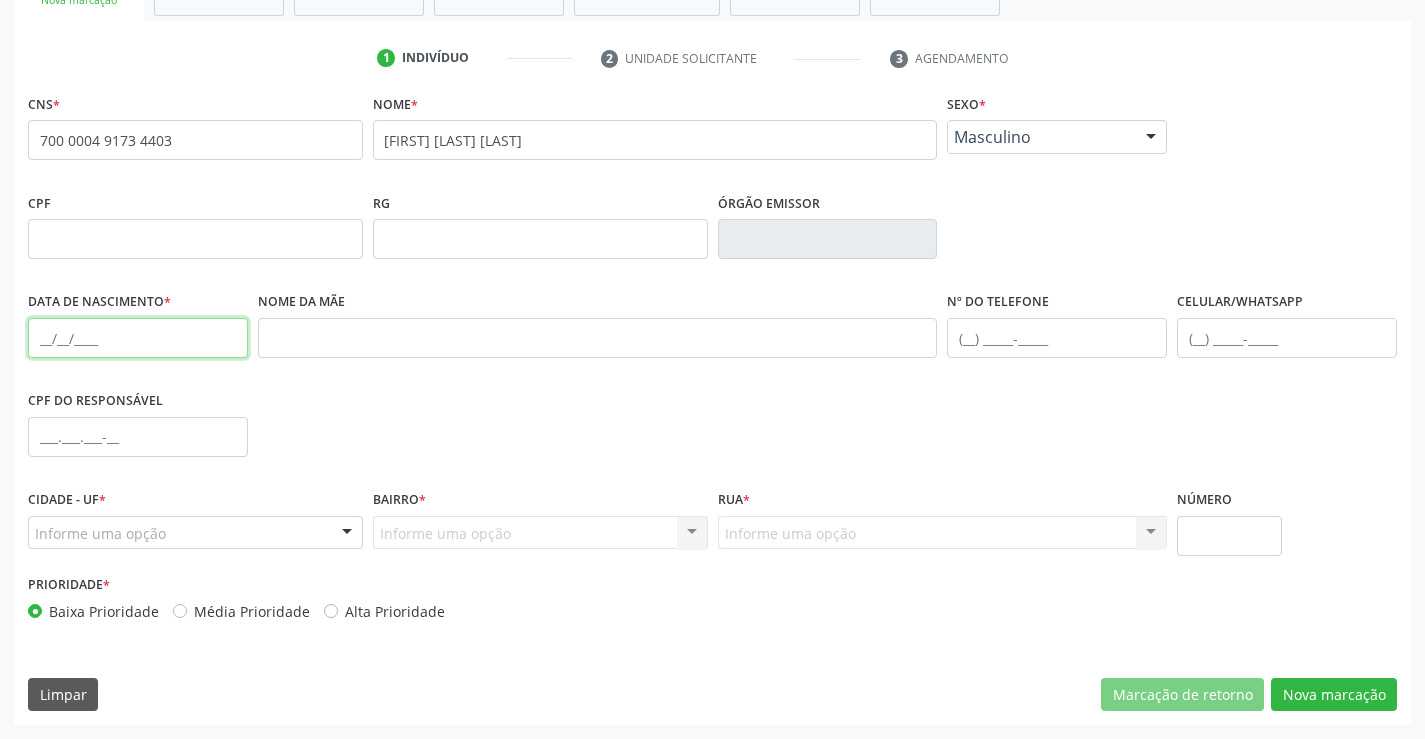 click at bounding box center (138, 338) 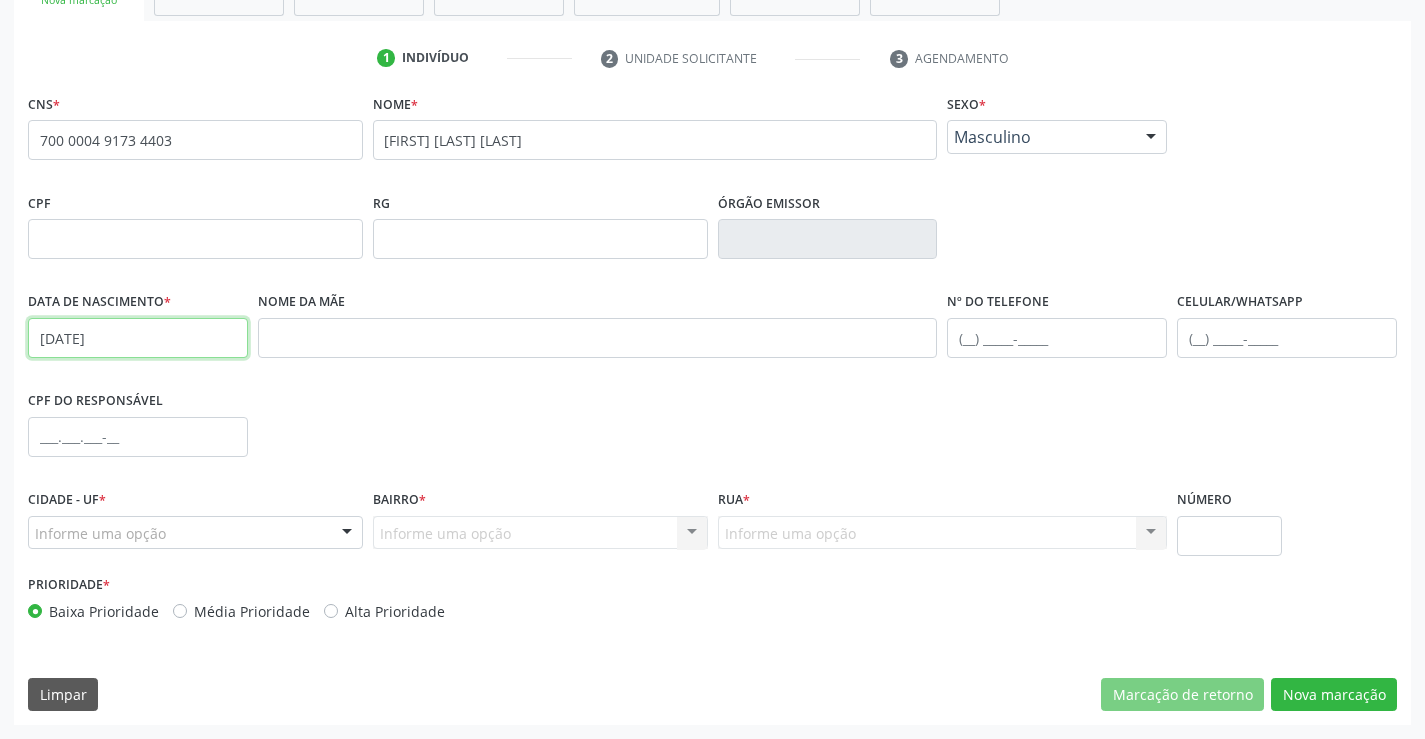 type on "03/10/1995" 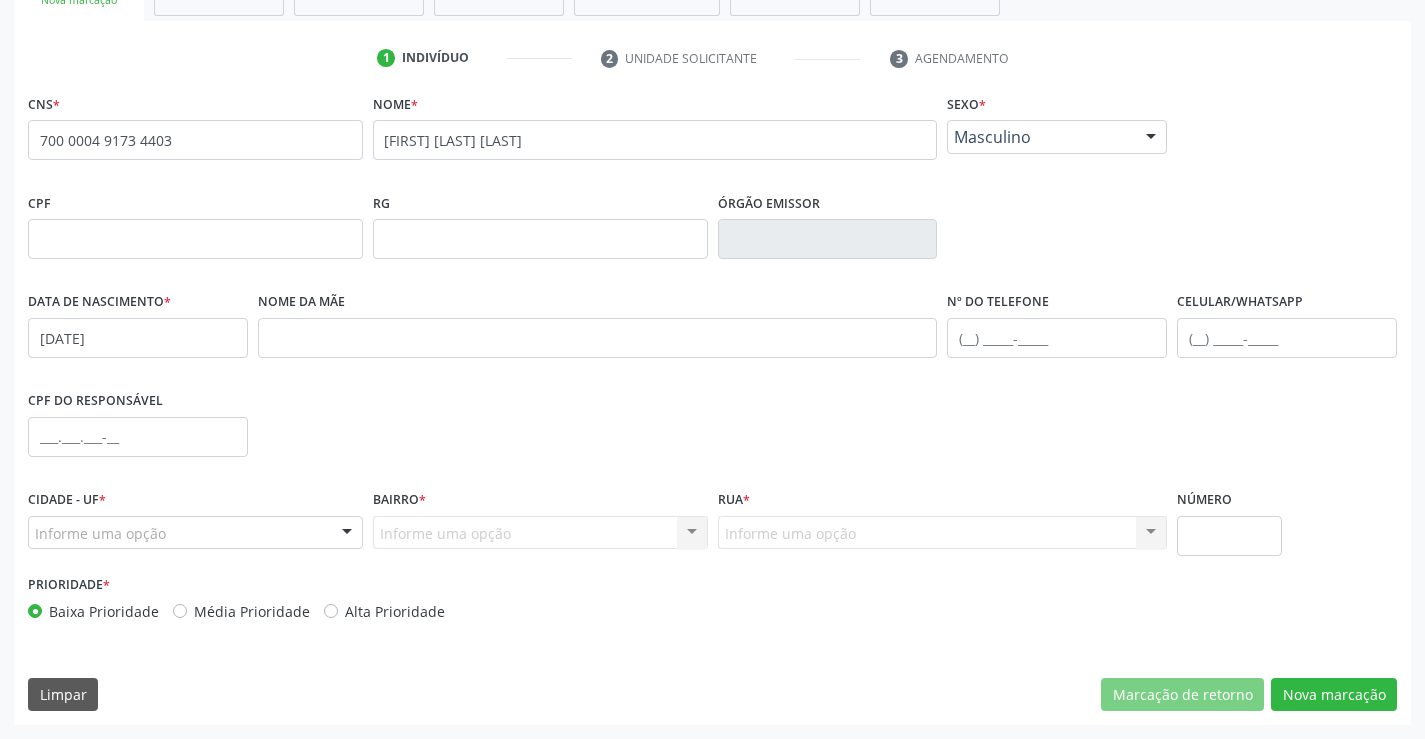 click at bounding box center [347, 534] 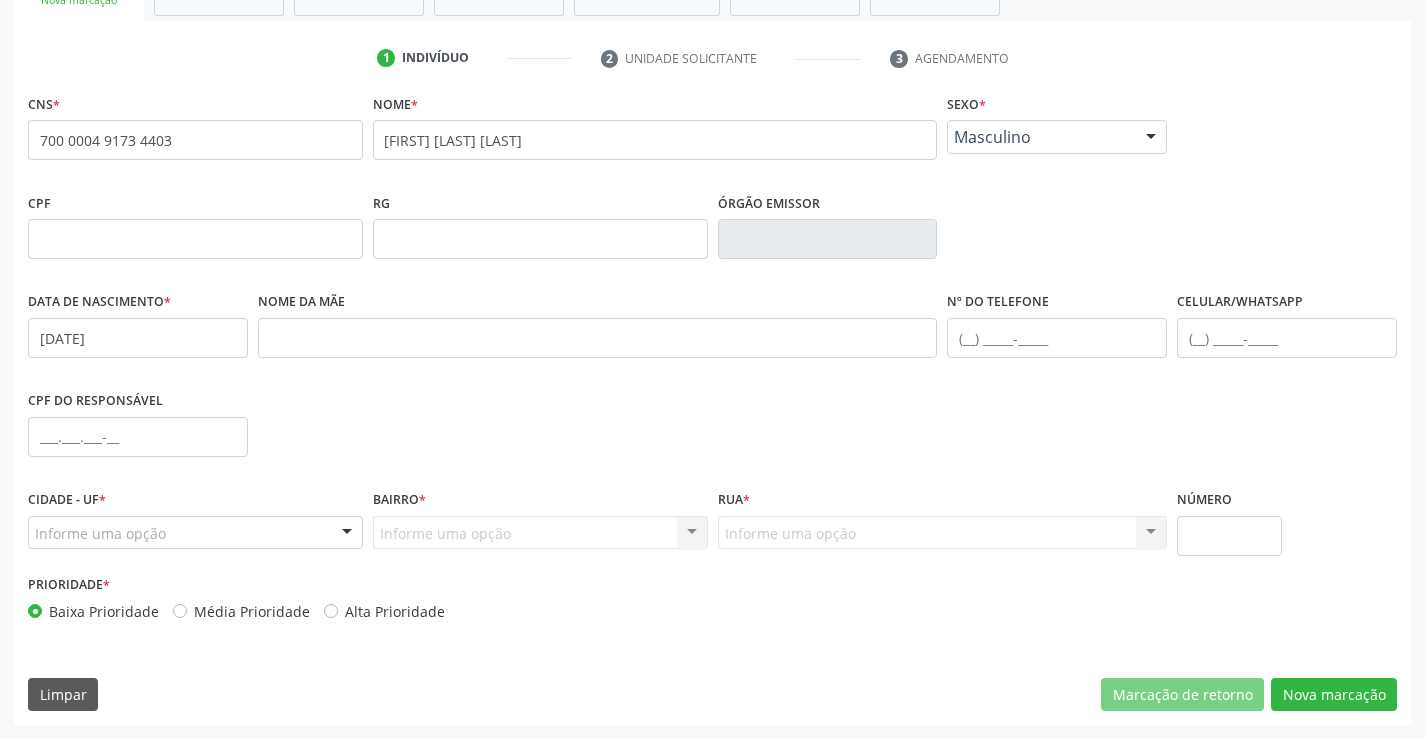 click on "CPF do responsável" at bounding box center [712, 435] 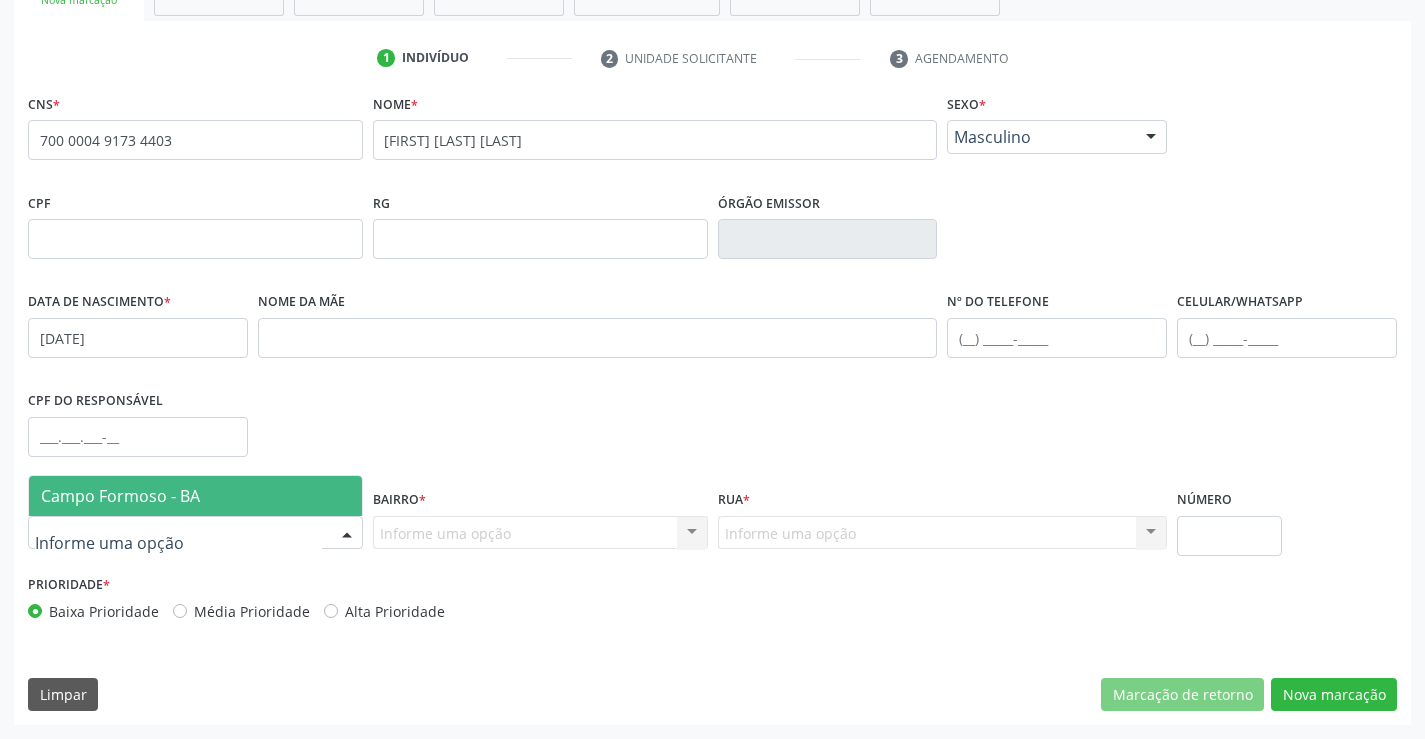 click on "Campo Formoso - BA" at bounding box center (195, 496) 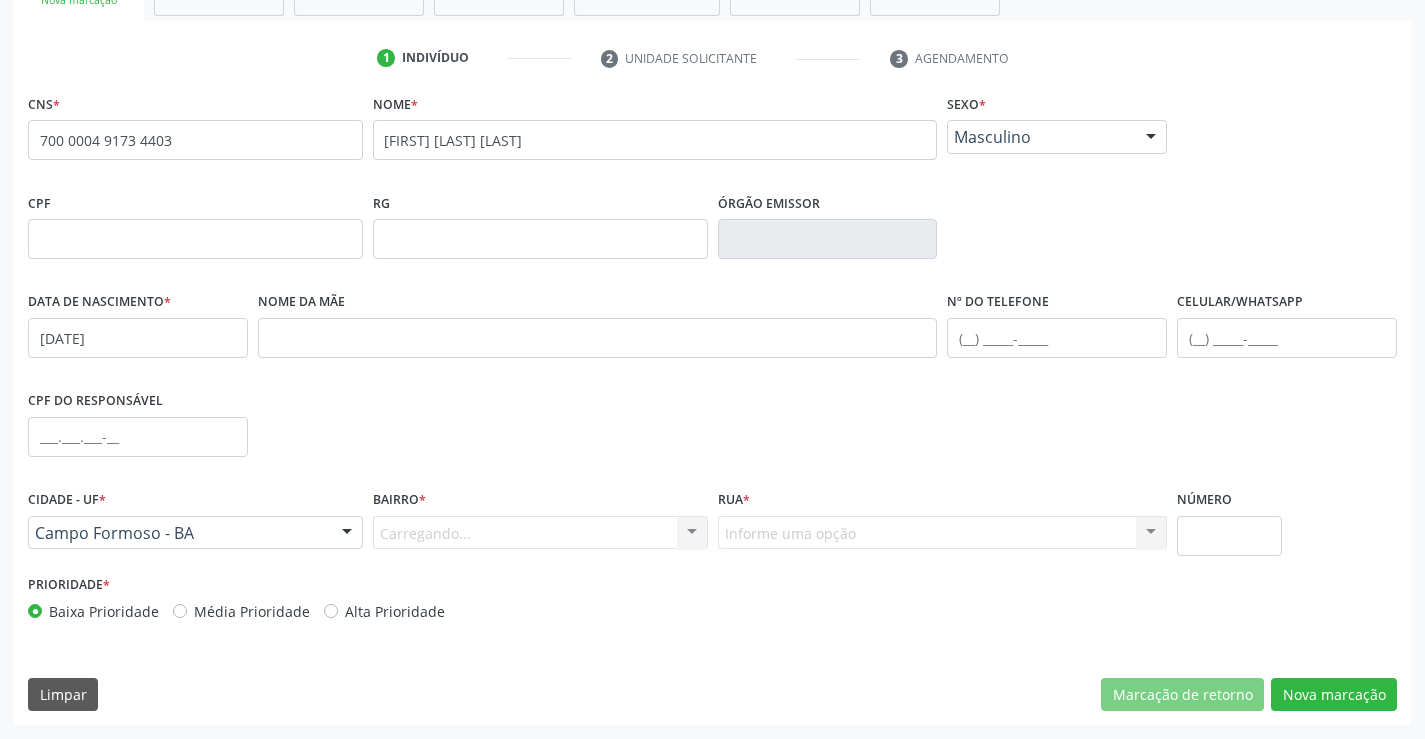 click on "Carregando...
Nenhum resultado encontrado para: "   "
Nenhuma opção encontrada. Digite para adicionar." at bounding box center (540, 533) 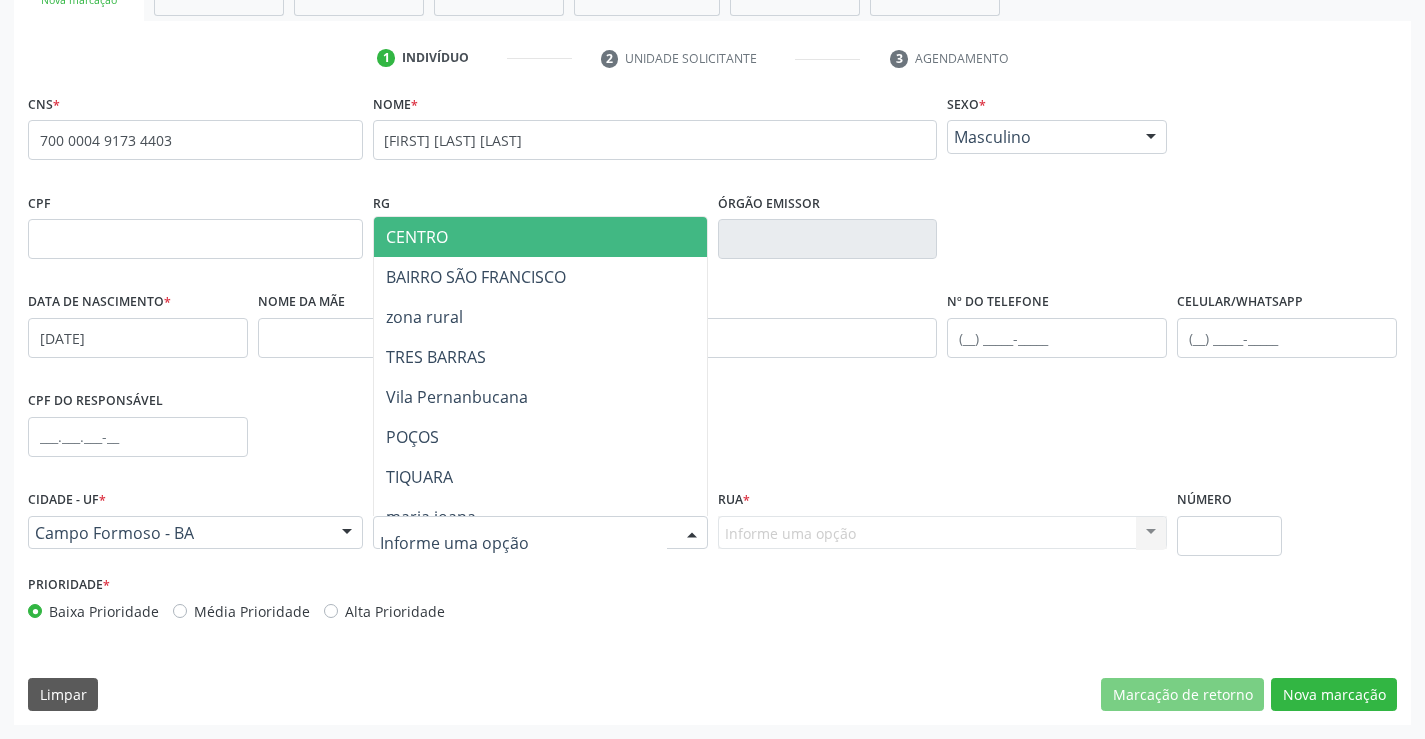 click at bounding box center (523, 543) 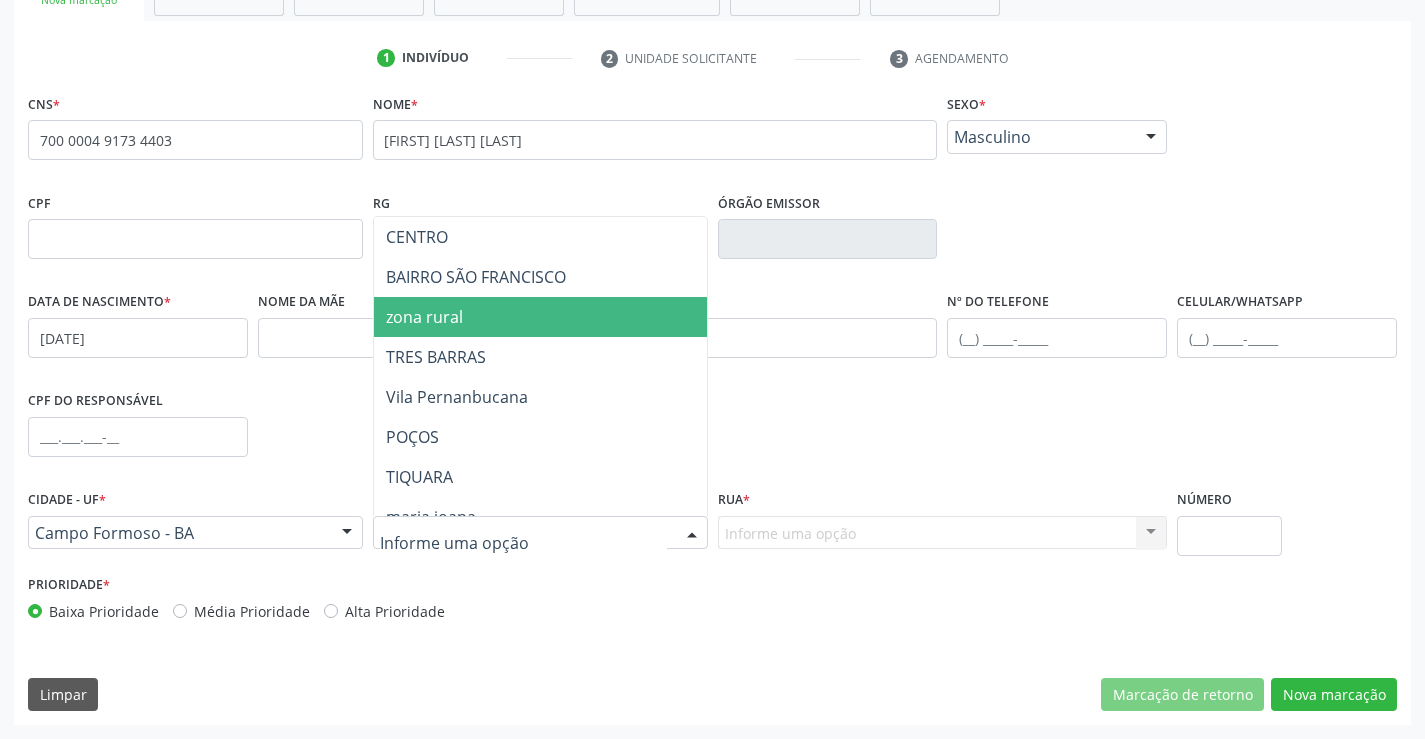 click on "zona rural" at bounding box center (424, 317) 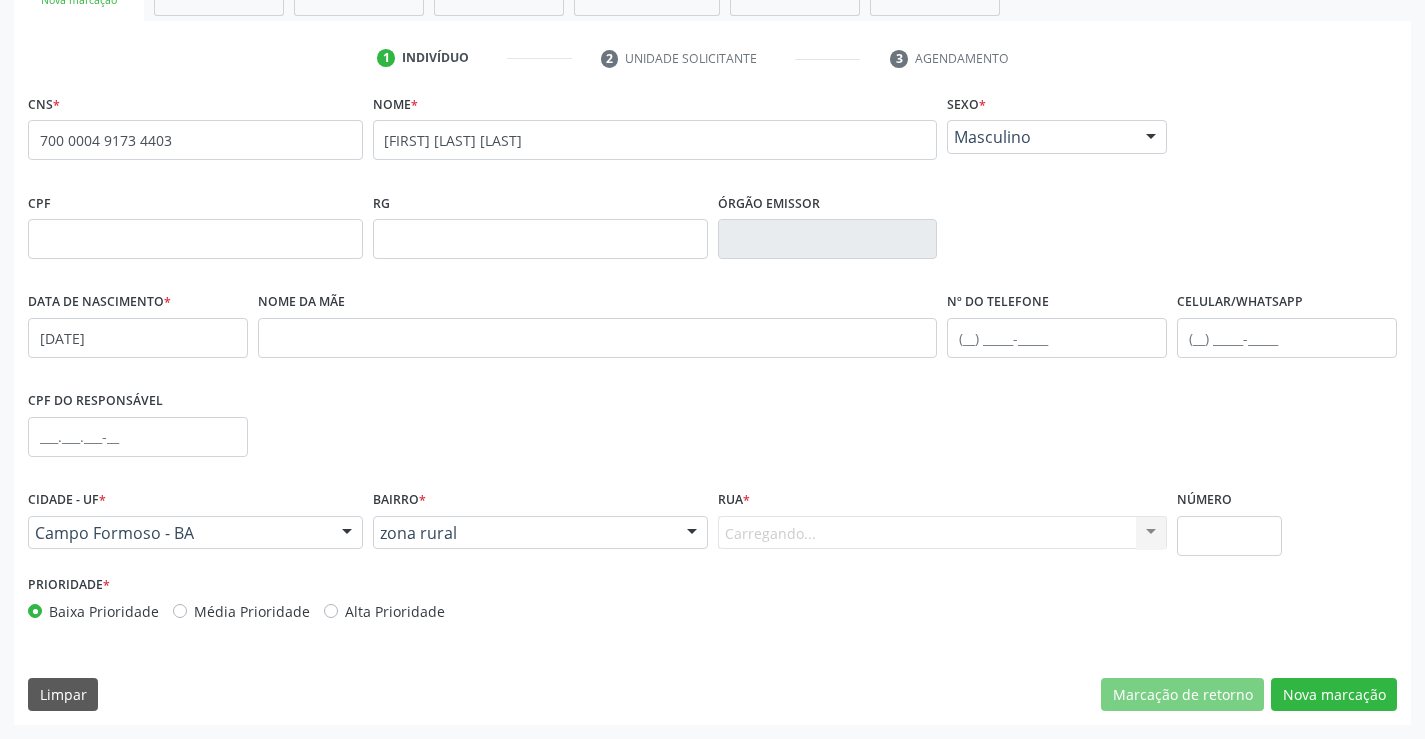 click on "Carregando...
Nenhum resultado encontrado para: "   "
Nenhuma opção encontrada. Digite para adicionar." at bounding box center (943, 533) 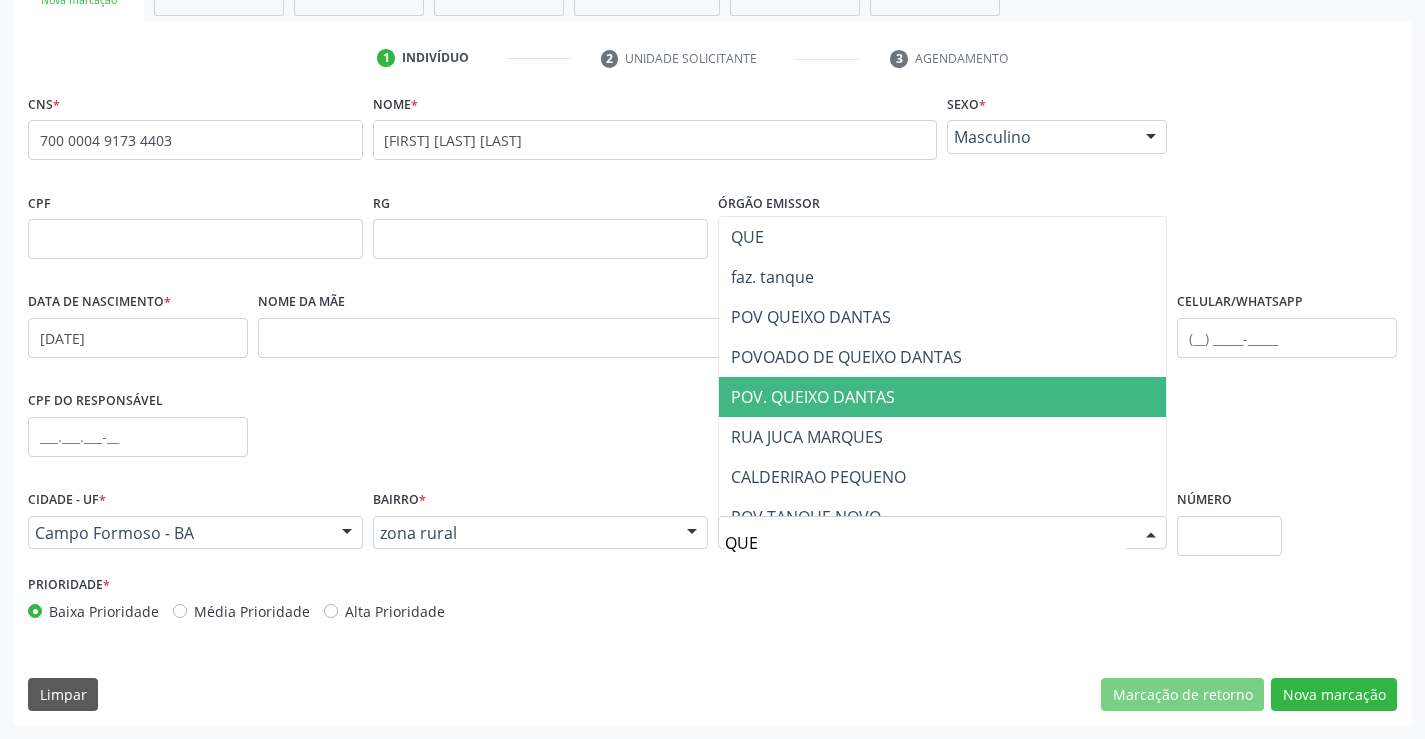 type on "QUEI" 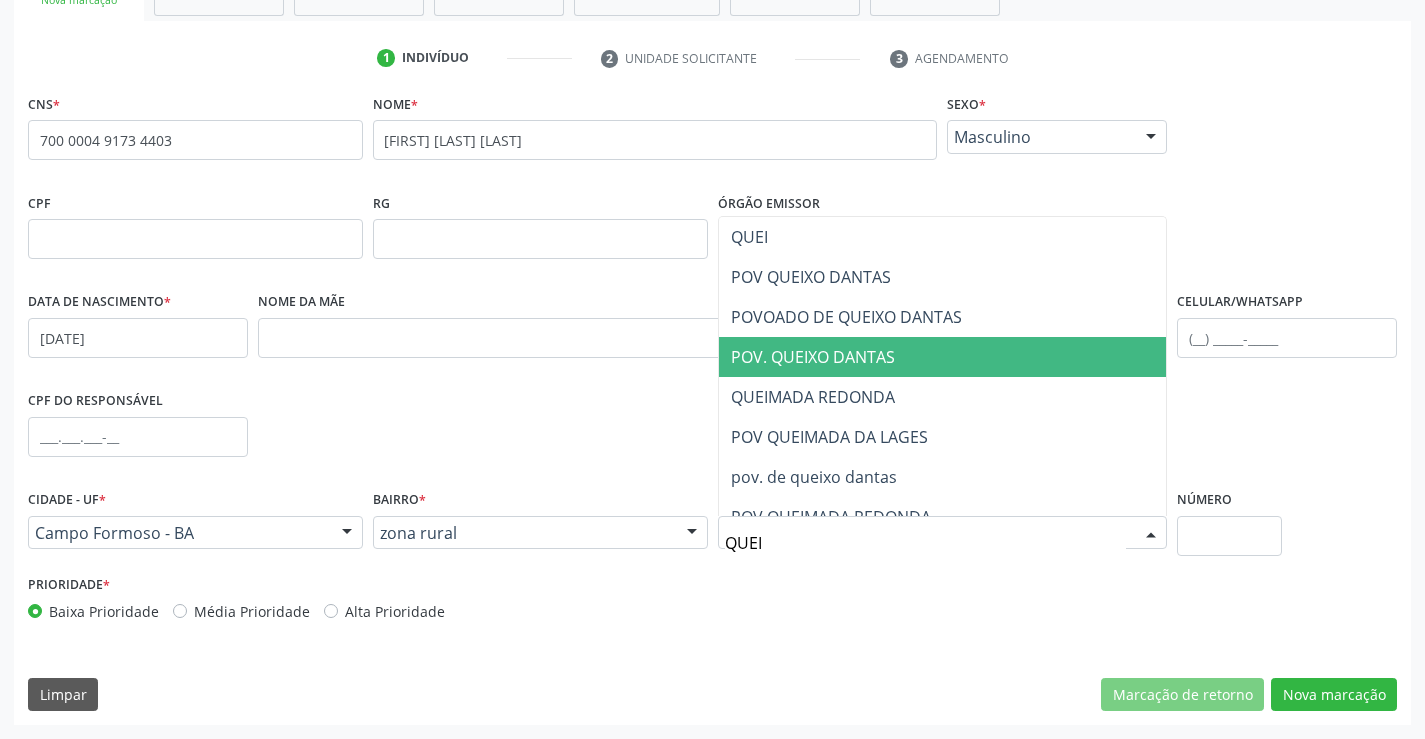 click on "POV. QUEIXO DANTAS" at bounding box center [813, 357] 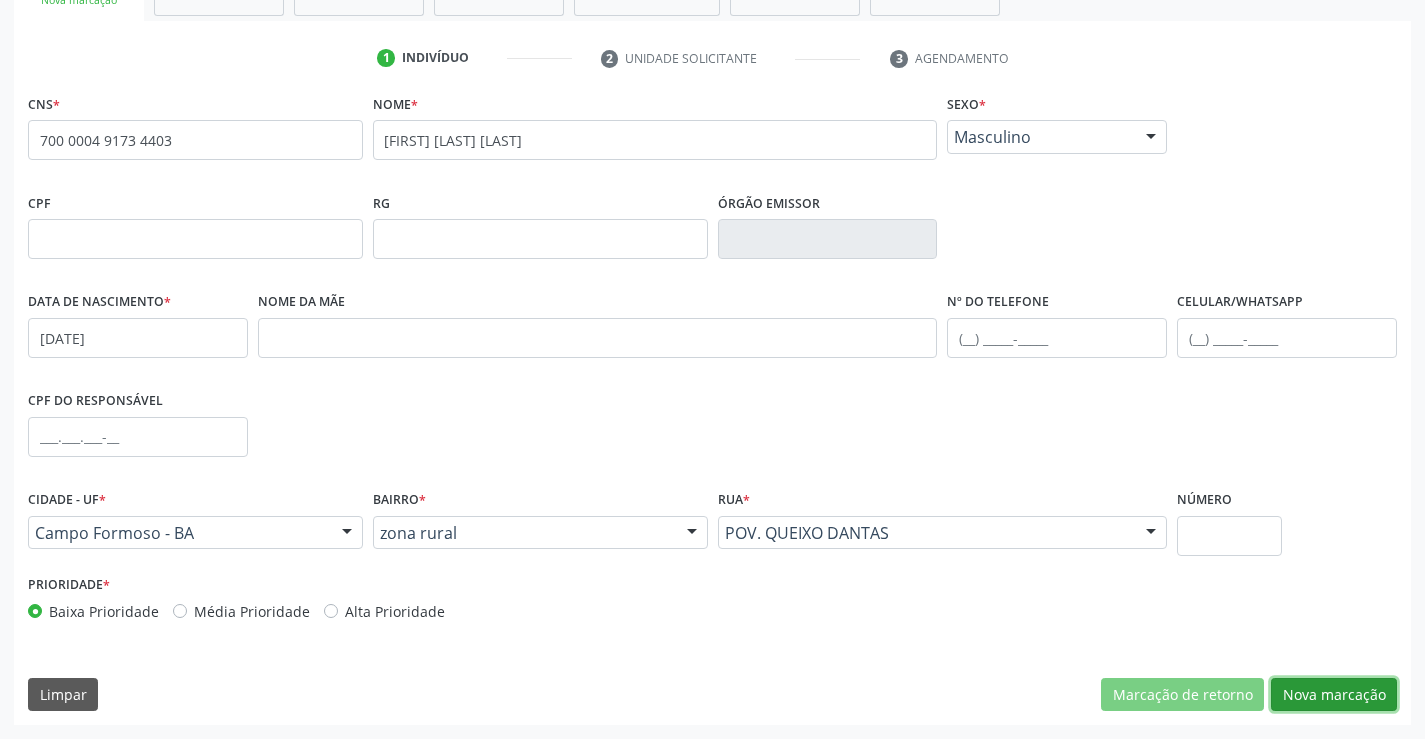 click on "Nova marcação" at bounding box center [1334, 695] 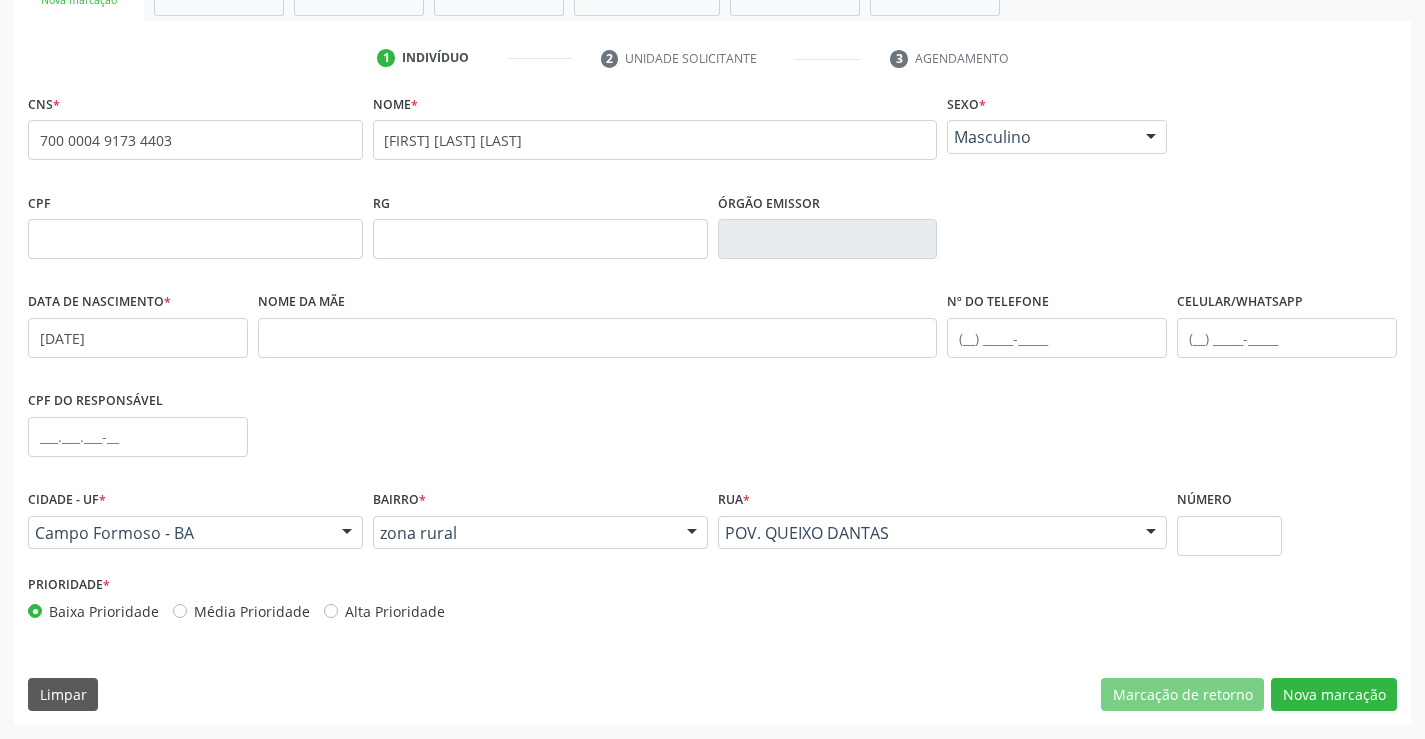 scroll, scrollTop: 167, scrollLeft: 0, axis: vertical 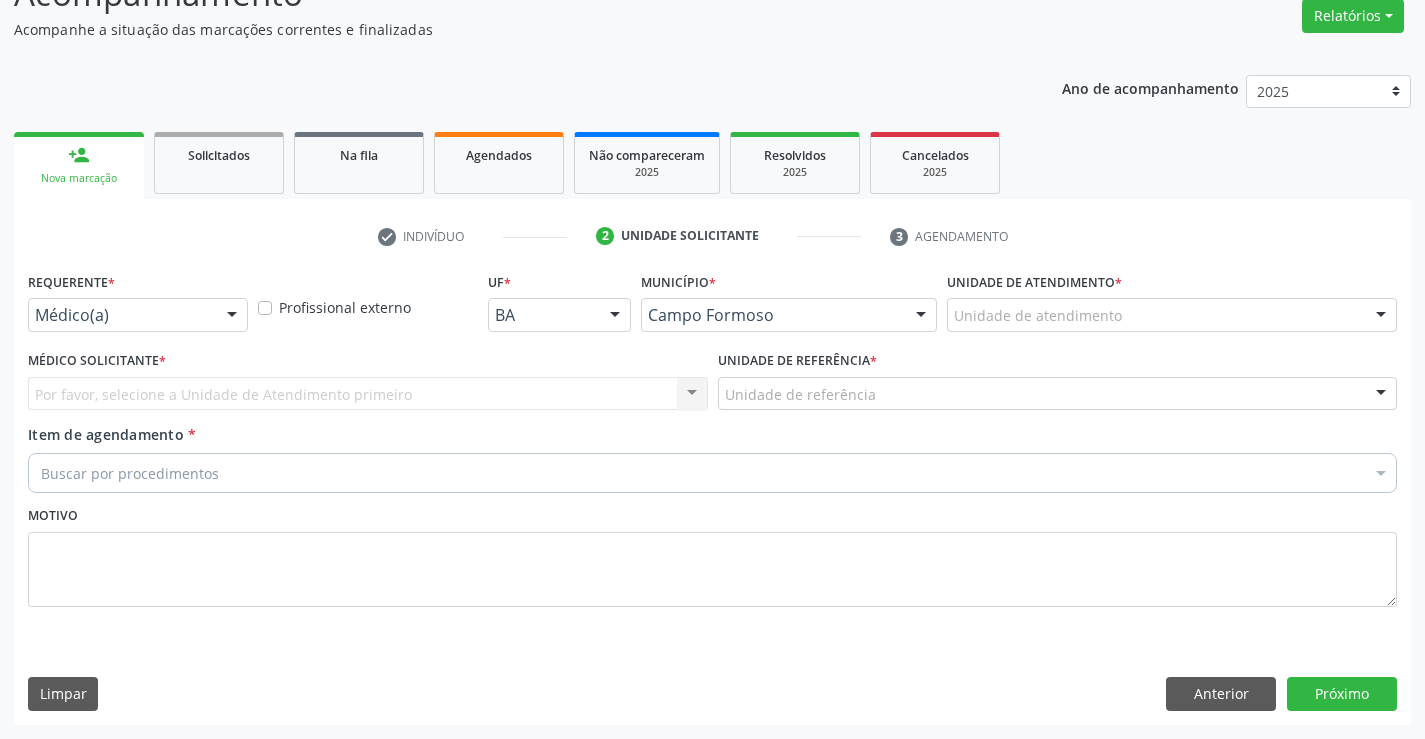 click at bounding box center [232, 316] 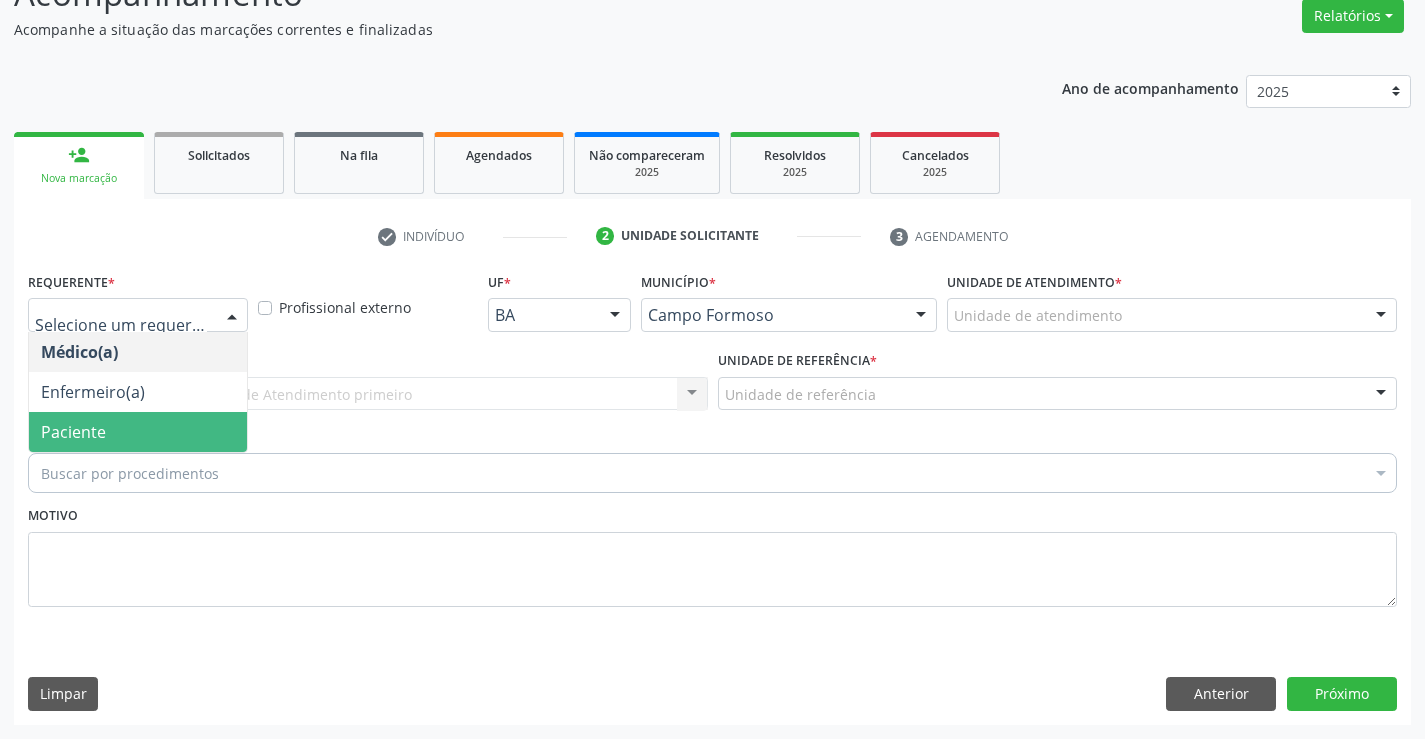 drag, startPoint x: 196, startPoint y: 406, endPoint x: 194, endPoint y: 425, distance: 19.104973 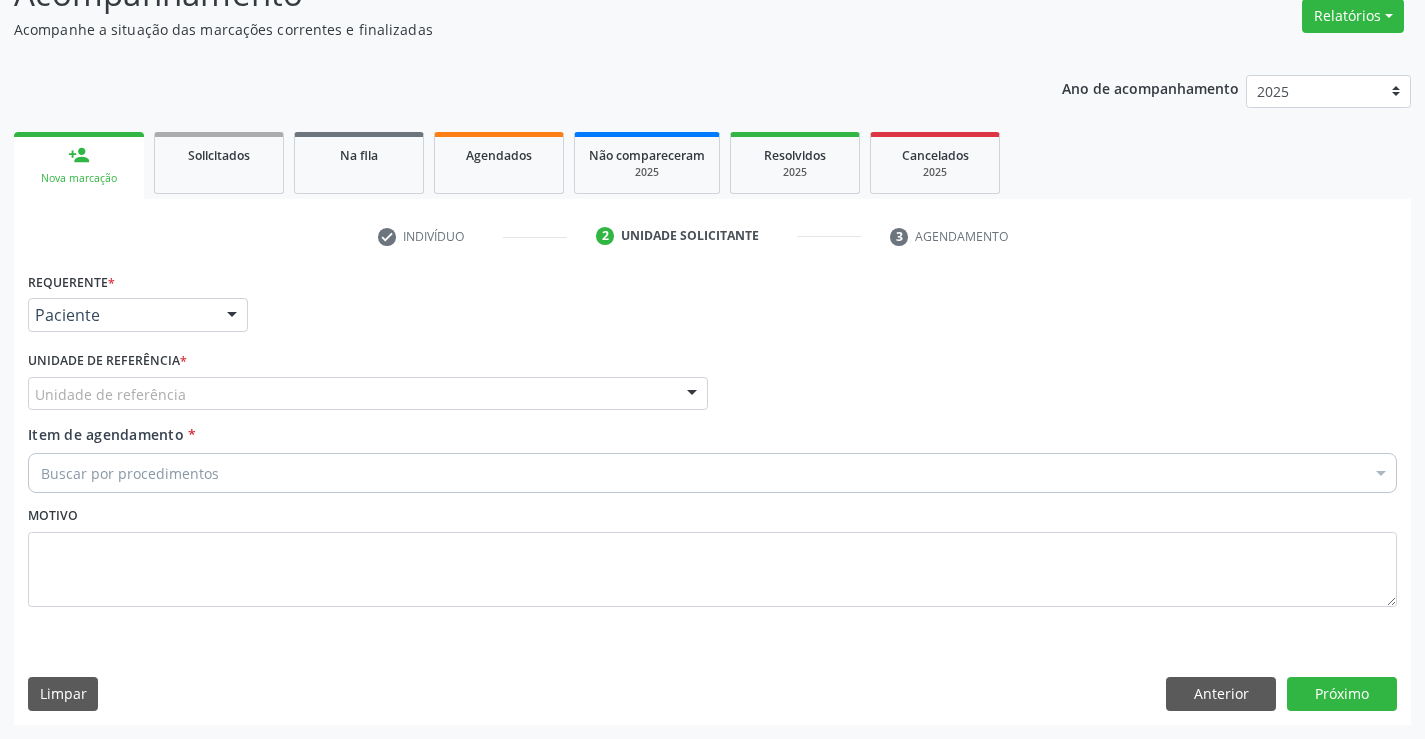 click on "Unidade de referência
*
Unidade de referência
Unidade Basica de Saude da Familia Dr Paulo Sudre   Centro de Enfrentamento Para Covid 19 de Campo Formoso   Central de Marcacao de Consultas e Exames de Campo Formoso   Vigilancia em Saude de Campo Formoso   PSF Lage dos Negros III   P S da Familia do Povoado de Caraibas   Unidade Basica de Saude da Familia Maninho Ferreira   P S de Curral da Ponta Psf Oseas Manoel da Silva   Farmacia Basica   Unidade Basica de Saude da Familia de Brejao da Caatinga   P S da Familia do Povoado de Pocos   P S da Familia do Povoado de Tiquara   P S da Familia do Povoado de Sao Tome   P S de Lages dos Negros   P S da Familia do Povoado de Tuiutiba   P S de Curral Velho   Centro de Saude Mutirao   Caps Centro de Atencao Psicossocial   Unidade Odontologica Movel   Unidade Basica de Saude da Familia Limoeiro   Unidade Basica de Saude da Familia Izabel Godinho de Freitas   Unidade Basica de Saude da Familia de Olho Dagua das Pombas" at bounding box center [368, 385] 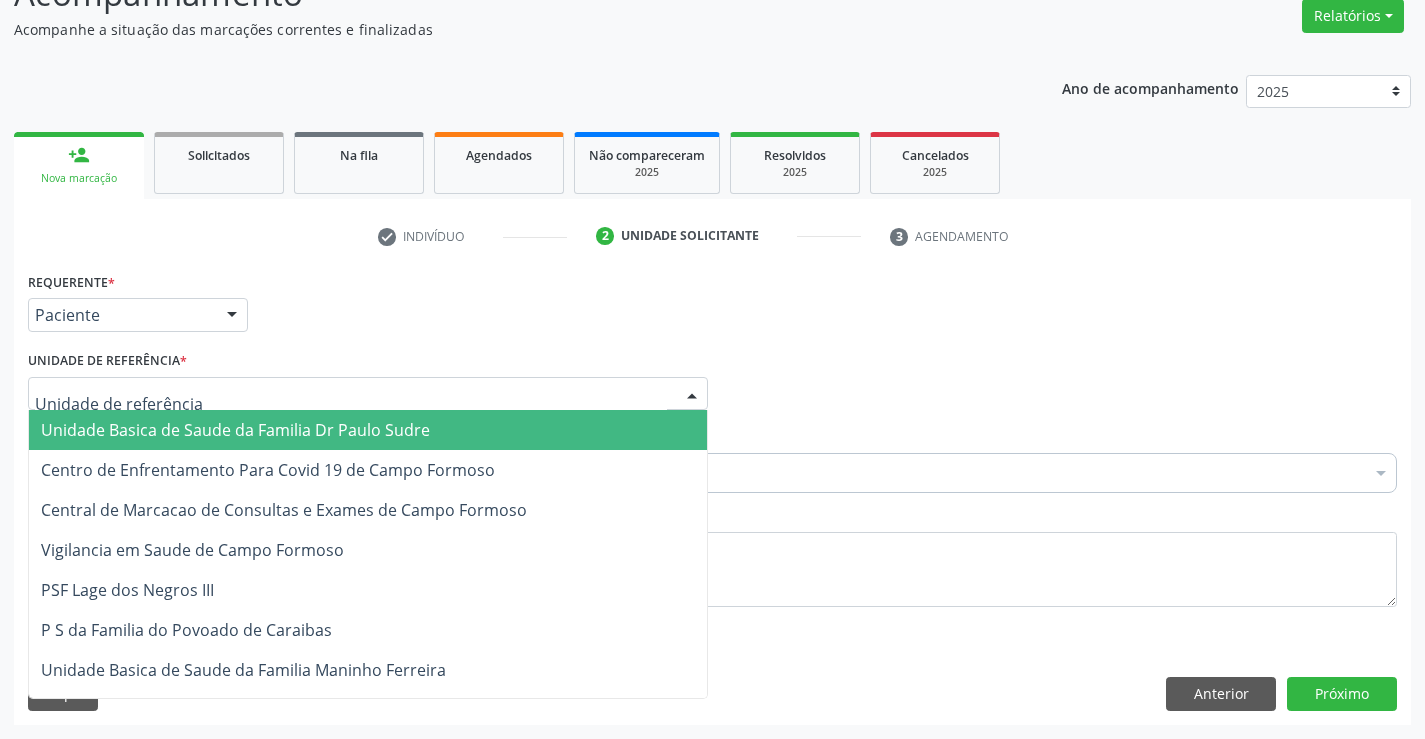 click at bounding box center (368, 394) 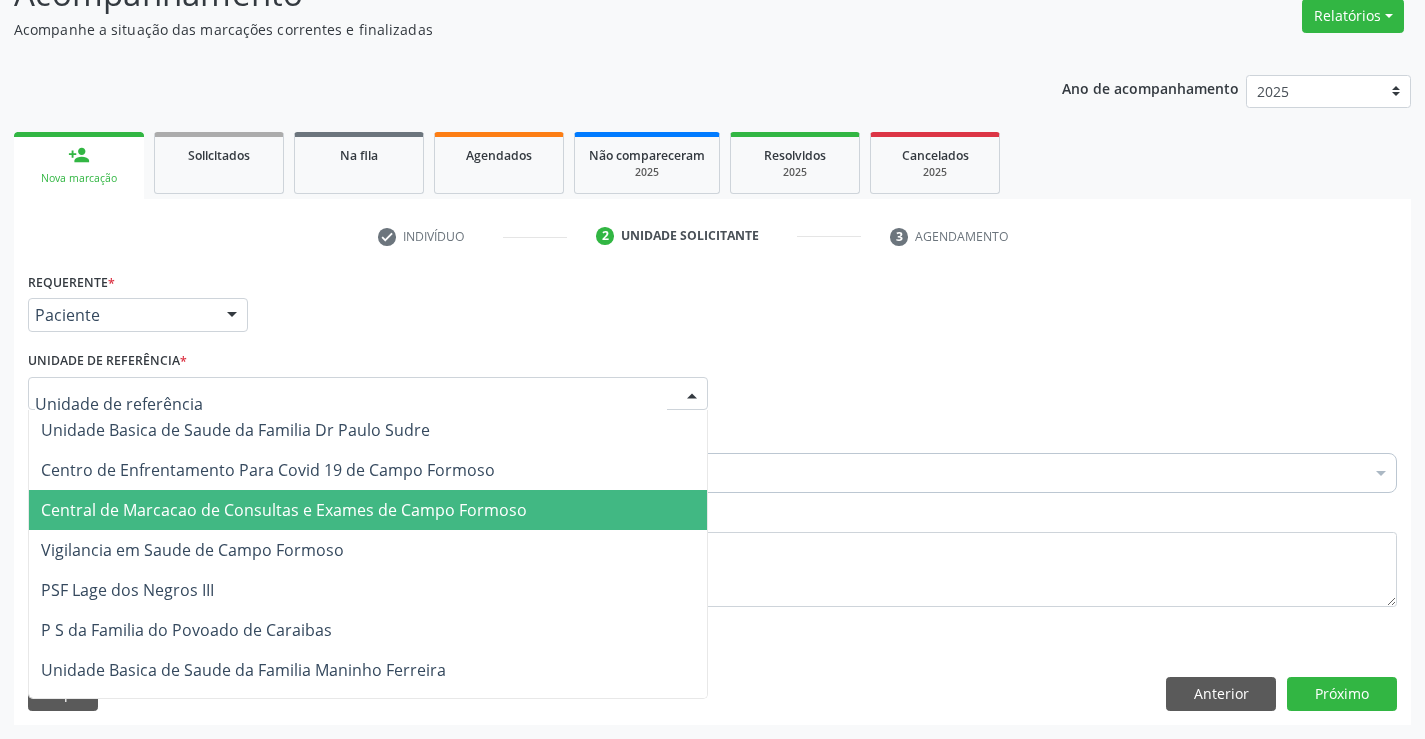 click on "Central de Marcacao de Consultas e Exames de Campo Formoso" at bounding box center (284, 510) 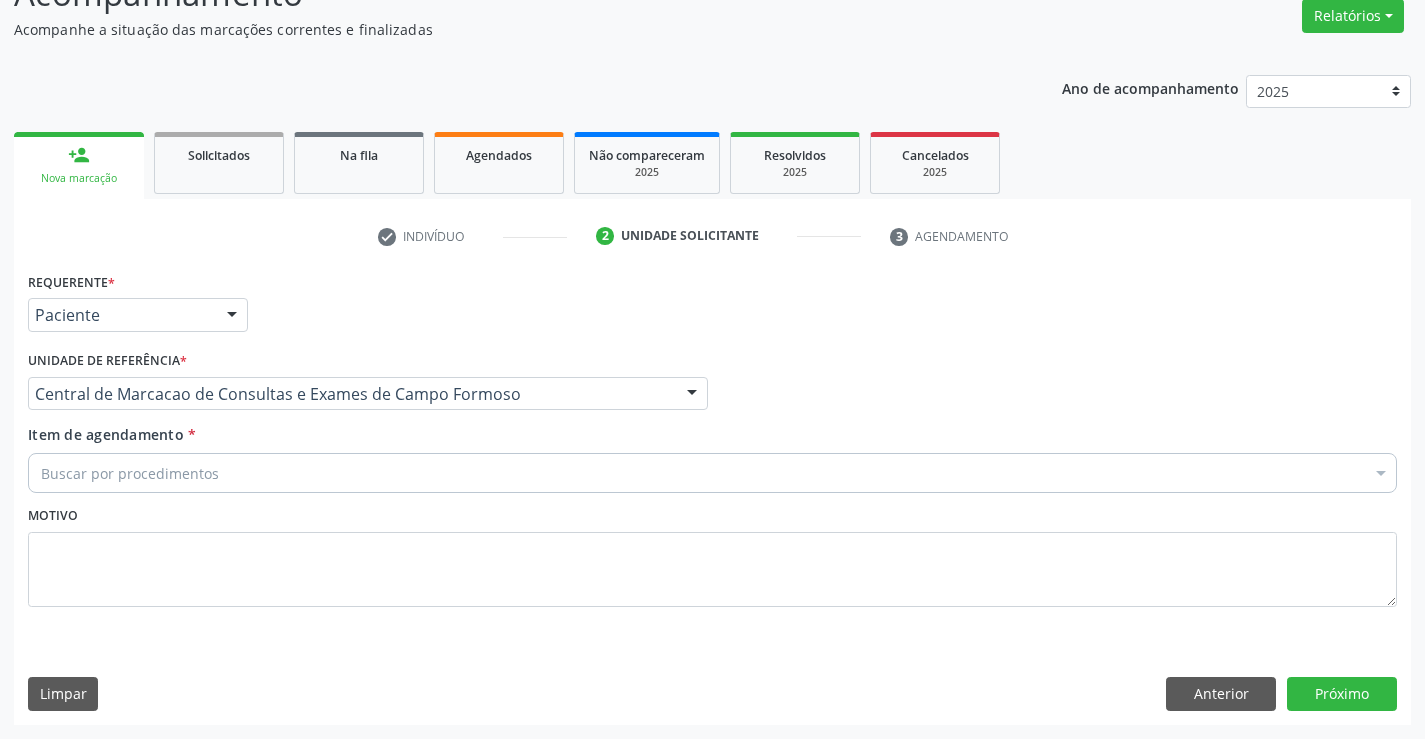 click on "Buscar por procedimentos" at bounding box center [712, 473] 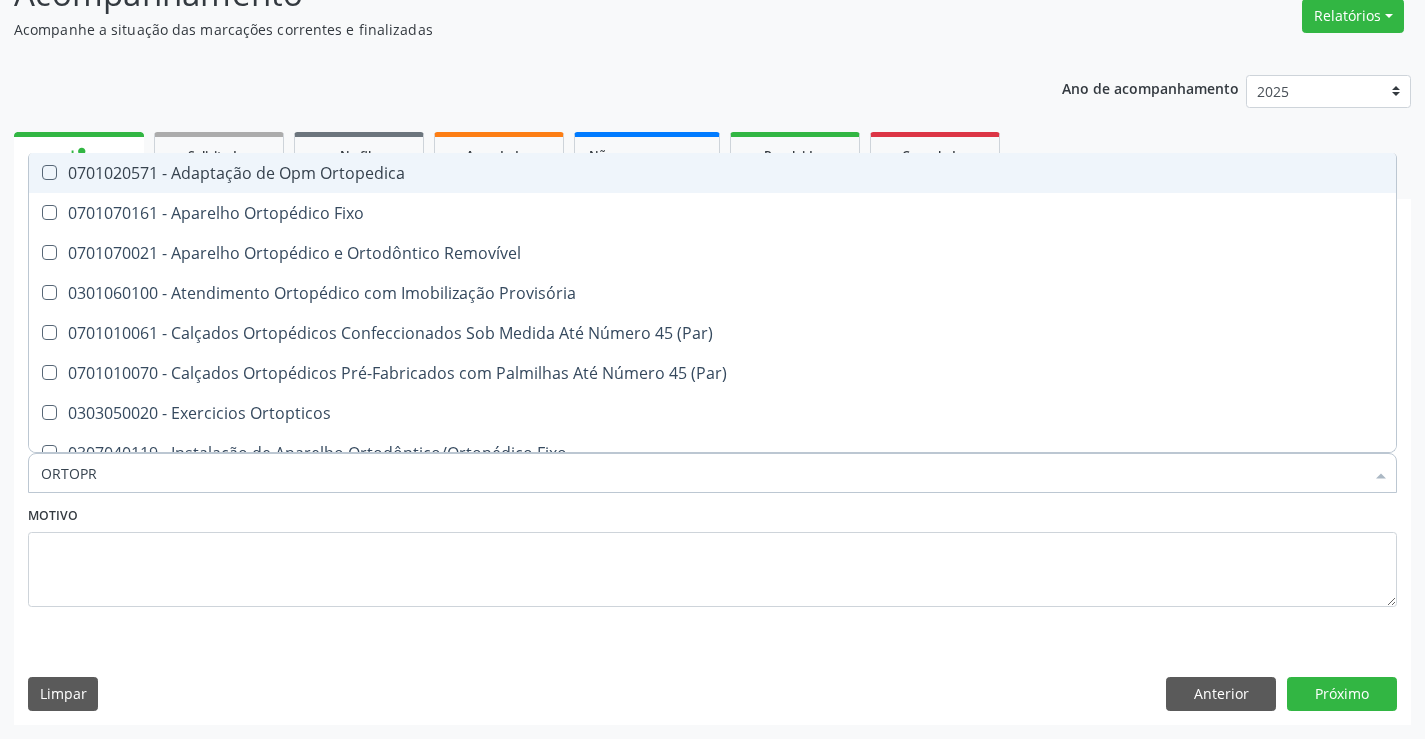 type on "ORTOP" 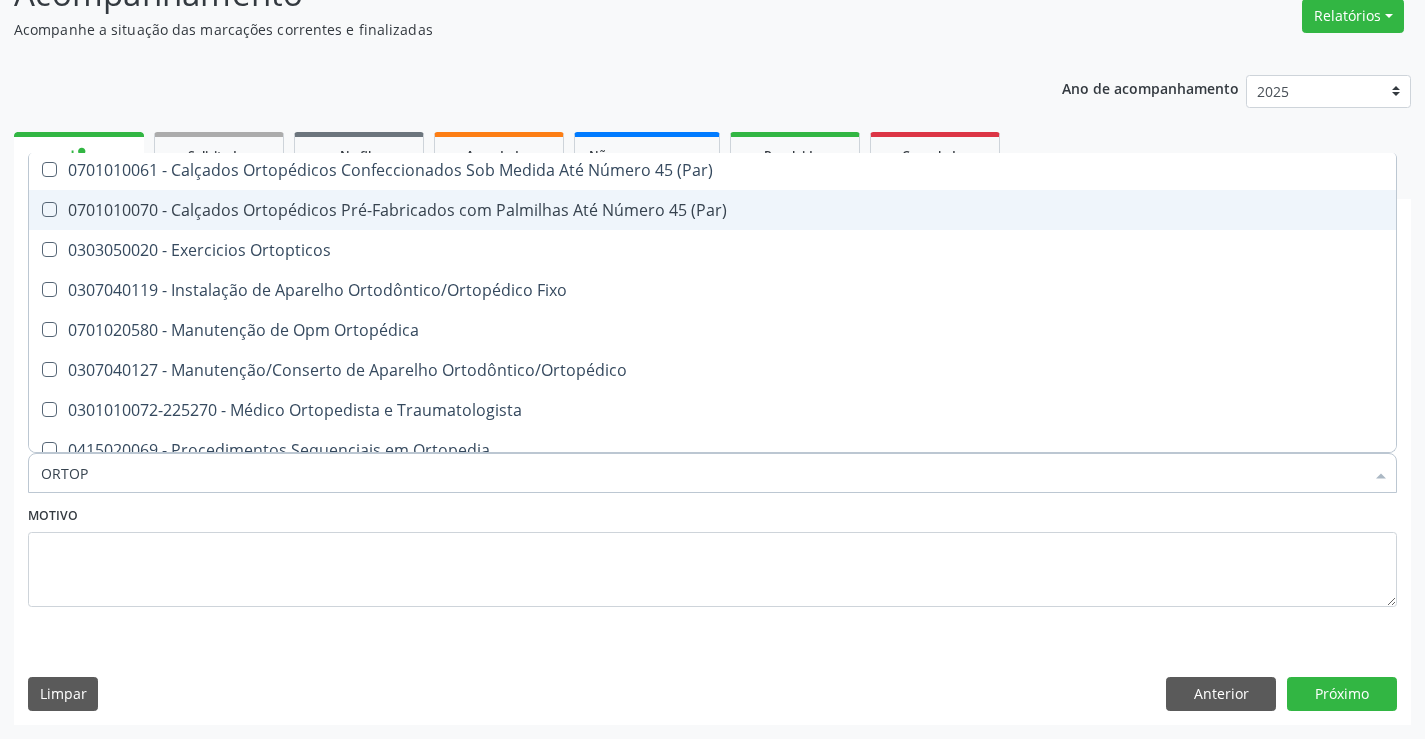 scroll, scrollTop: 181, scrollLeft: 0, axis: vertical 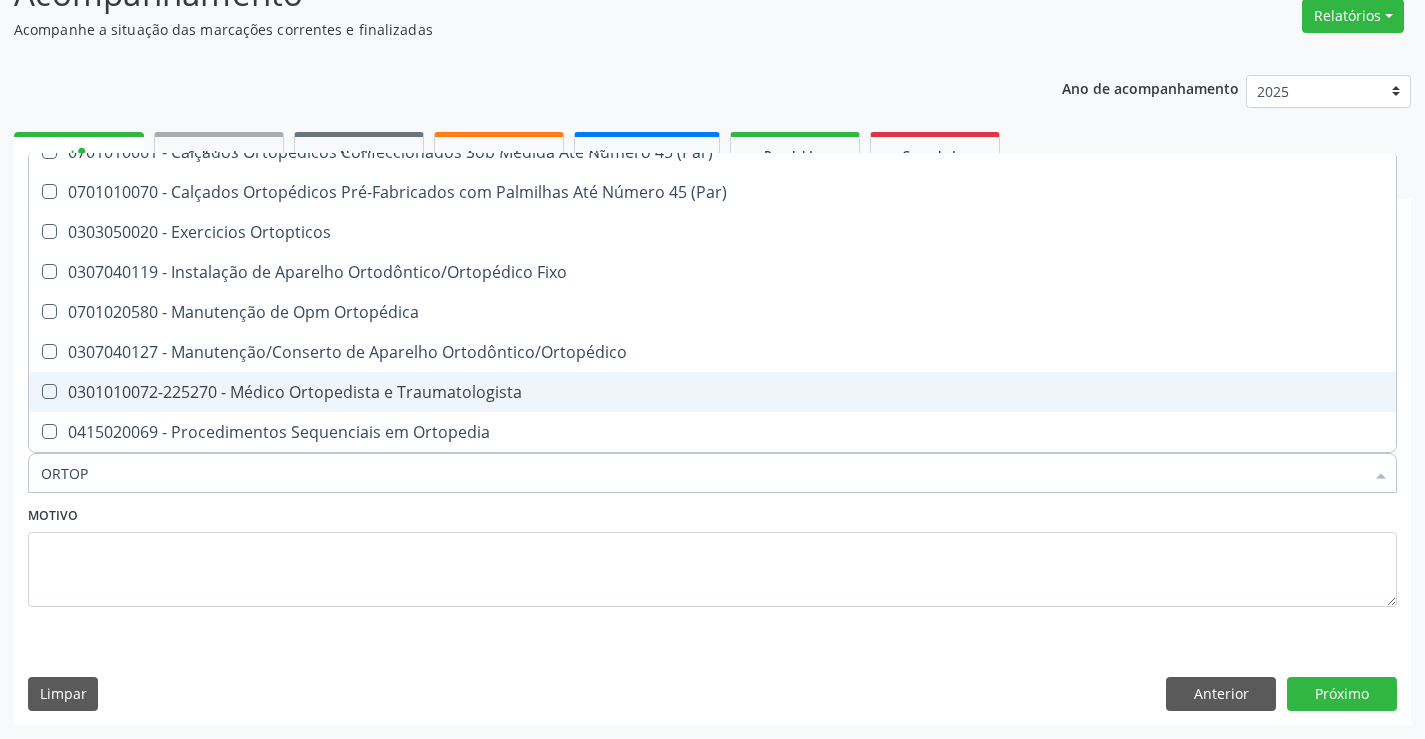 click on "0301010072-225270 - Médico Ortopedista e Traumatologista" at bounding box center (712, 392) 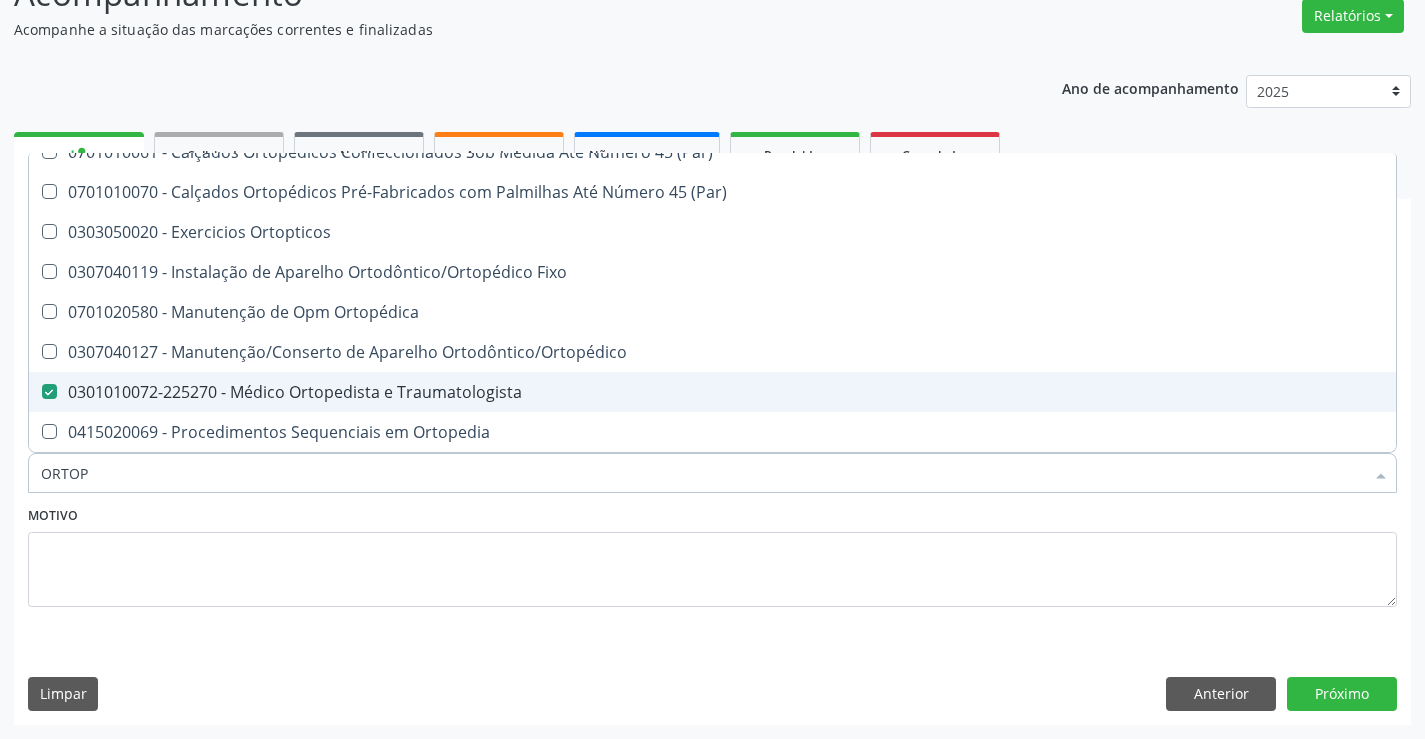 checkbox on "true" 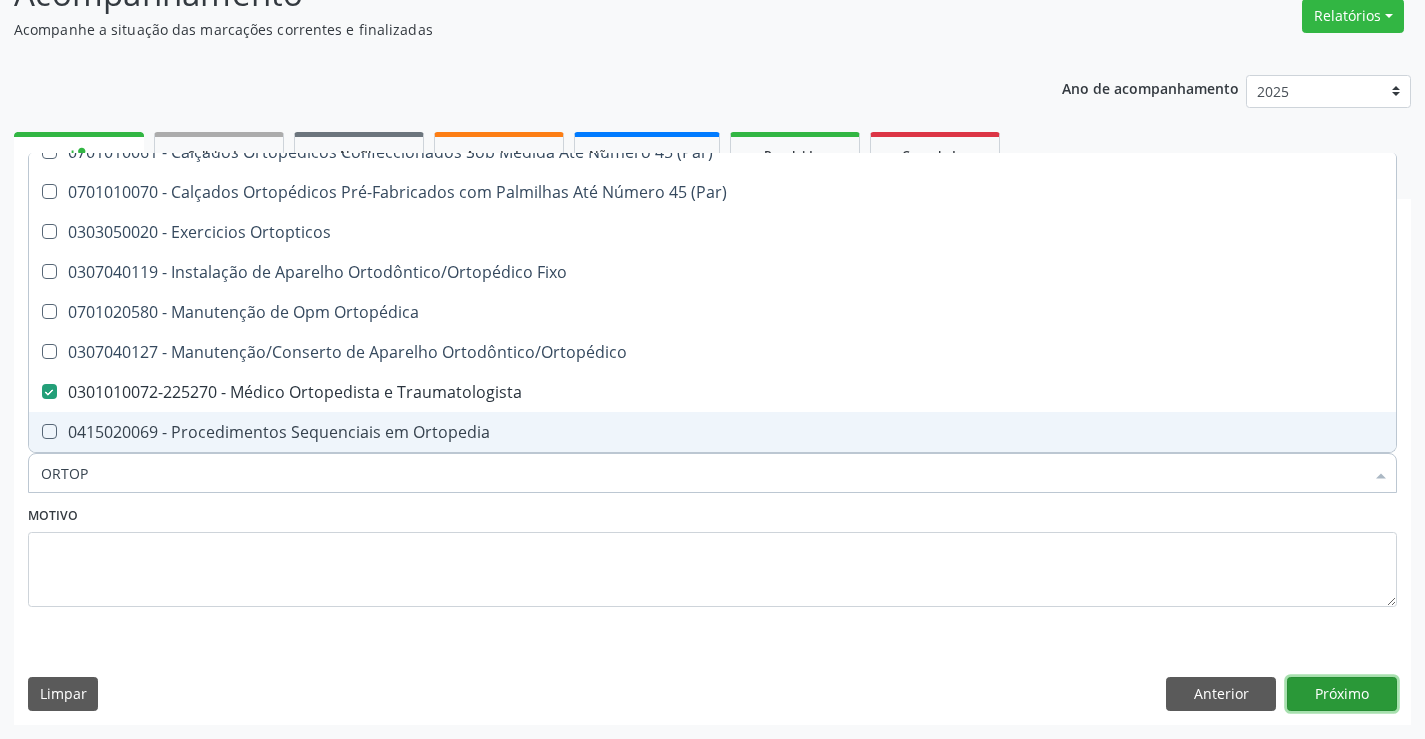 click on "Próximo" at bounding box center (1342, 694) 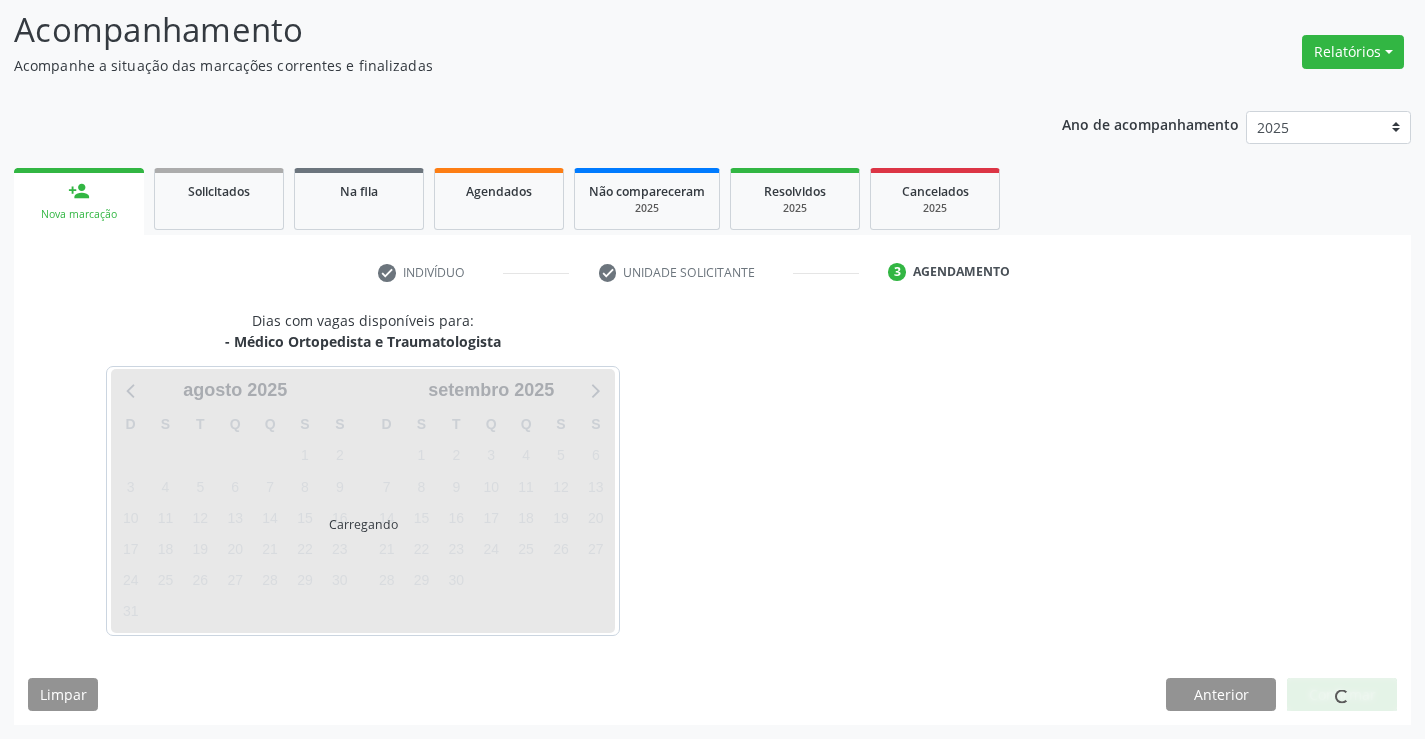 scroll, scrollTop: 131, scrollLeft: 0, axis: vertical 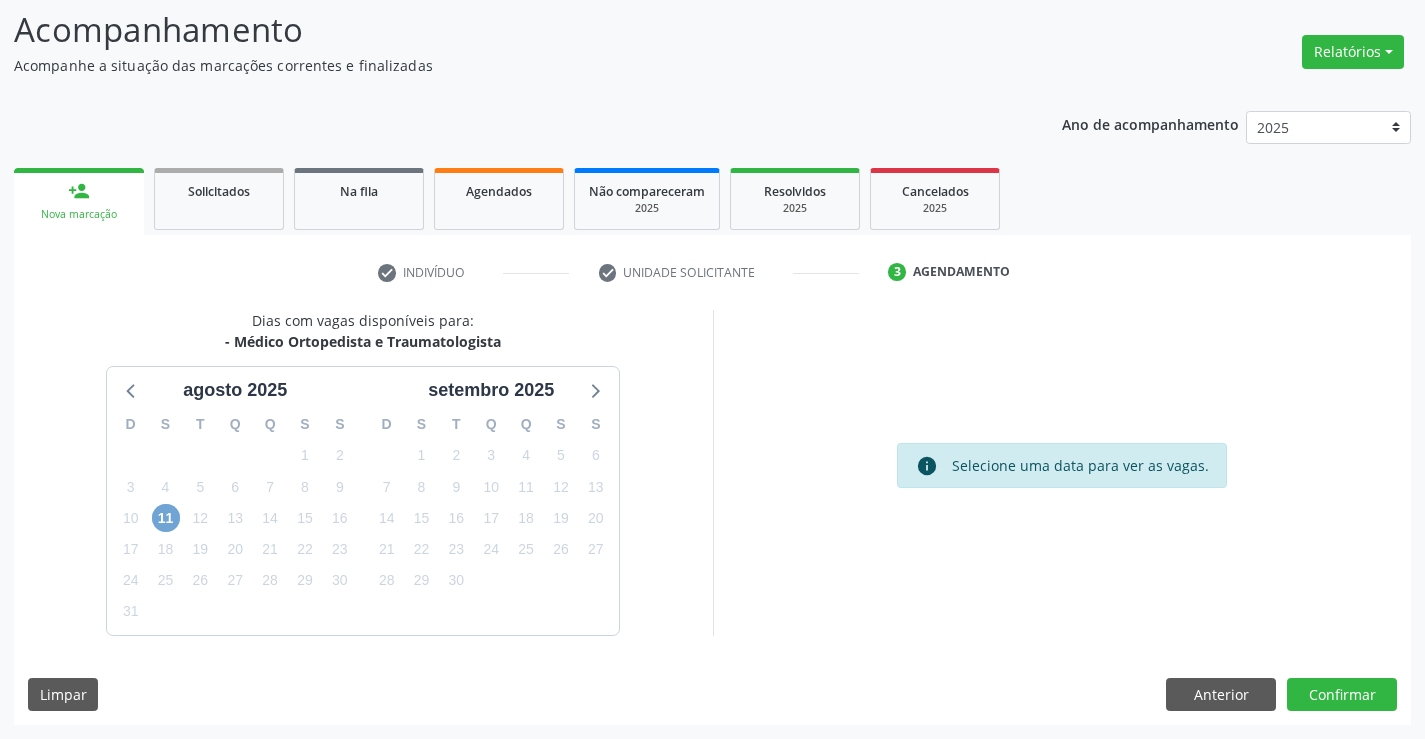 click on "11" at bounding box center (166, 518) 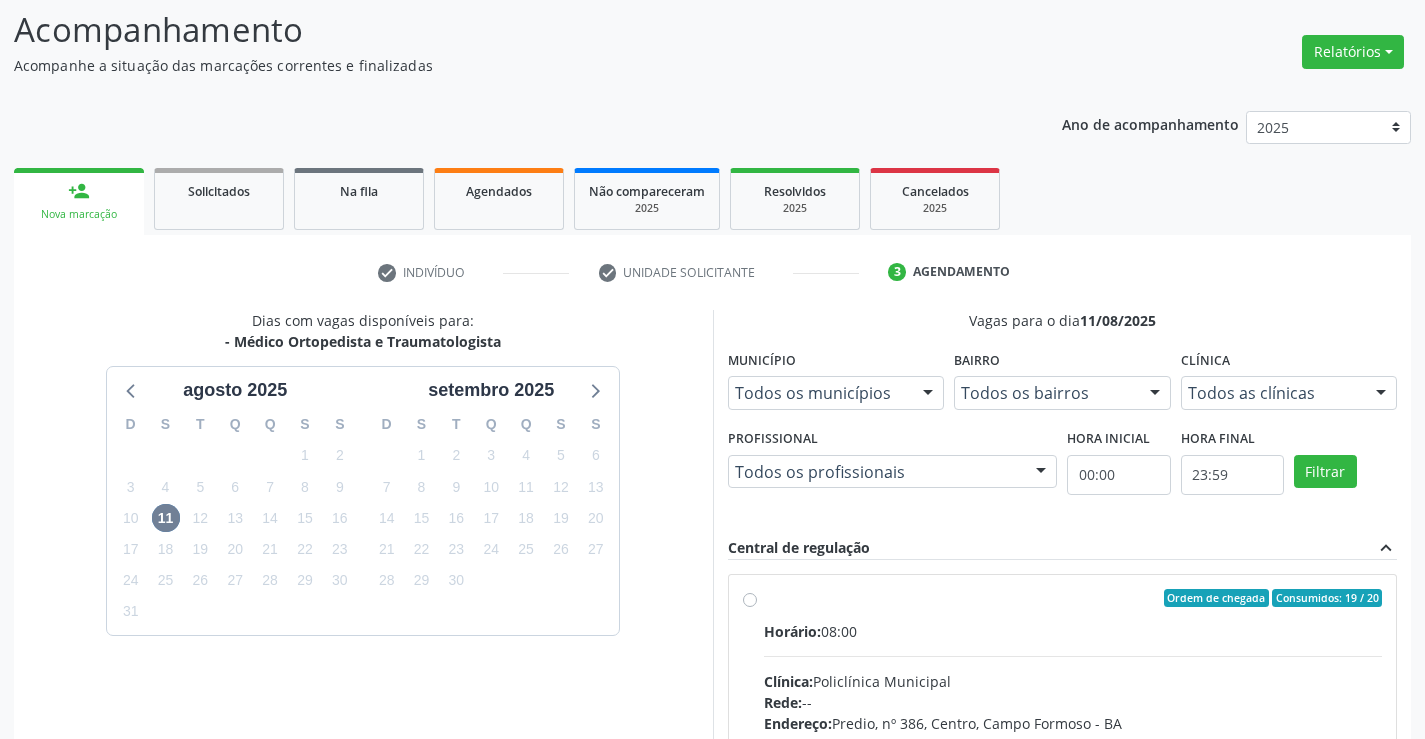 click on "Horário:   08:00" at bounding box center (1073, 631) 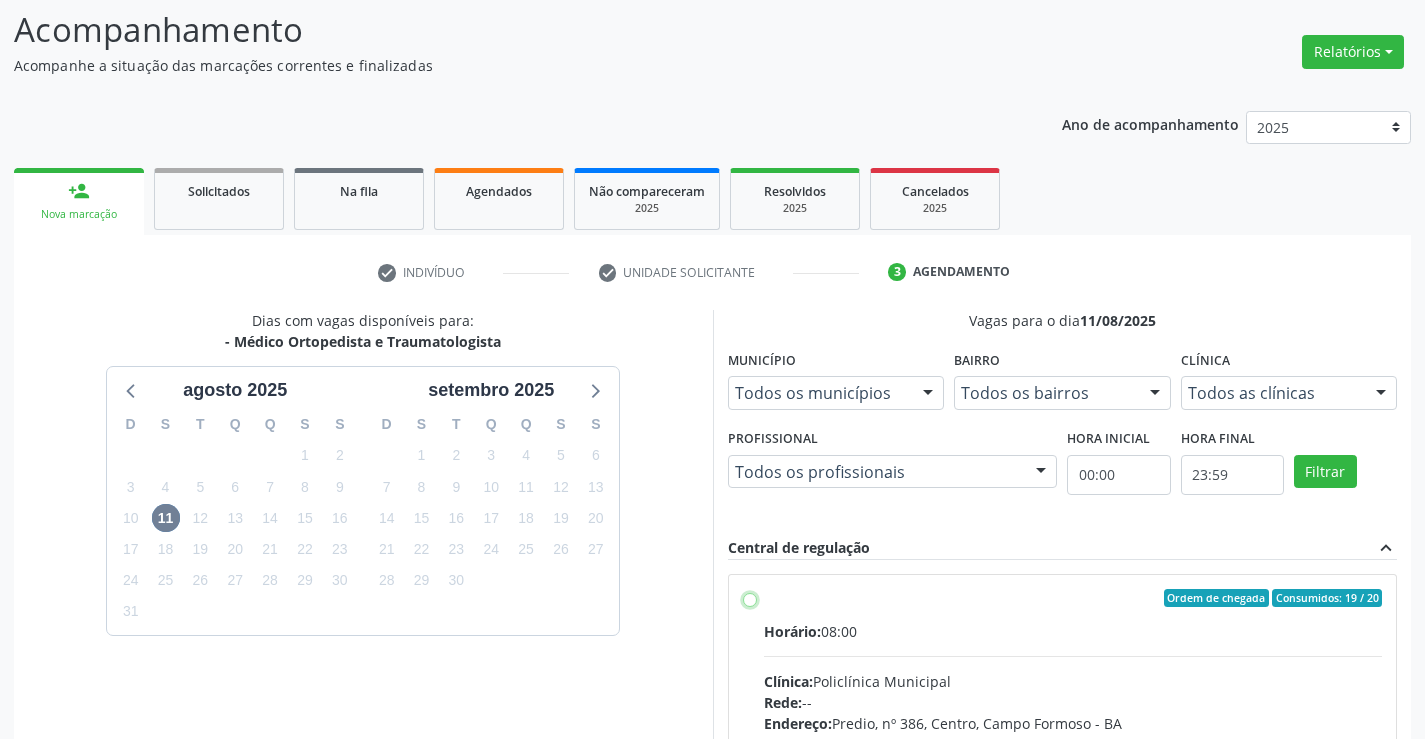 radio on "true" 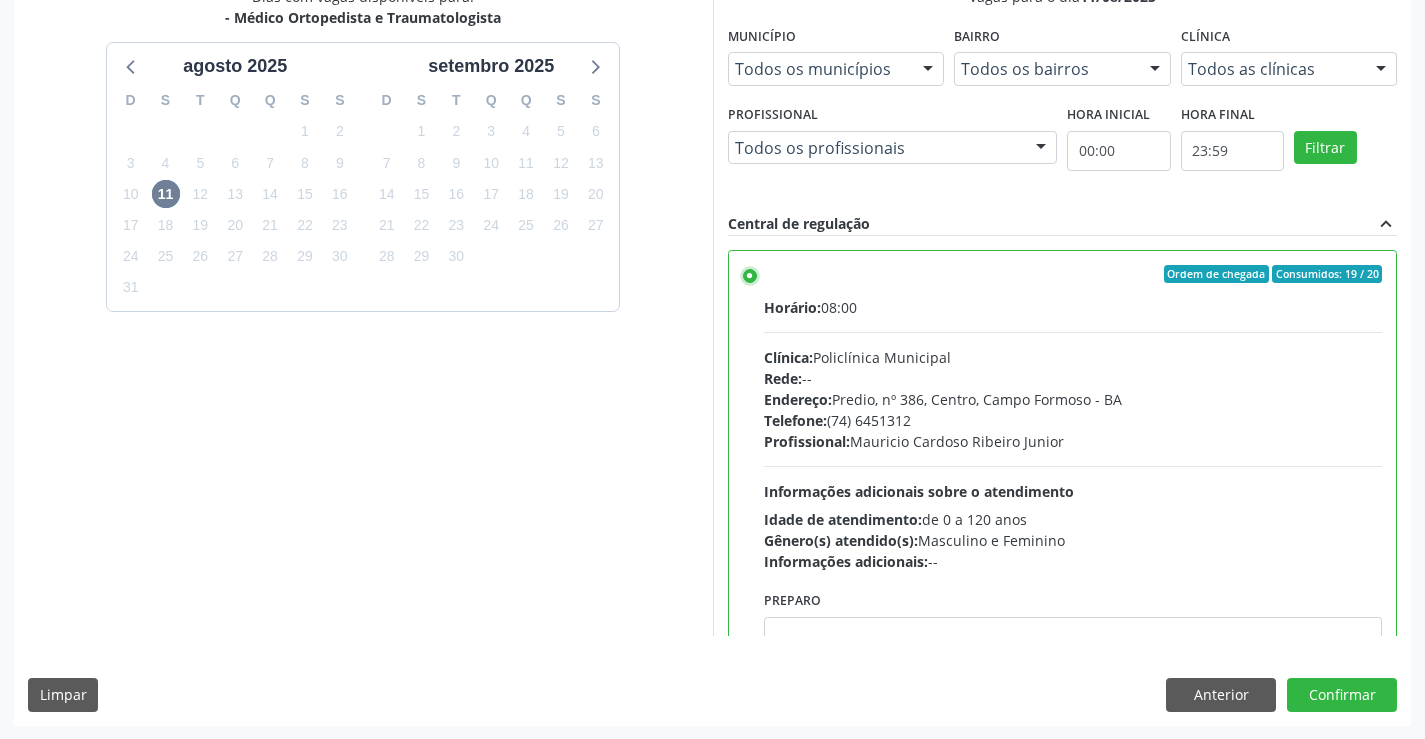 scroll, scrollTop: 456, scrollLeft: 0, axis: vertical 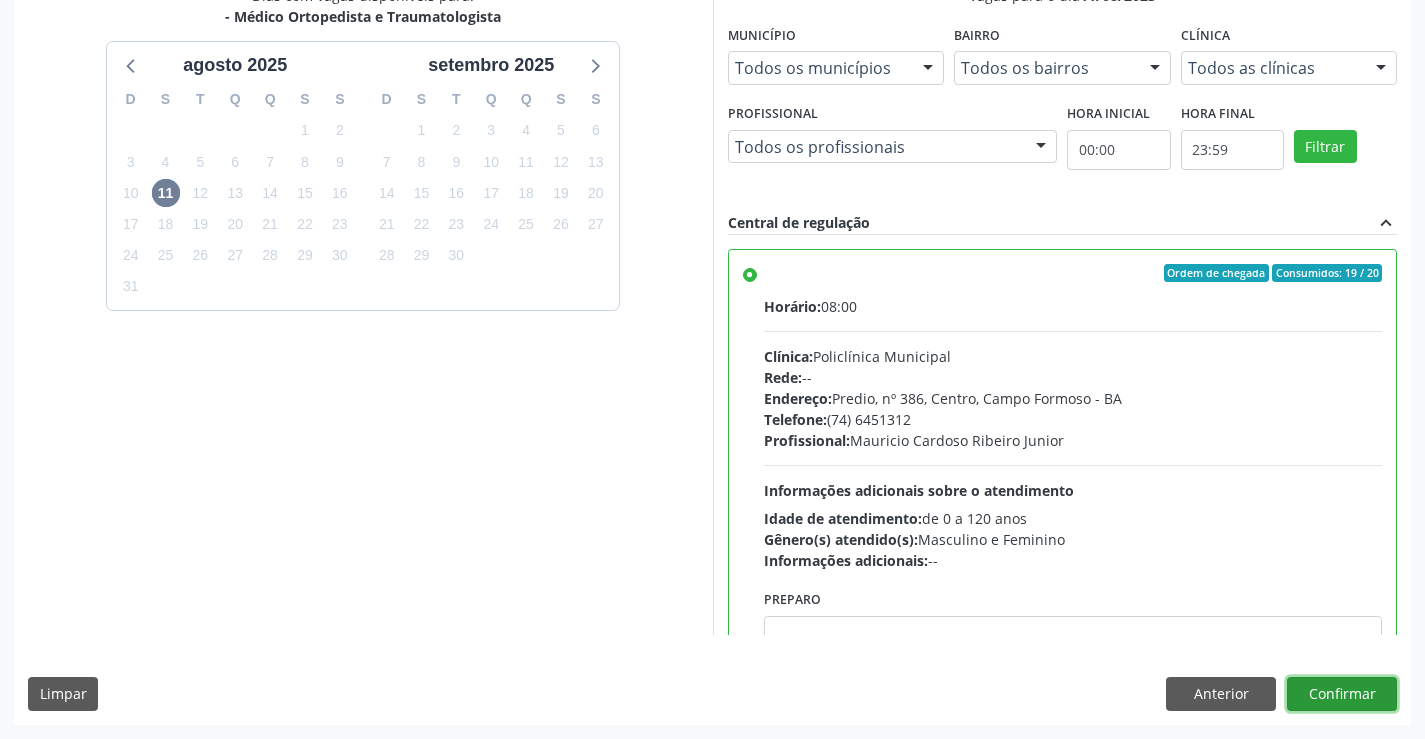 click on "Confirmar" at bounding box center (1342, 694) 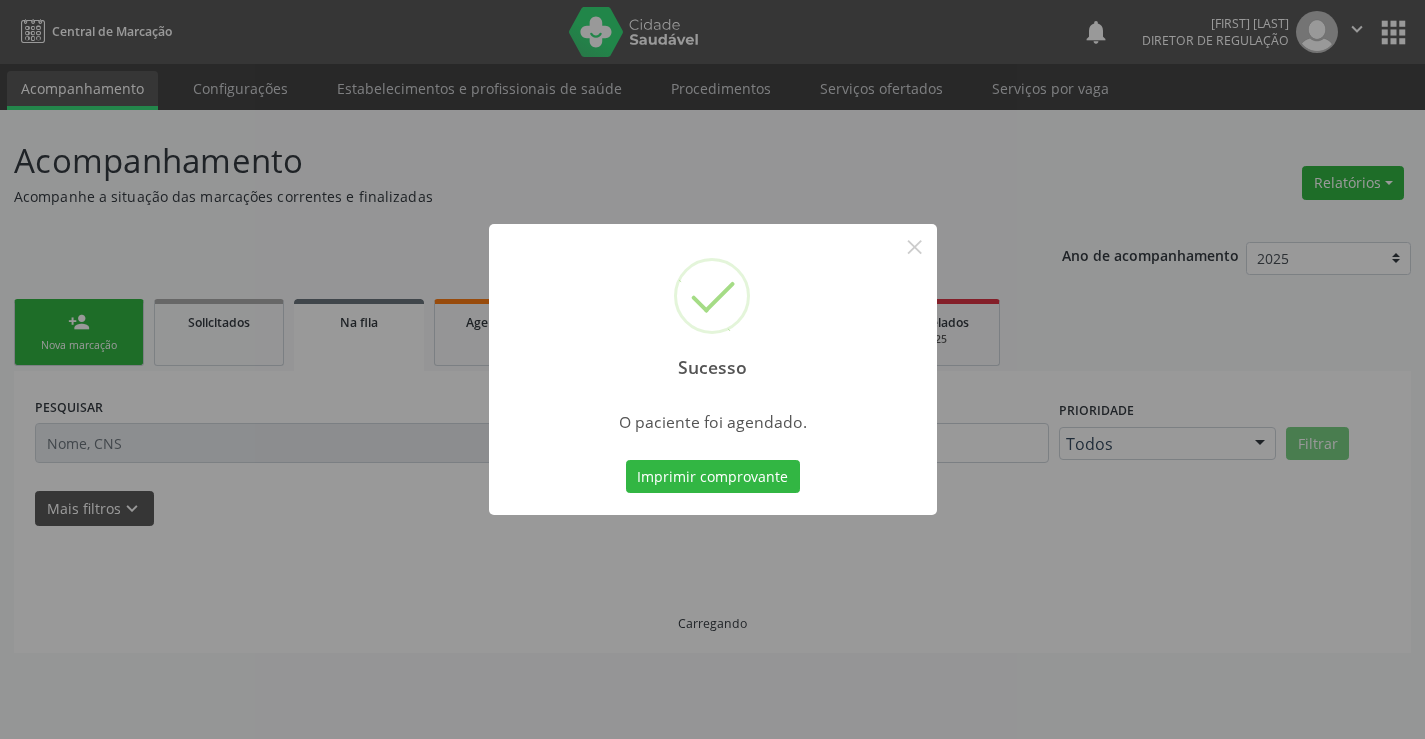 scroll, scrollTop: 0, scrollLeft: 0, axis: both 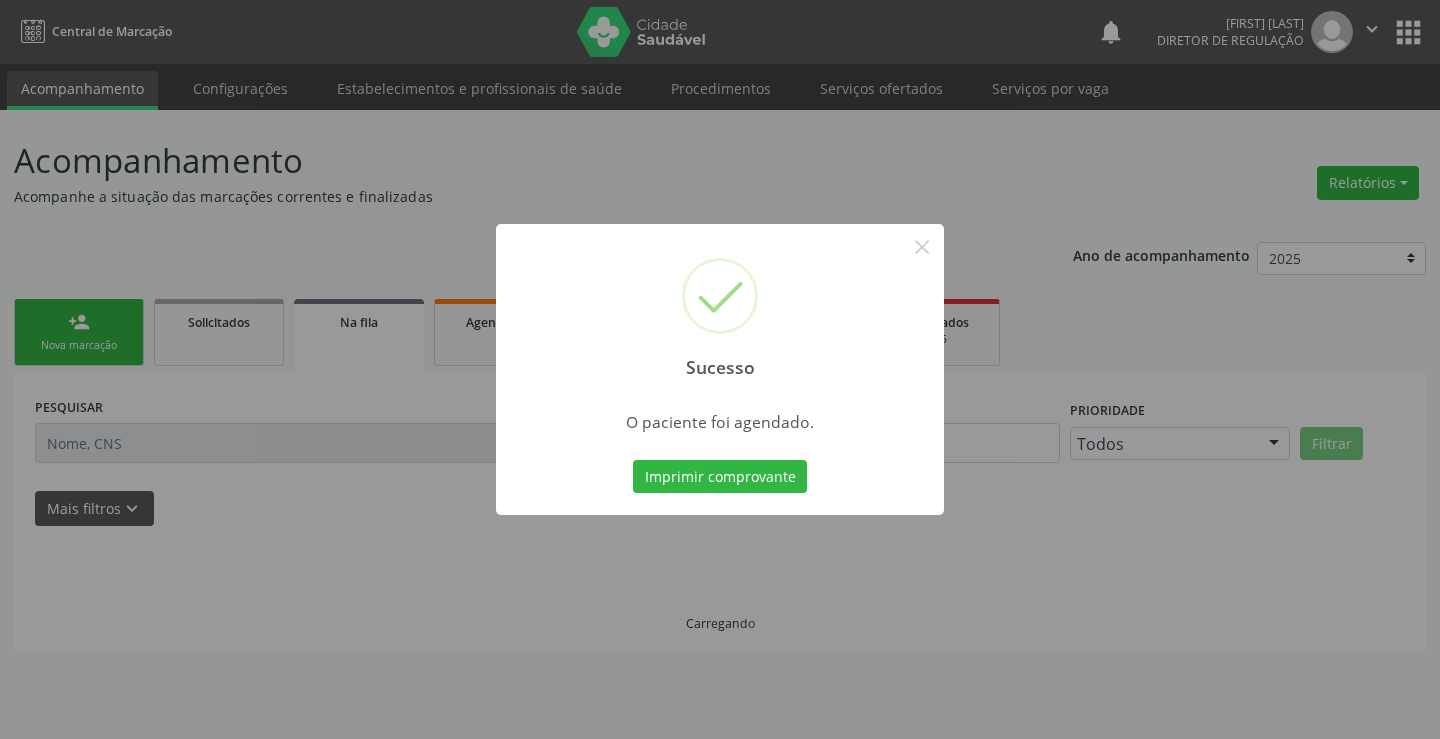 type 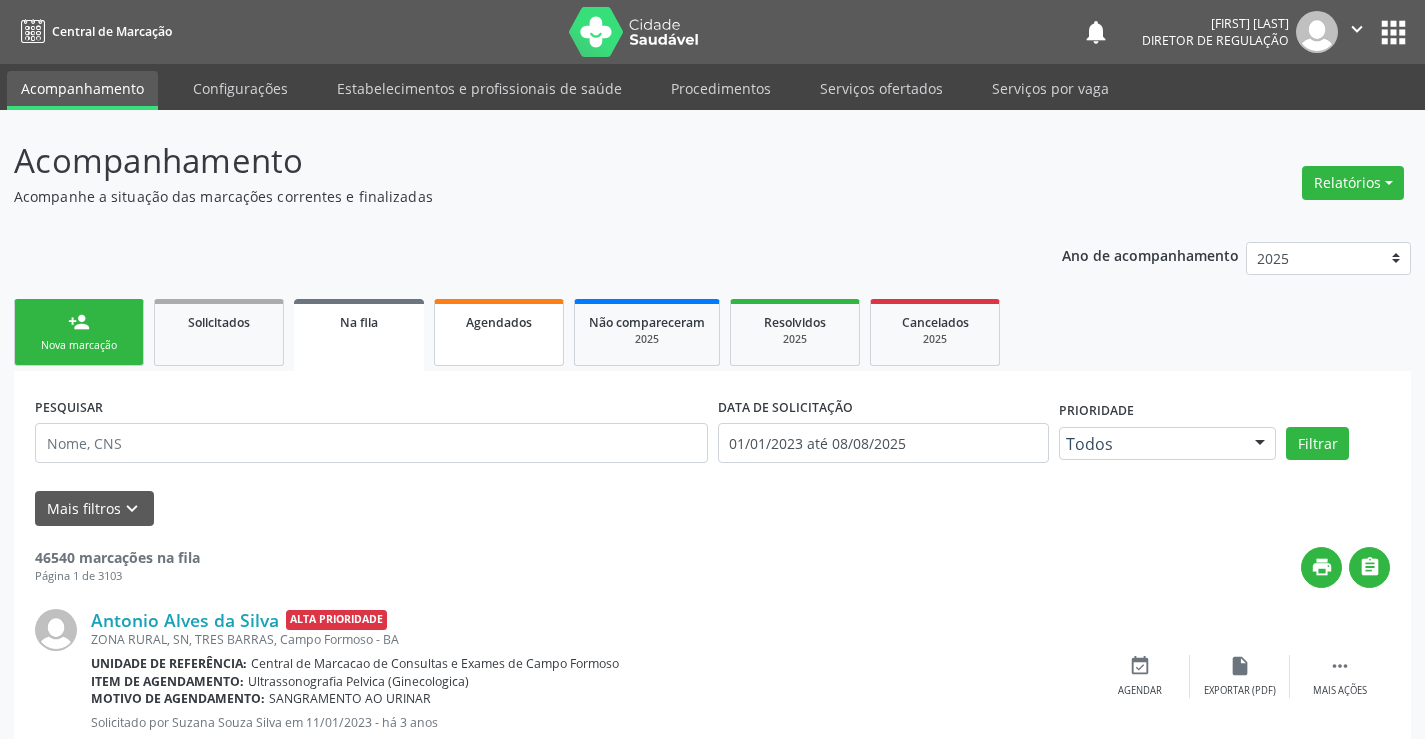 click on "Agendados" at bounding box center (499, 321) 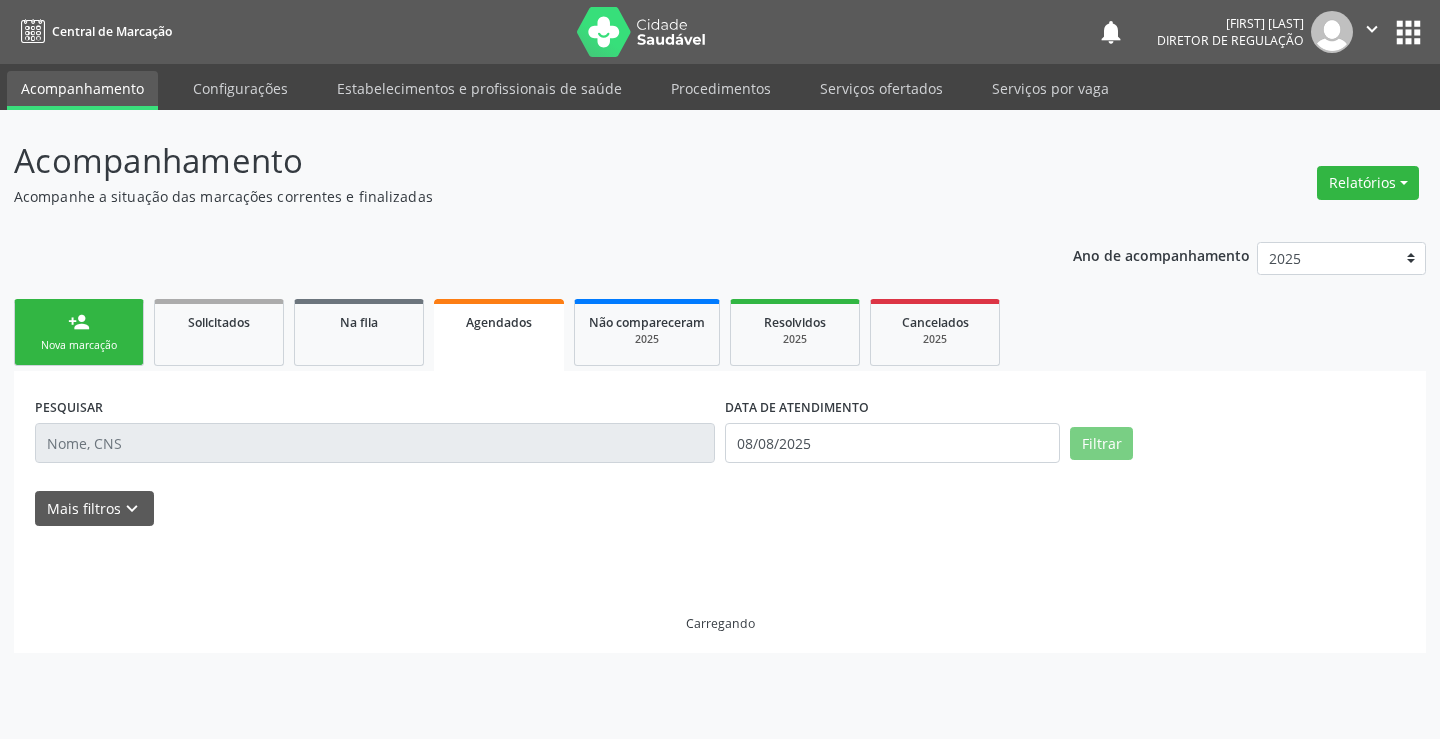 drag, startPoint x: 80, startPoint y: 417, endPoint x: 72, endPoint y: 429, distance: 14.422205 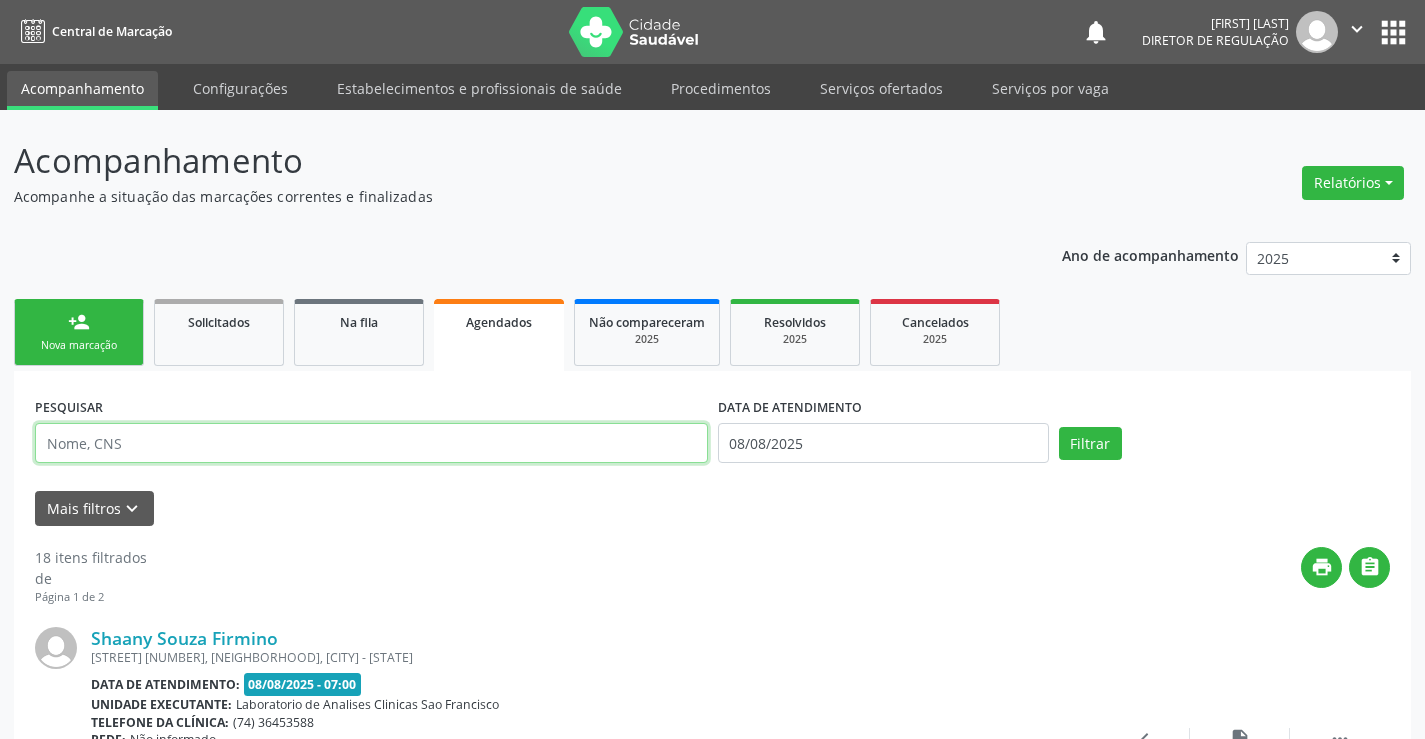 click at bounding box center (371, 443) 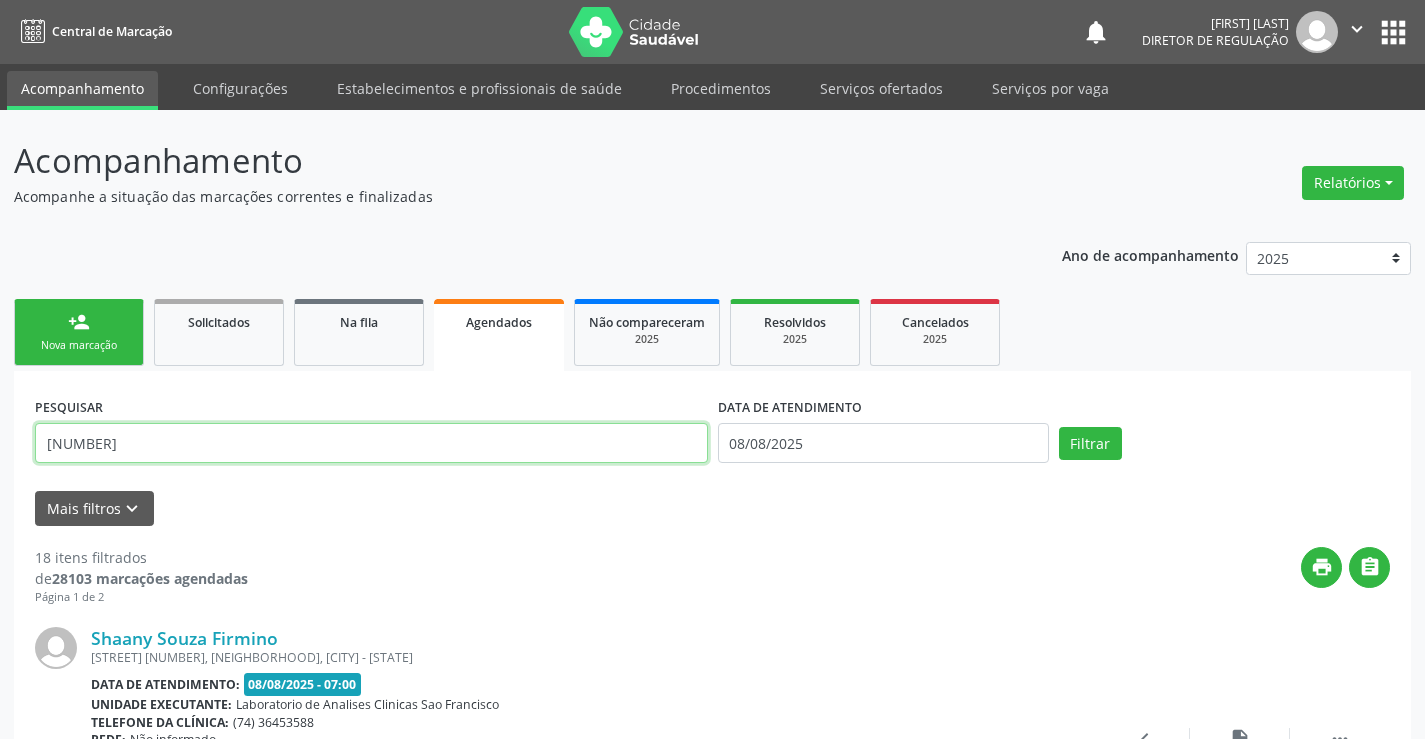 type on "706208511260066" 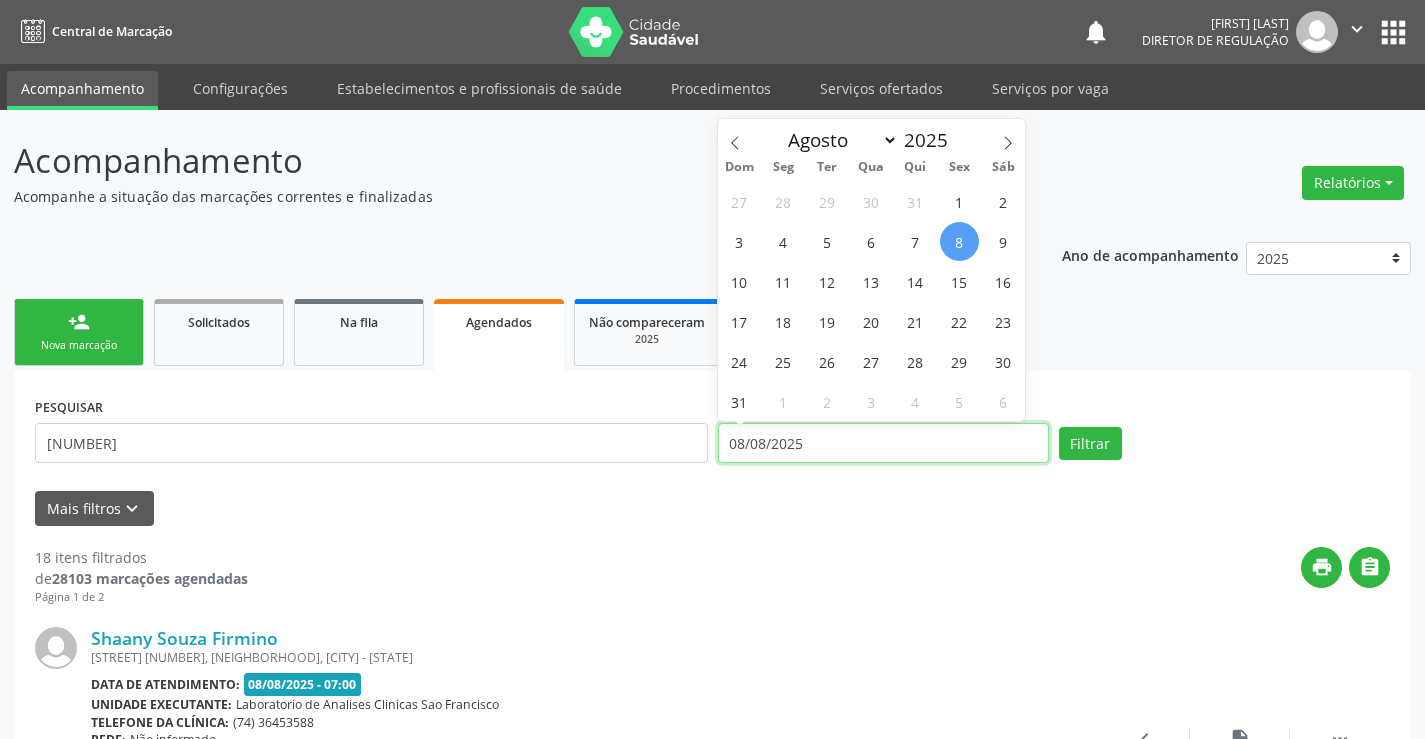 click on "08/08/2025" at bounding box center [883, 443] 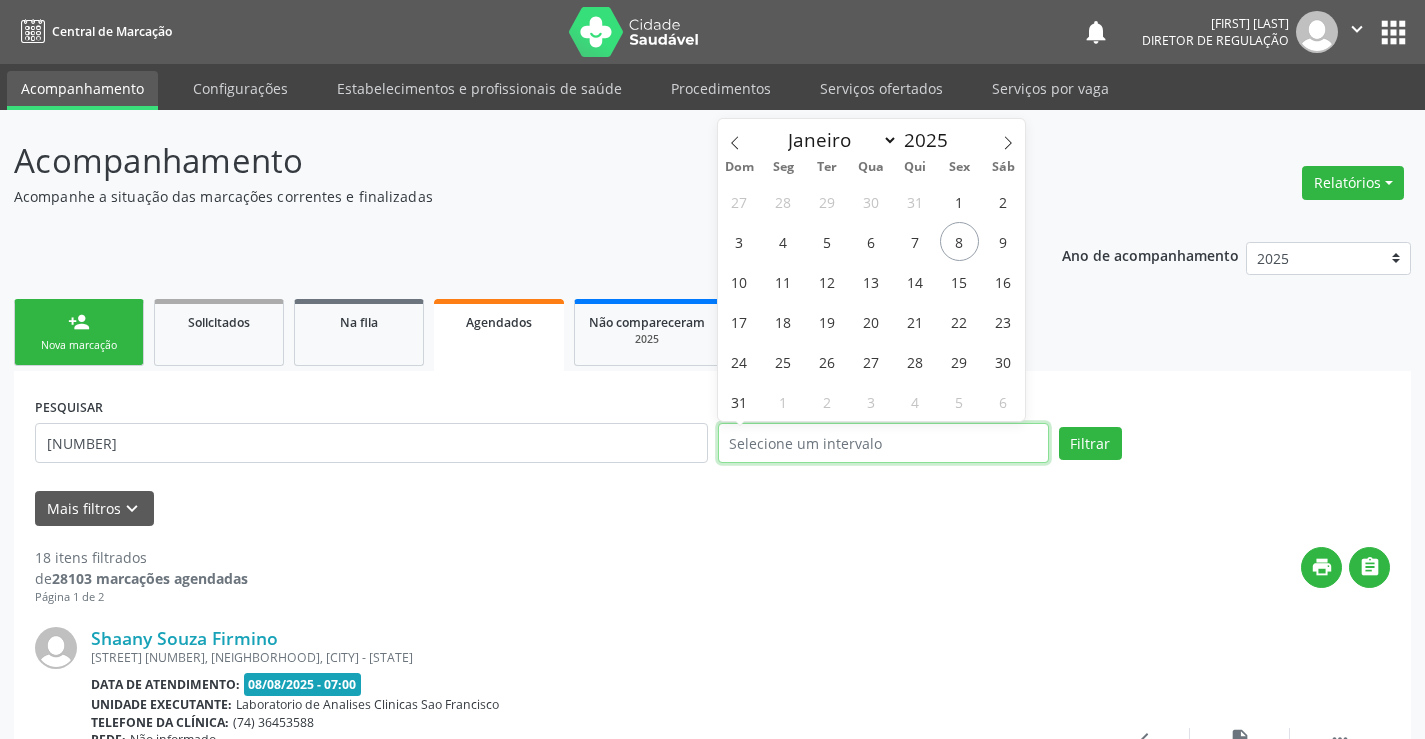 click on "Filtrar" at bounding box center [1090, 444] 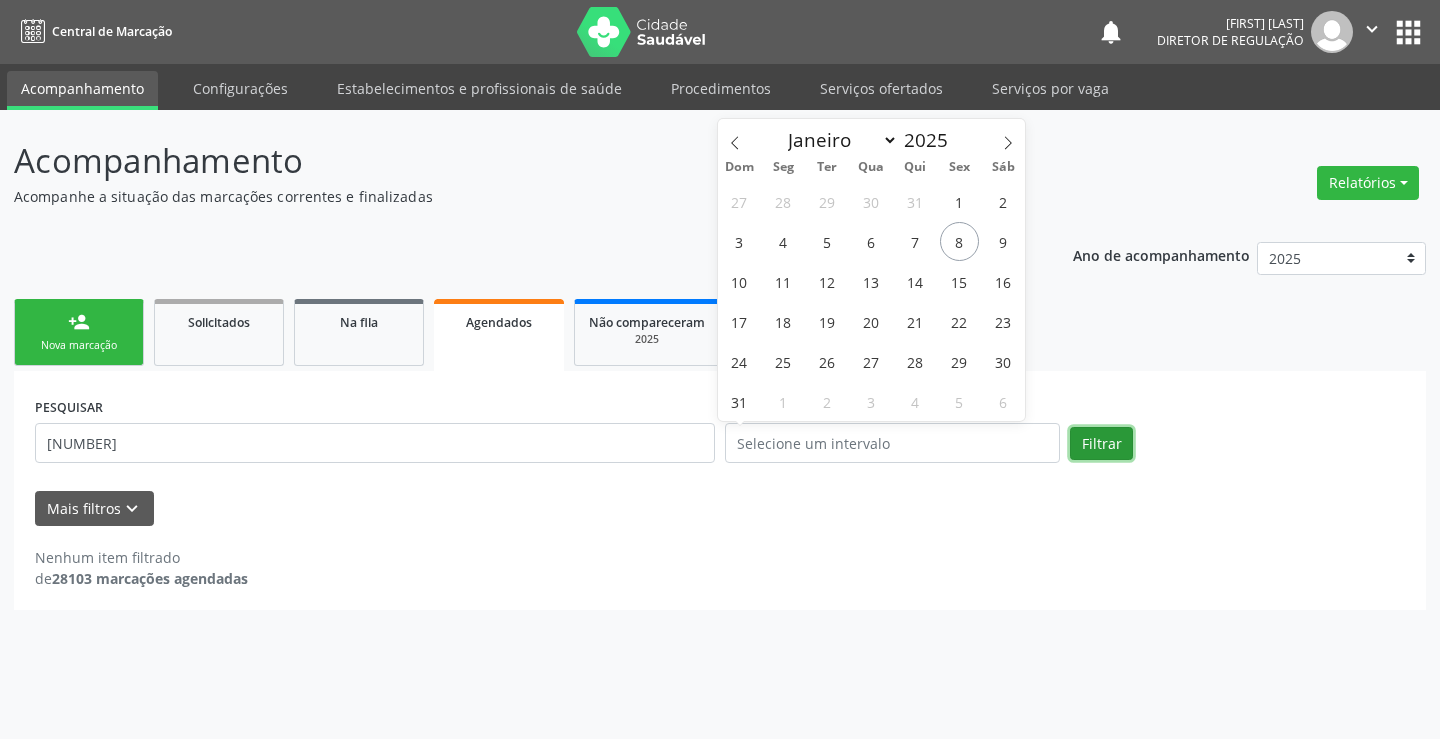 click on "Filtrar" at bounding box center [1101, 444] 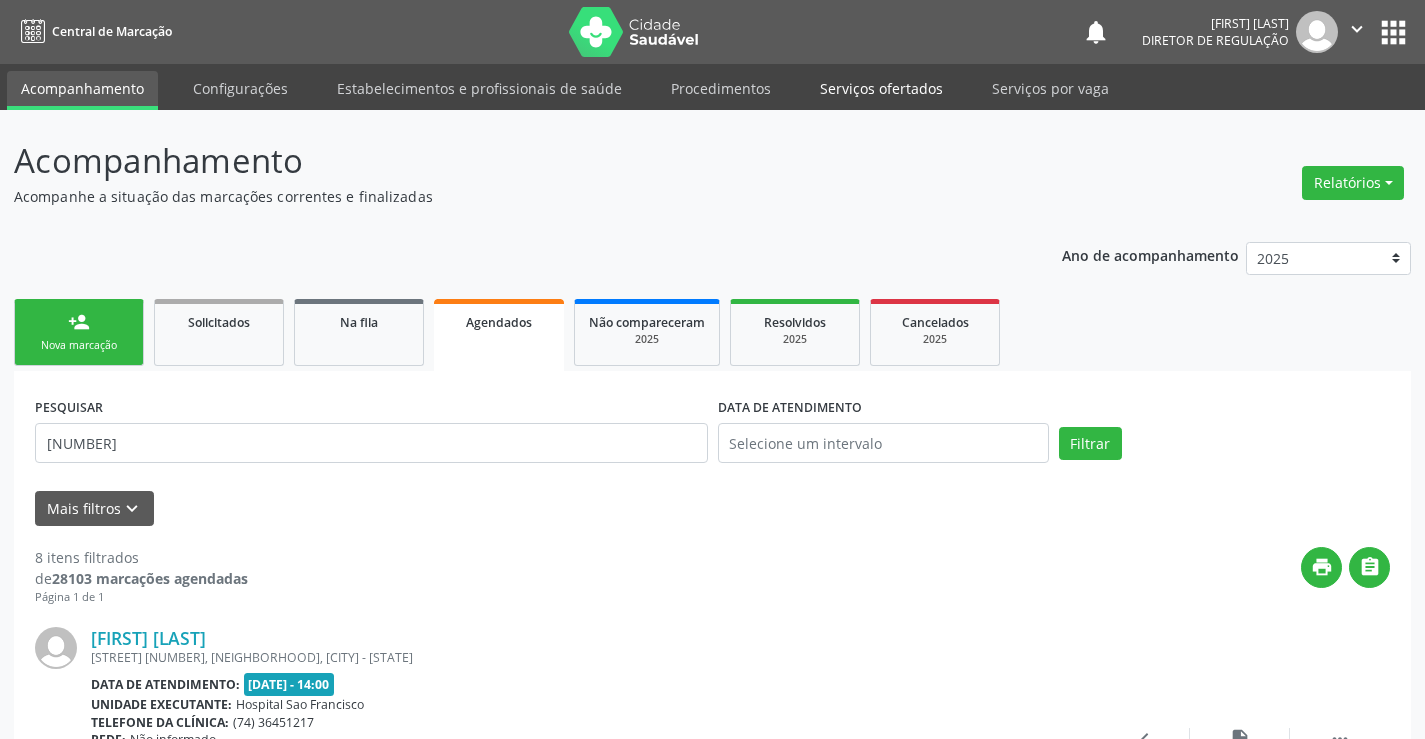 click on "Serviços ofertados" at bounding box center (881, 88) 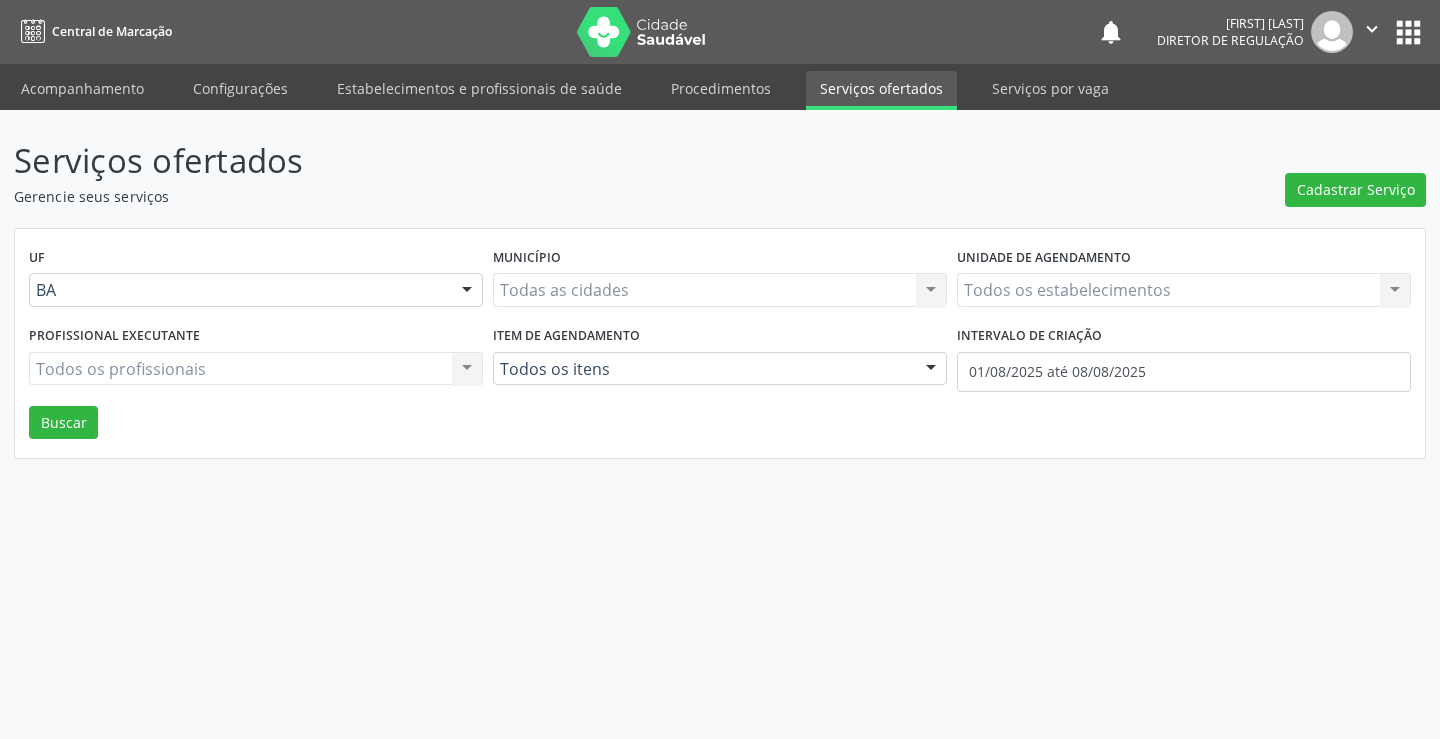 click on "Todos os estabelecimentos         Todos os estabelecimentos
Nenhum resultado encontrado para: "   "
Não há nenhuma opção para ser exibida." at bounding box center (1184, 290) 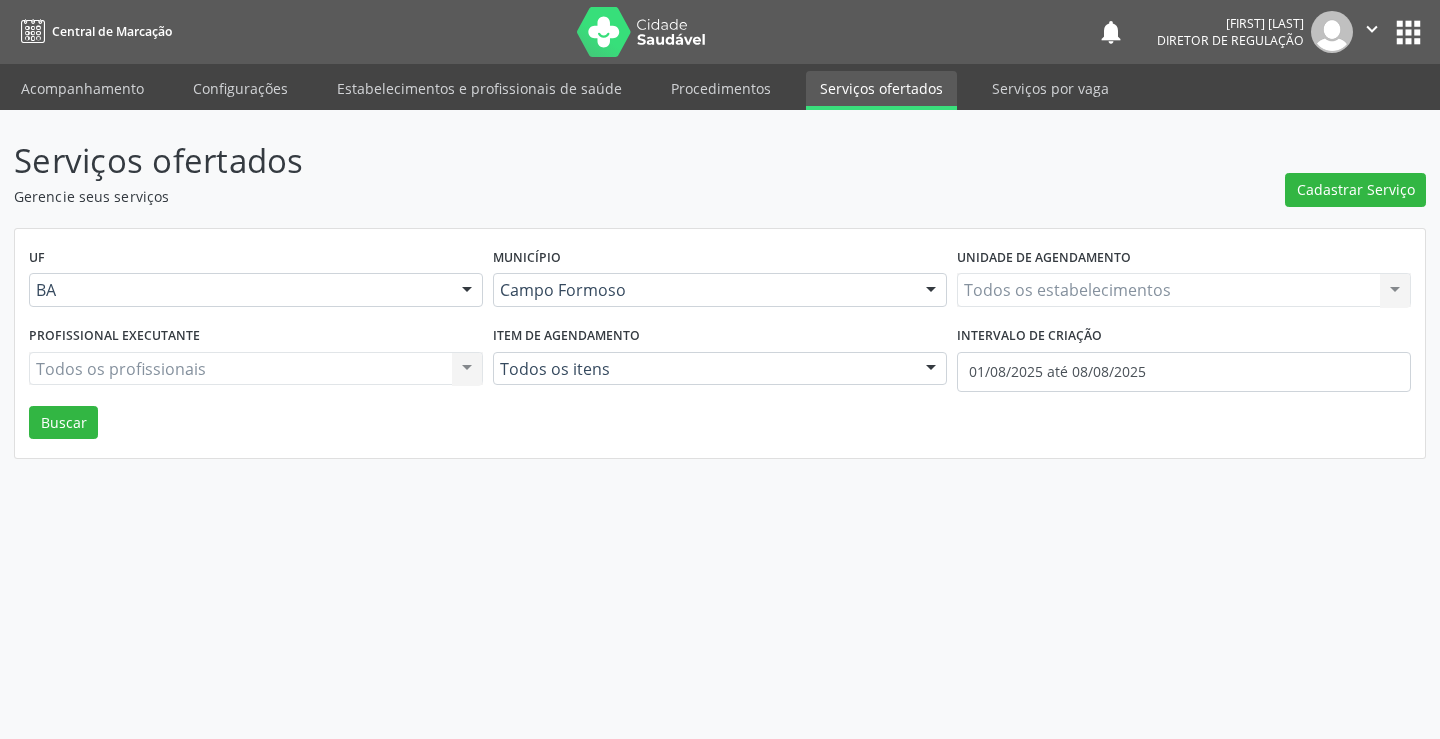 click on "Todos os estabelecimentos         Todos os estabelecimentos
Nenhum resultado encontrado para: "   "
Não há nenhuma opção para ser exibida." at bounding box center (1184, 290) 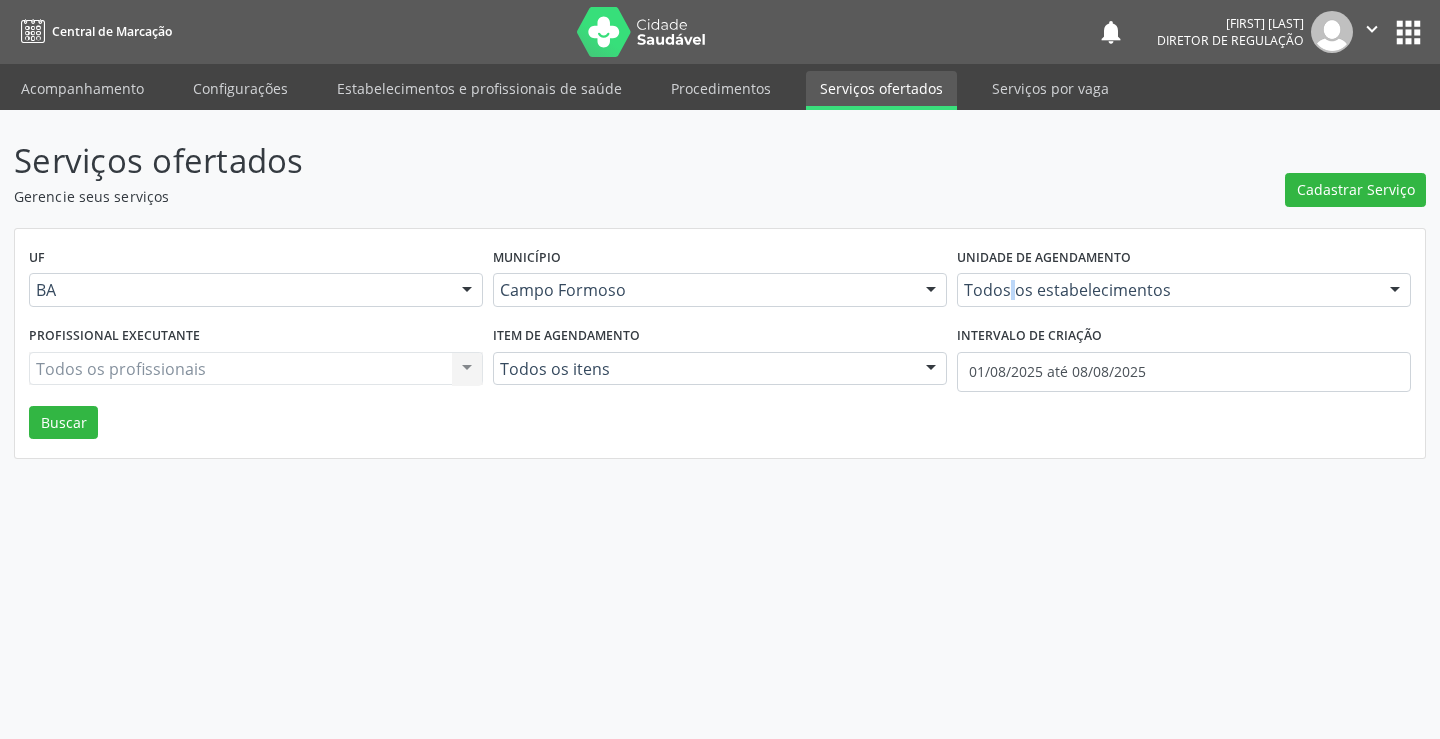 click on "Todos os estabelecimentos         Todos os estabelecimentos   Academia da Saude   Analise Diagnostico Laboratorial   Biolab   Caf Central de Abastecimento Farmaceutico de Campo Formoso   Caps Centro de Atencao Psicossocial   Central de Marcacao de Consultas e Exames de Campo Formoso   Centro Medico Campo Formoso   Centro de Enfrentamento Para Covid 19 de Campo Formoso   Centro de Reabilitacao   Centro de Saúde Ocular   Clinica Dr Jose Alberto   Clinica Dr Silvio Matos   Clinica Multimed   Clinica de Reabilitacao Nova Mente e Novo Corpo   Clinlab   Clinodonto   Consultorio Dr Adailton Menezes   Consultorio Dr Cristovao Jose de Lima Silva   Consultorio Odontologico Dr Bruno Ribeiro Mendes   Consultorio Odontologico Dra Marilia Hilariao Ferreira   Dialab Diagnostico Laboratorial   Ecoseg Consultoria Gestao e Treinamentos   Estrategia de Saude da Familia Lages dos Negros II   Farmacia Basica   Farmacias Paque Menos   Fisiocare   Fisiolates   Fisiomais Campo Formoso   Fisiomed                 Labvida" at bounding box center (1184, 290) 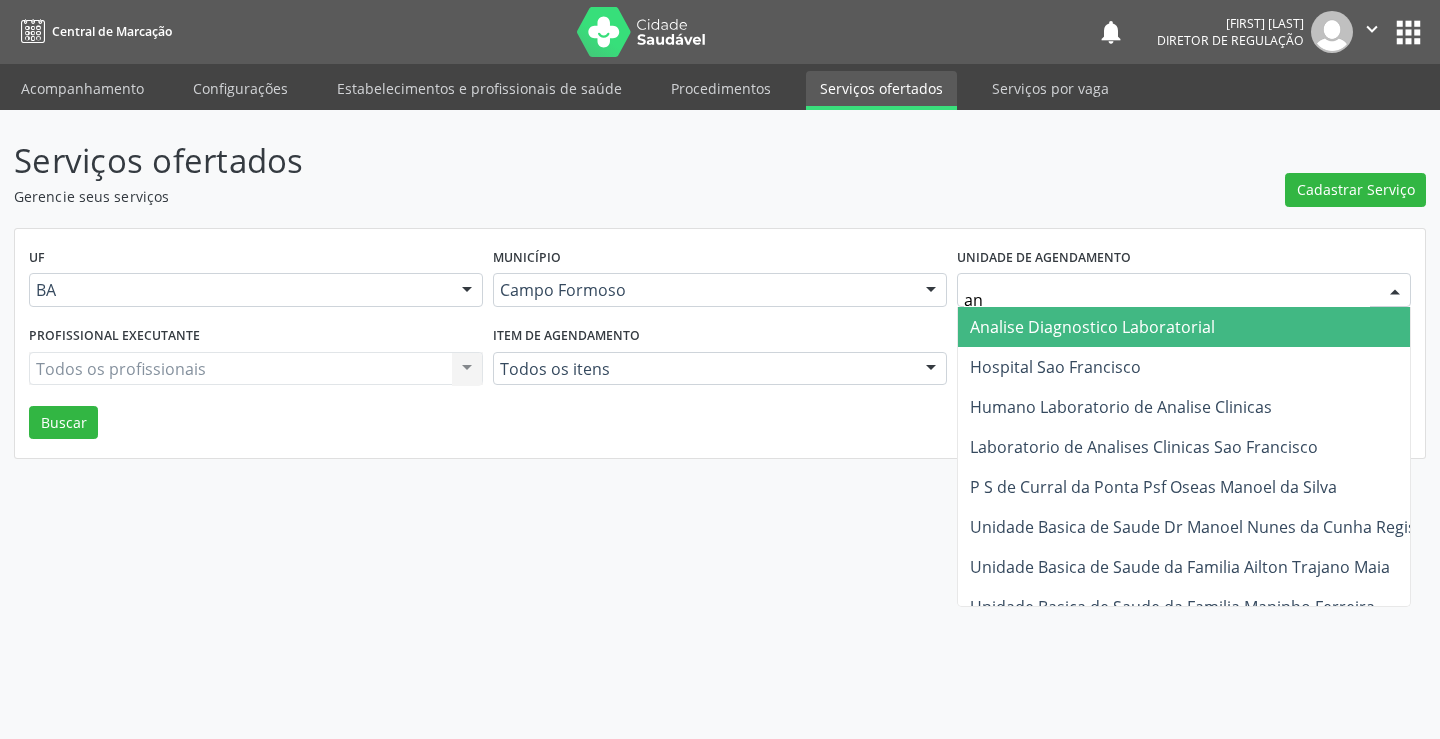 type on "ana" 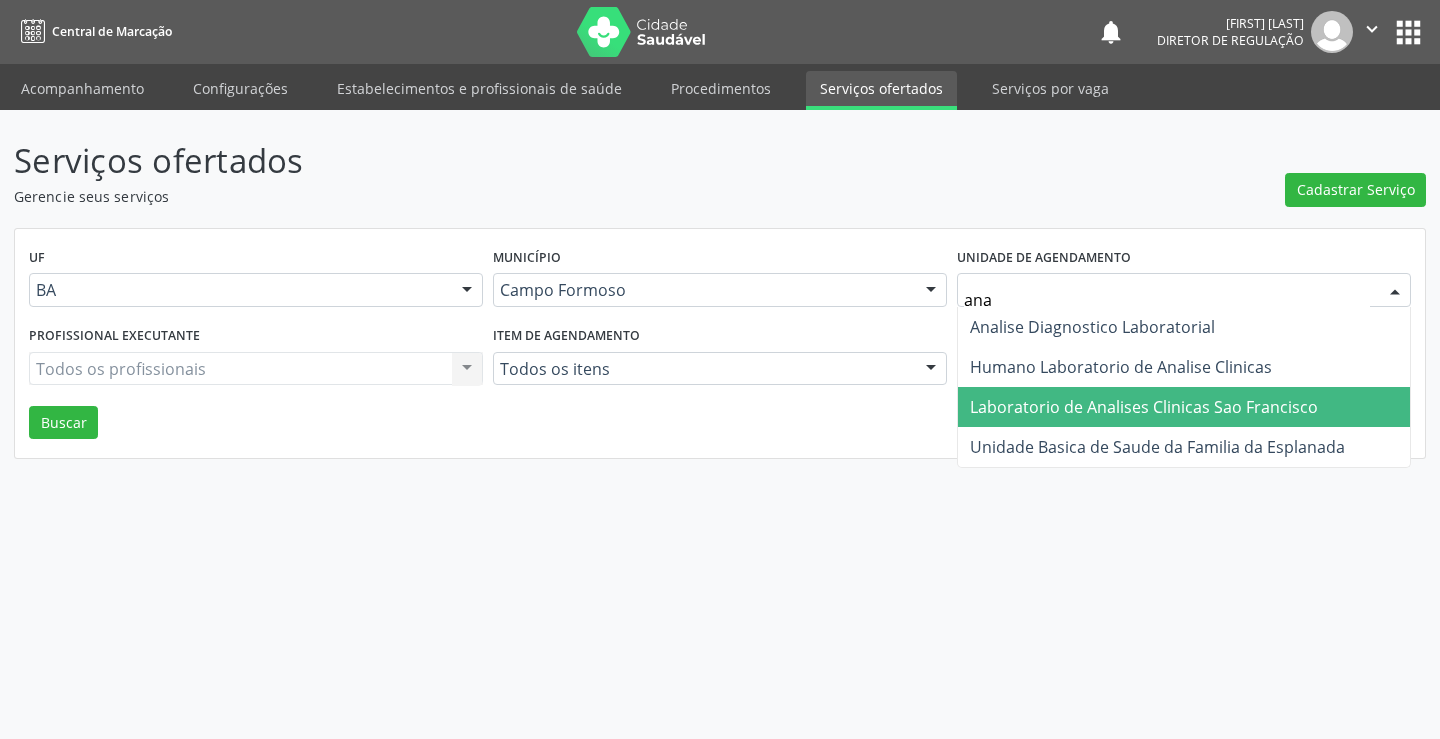 click on "Laboratorio de Analises Clinicas Sao Francisco" at bounding box center (1184, 407) 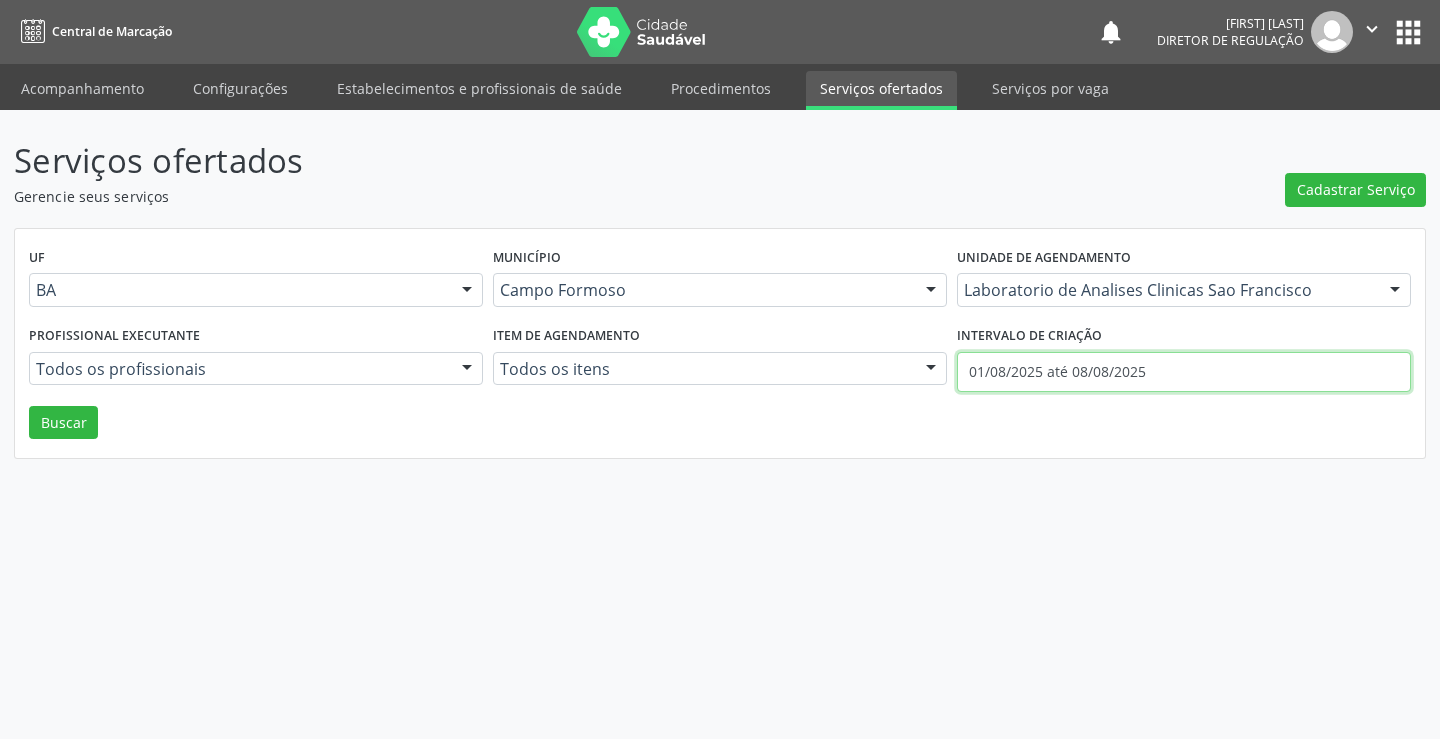 click on "01/08/2025 até 08/08/2025" at bounding box center [1184, 372] 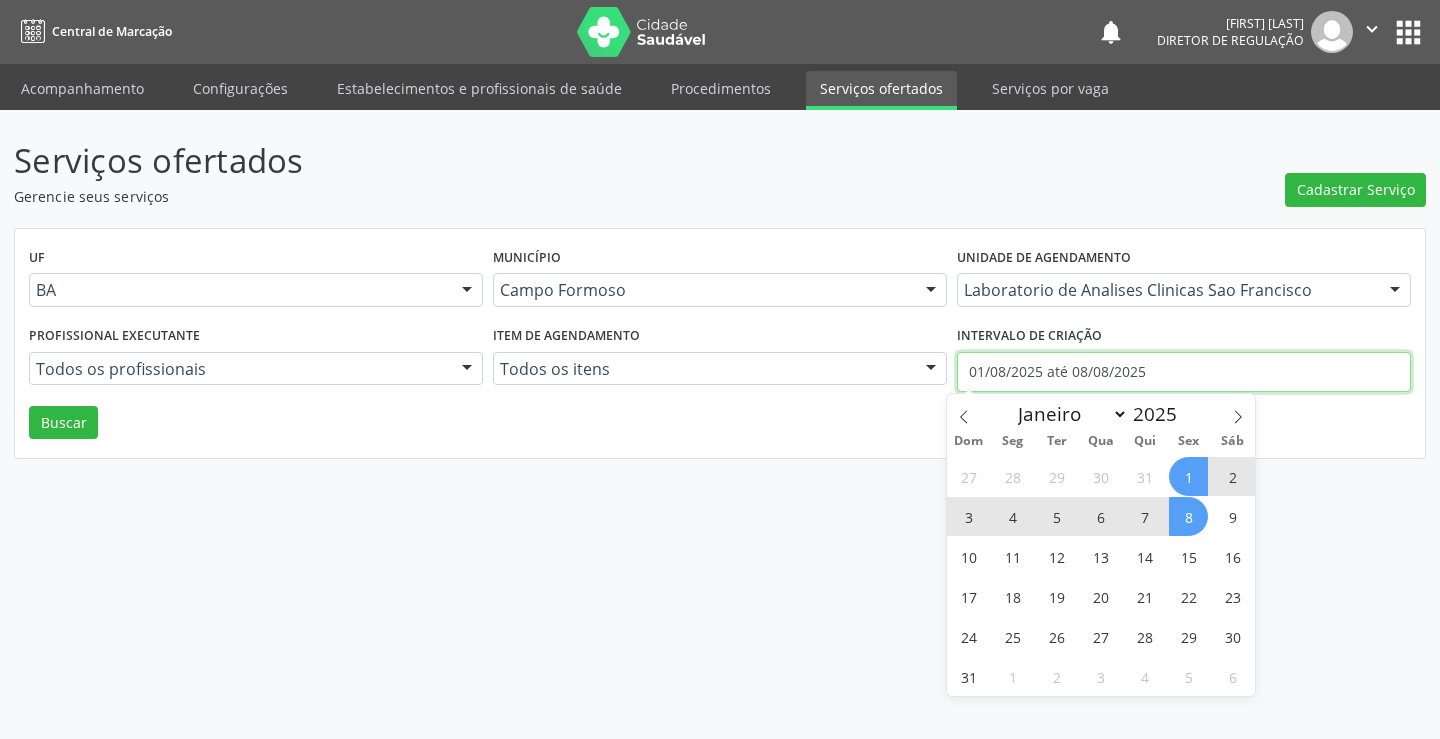 type 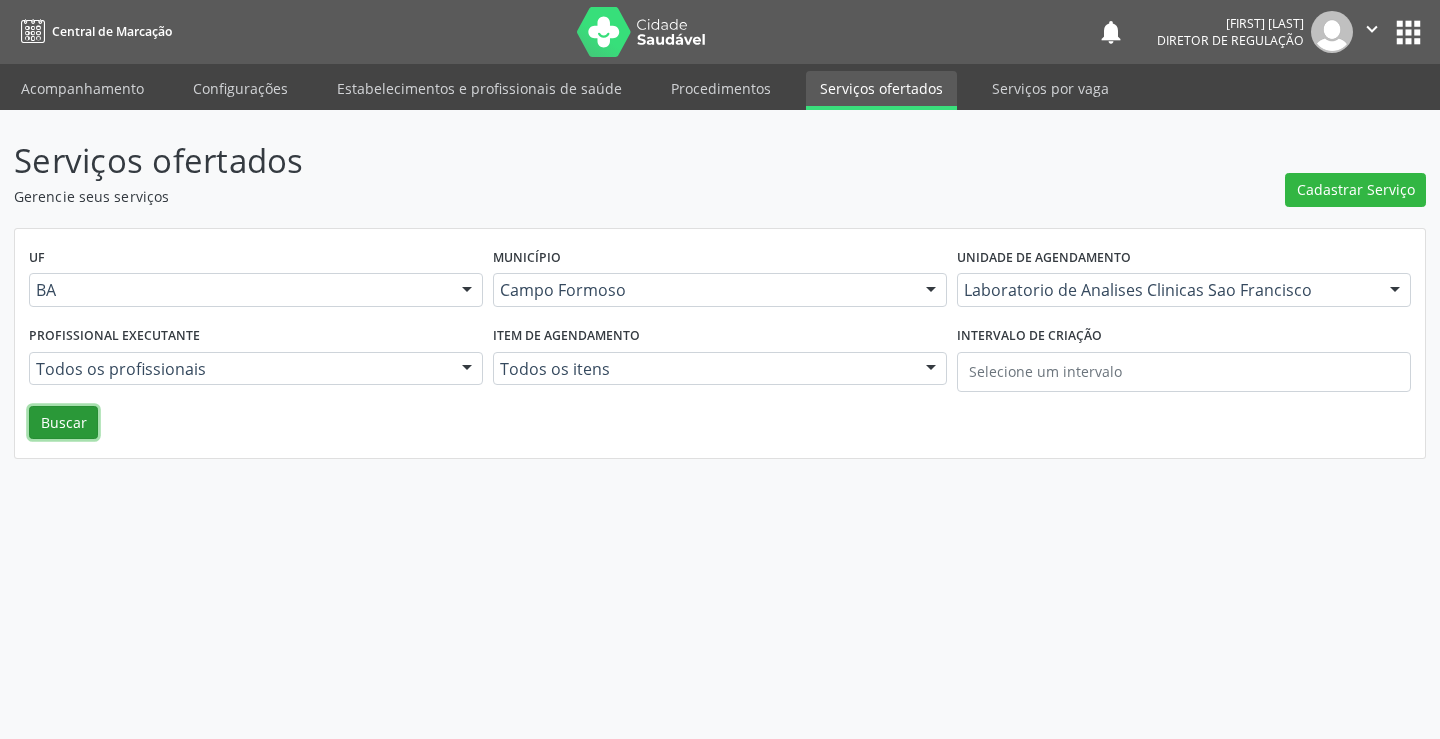click on "Buscar" at bounding box center (63, 423) 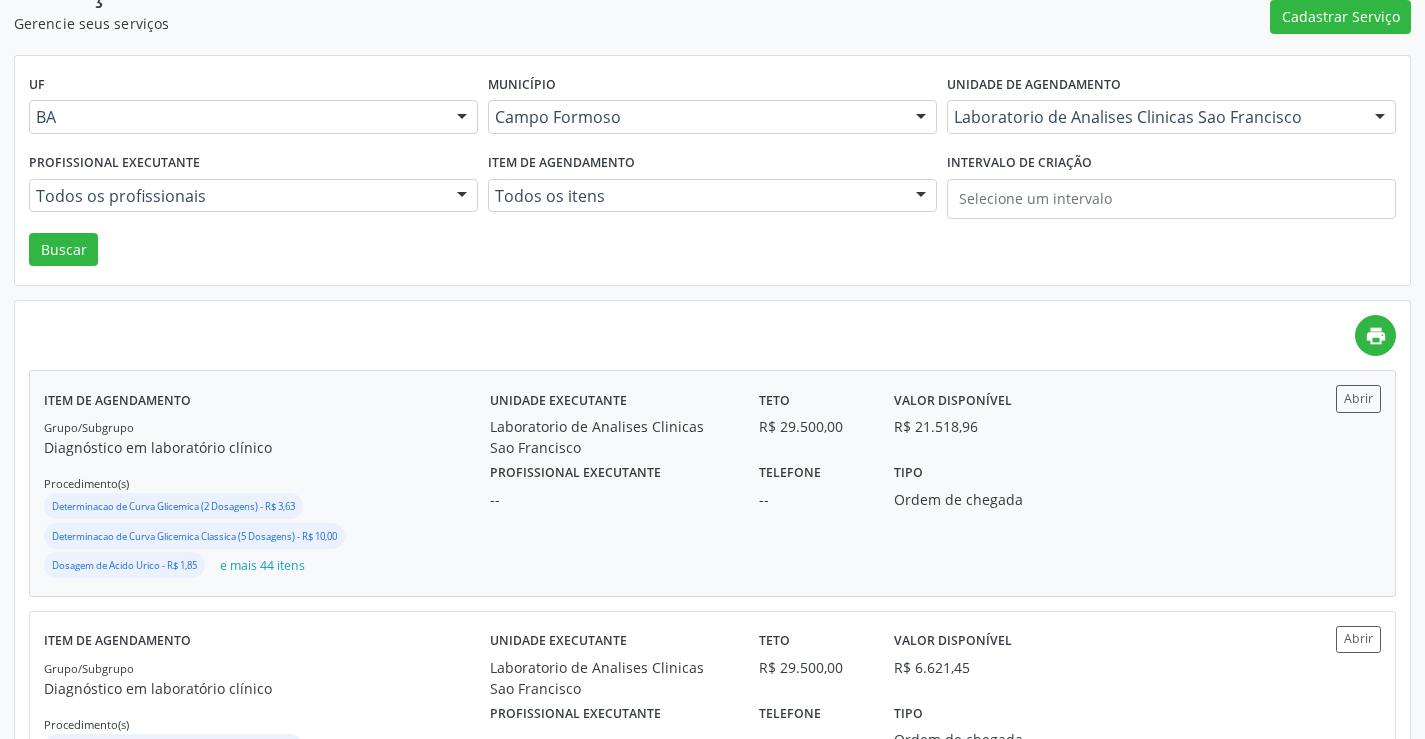 scroll, scrollTop: 200, scrollLeft: 0, axis: vertical 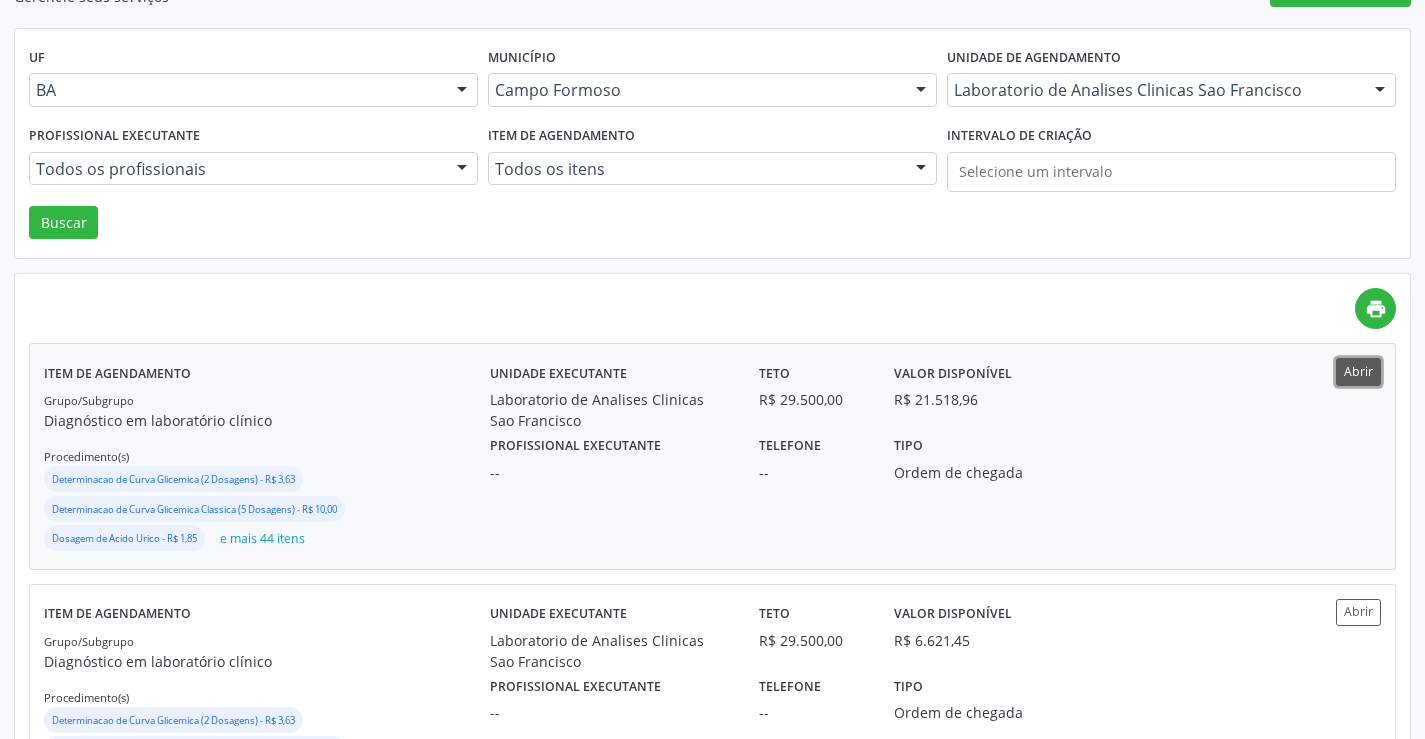 click on "Abrir" at bounding box center [1358, 371] 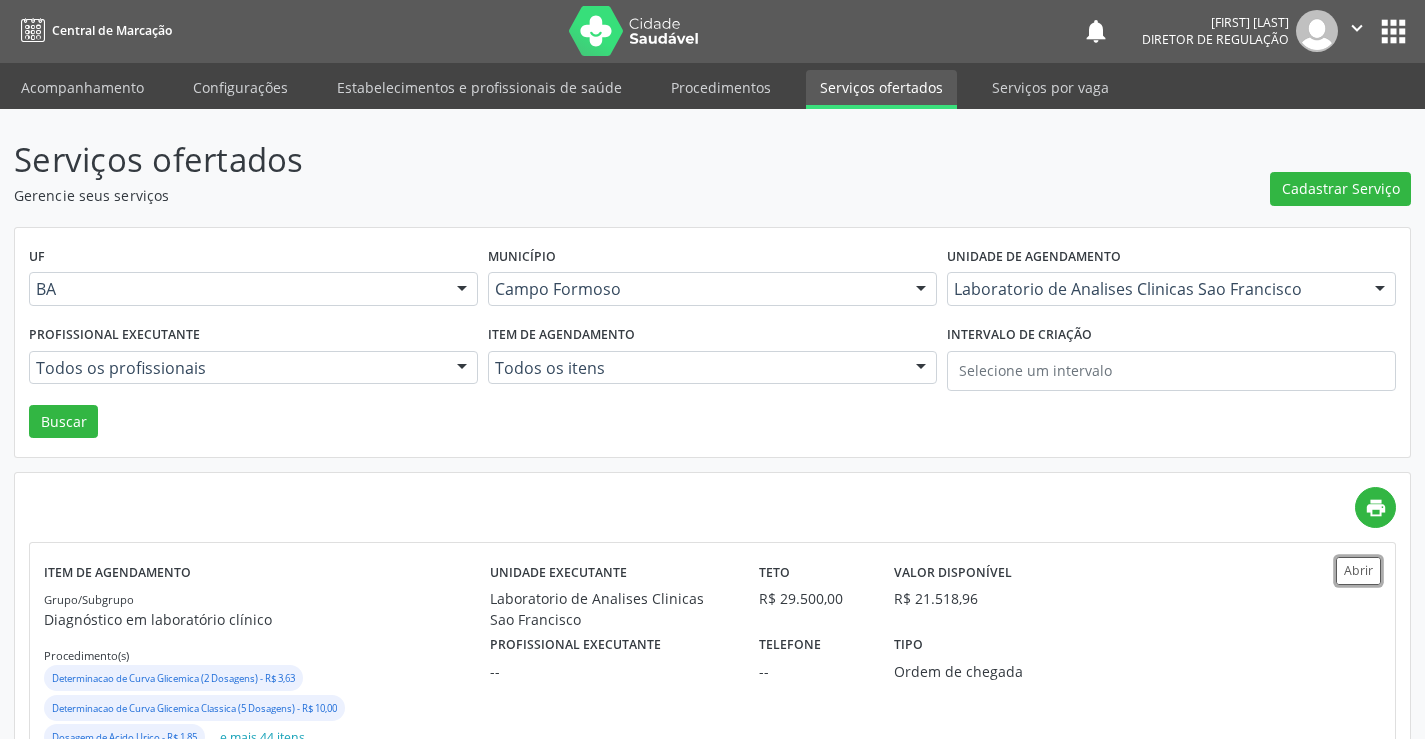 scroll, scrollTop: 0, scrollLeft: 0, axis: both 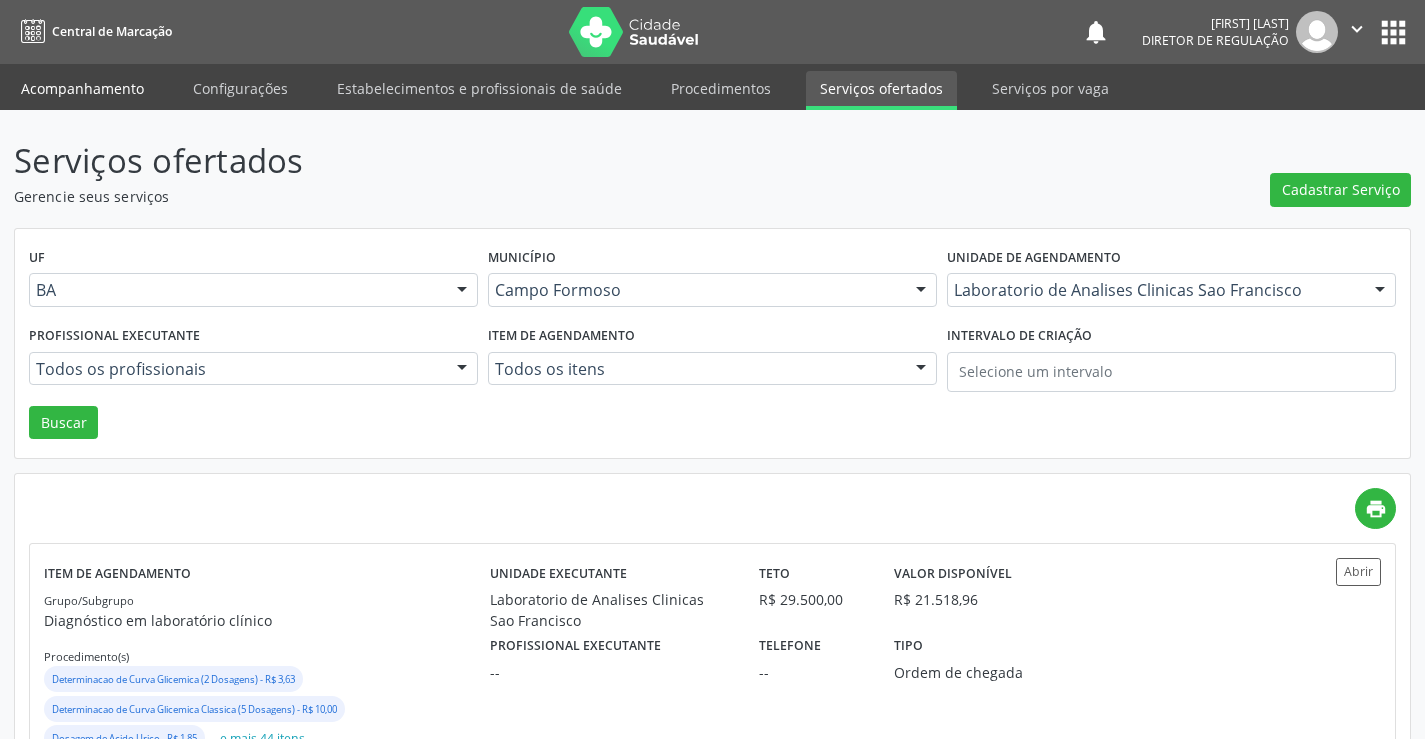click on "Acompanhamento" at bounding box center [82, 88] 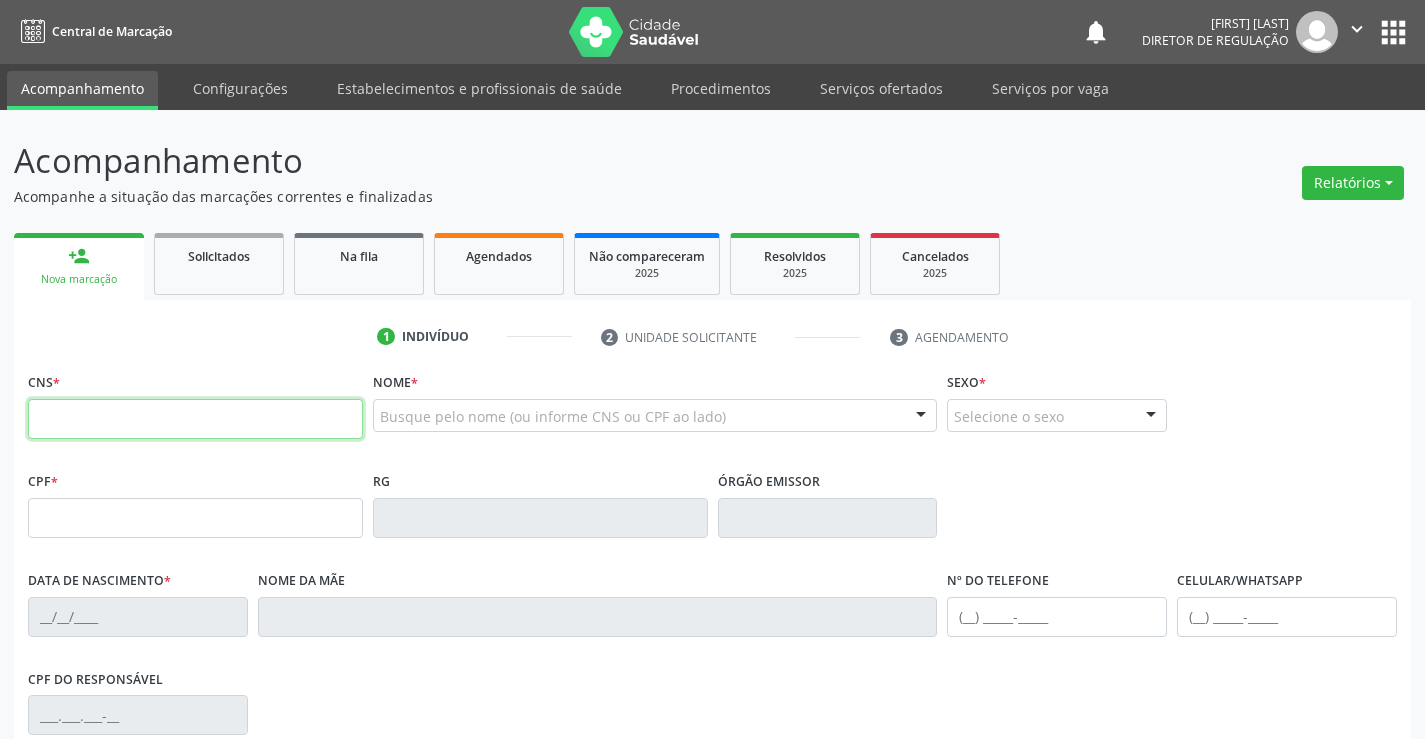 drag, startPoint x: 118, startPoint y: 419, endPoint x: 145, endPoint y: 401, distance: 32.449963 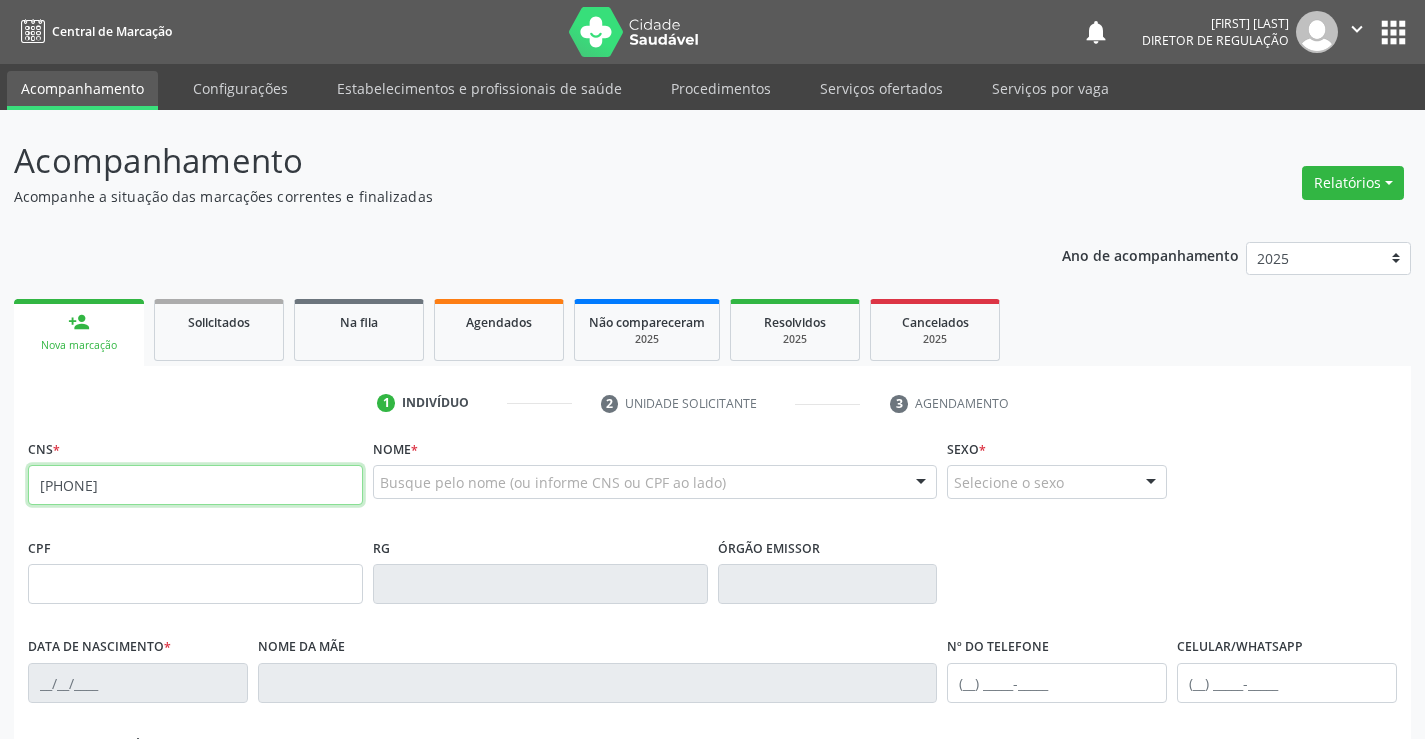 type on "700 2039 9199 0620" 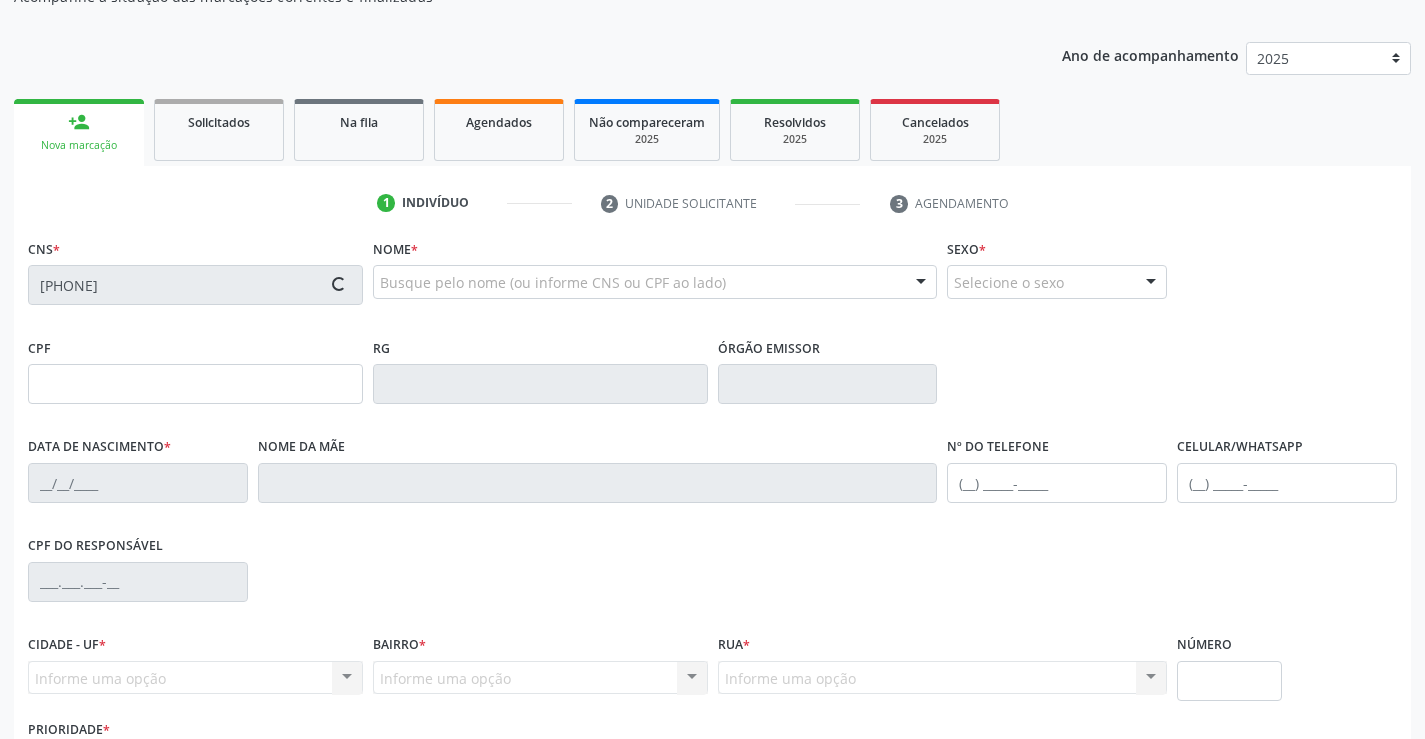 type on "27/02/1992" 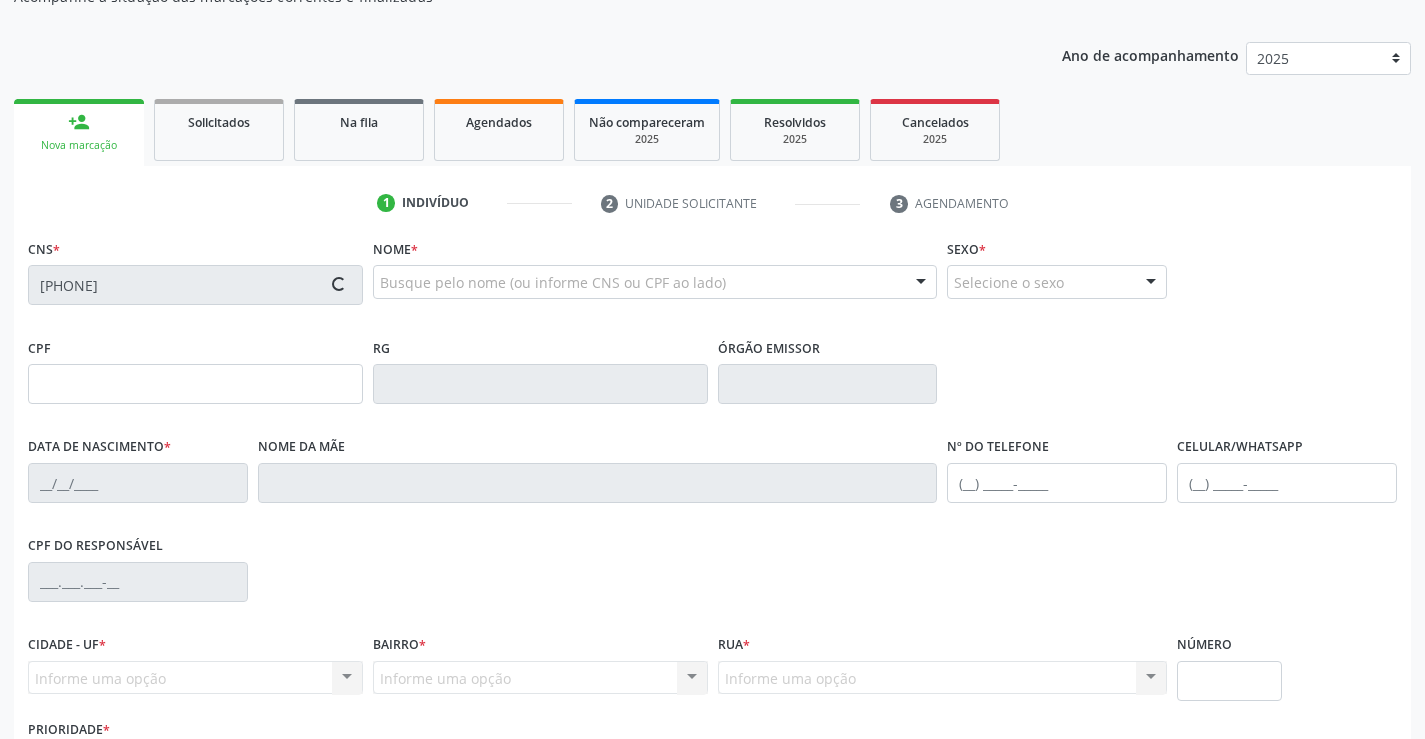 type on "(74) 9910-0409" 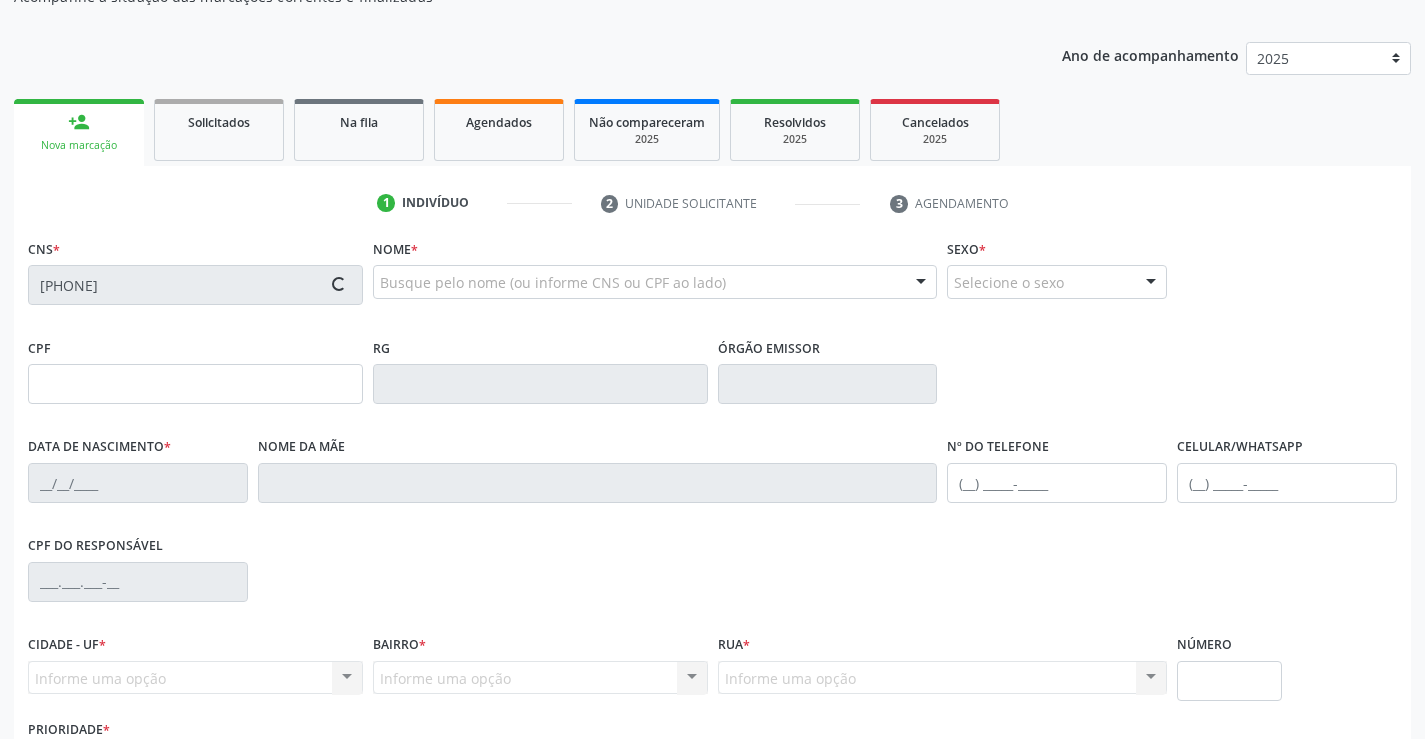 type on "S/N" 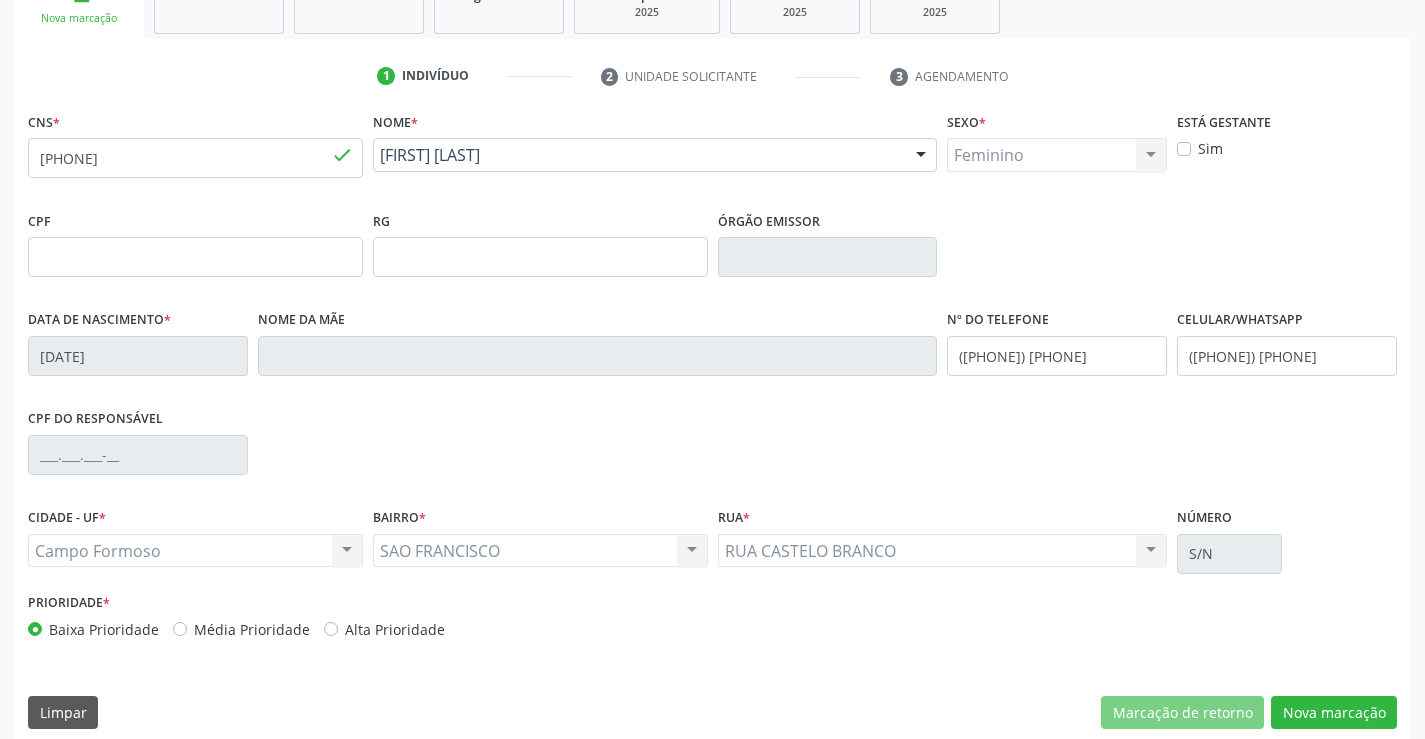 scroll, scrollTop: 345, scrollLeft: 0, axis: vertical 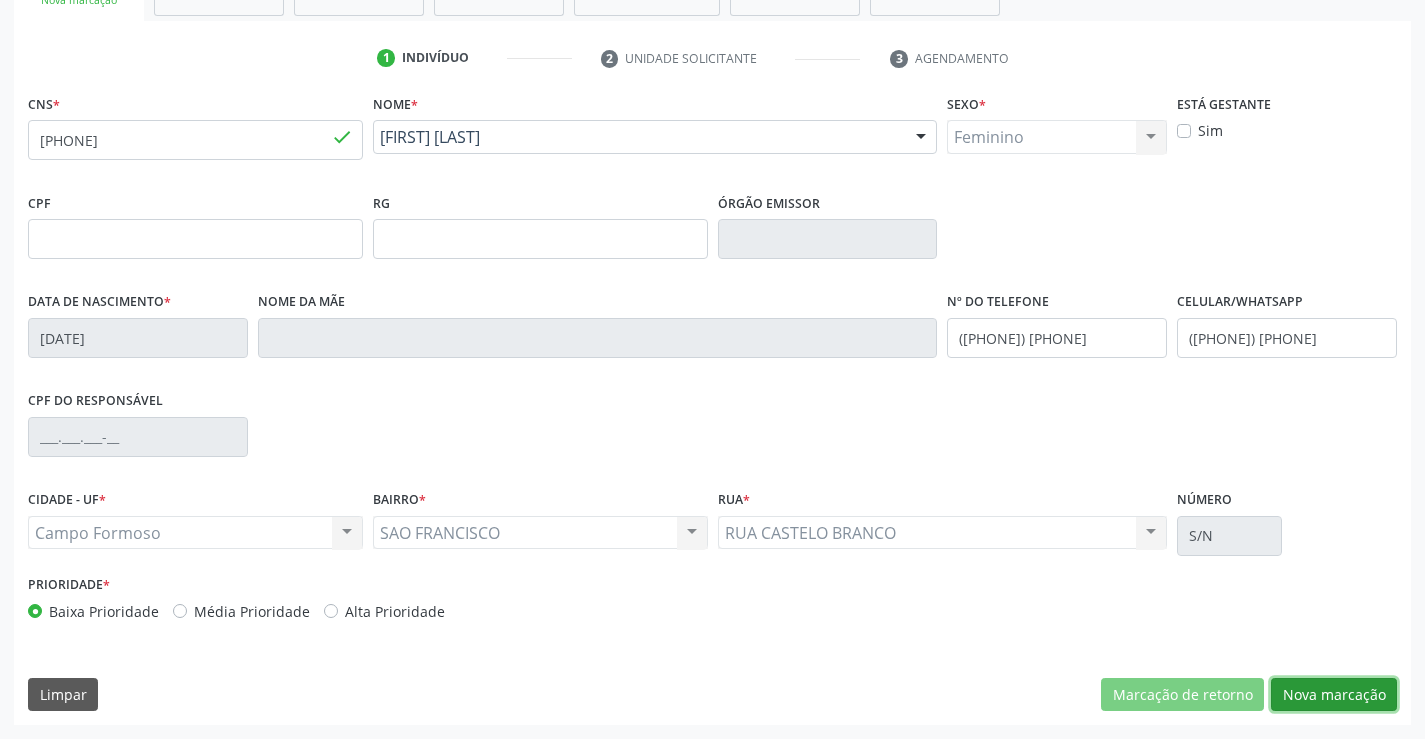 click on "Nova marcação" at bounding box center [1334, 695] 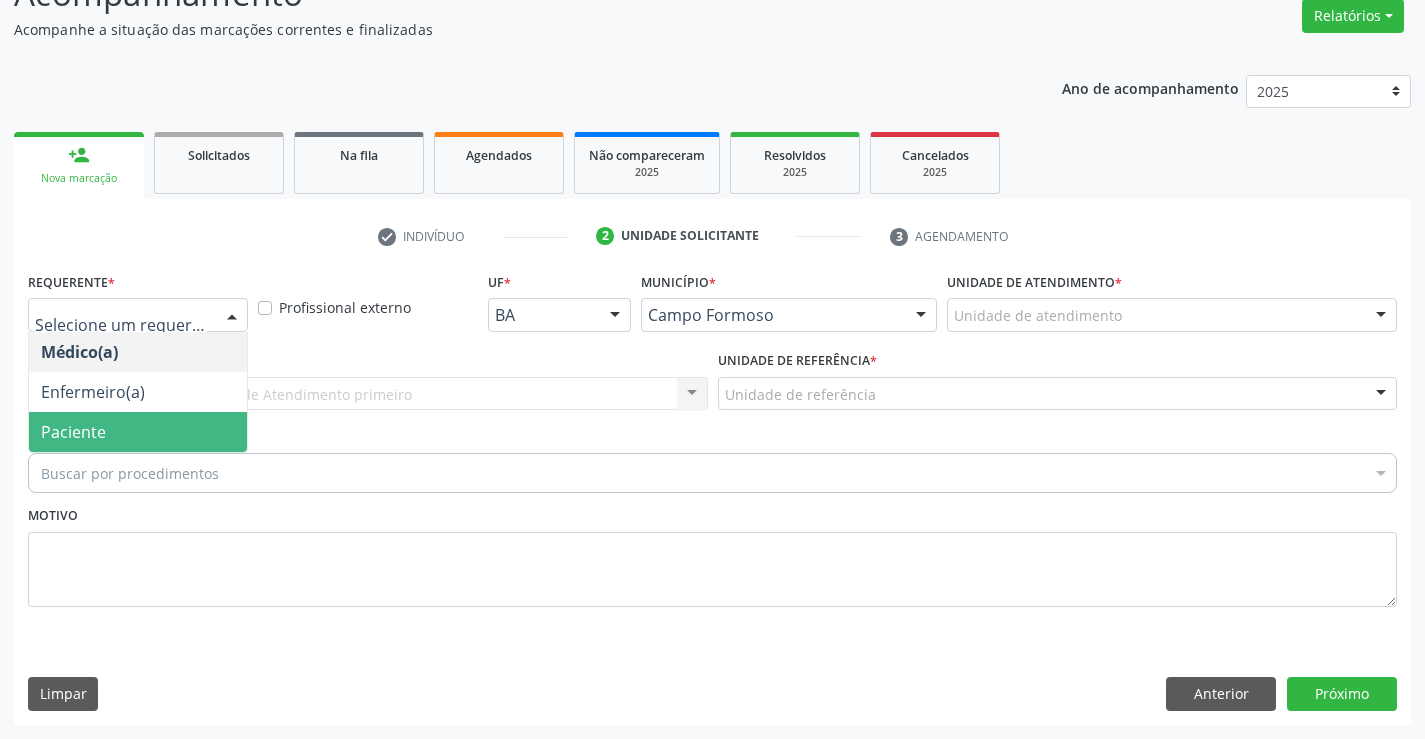click on "Paciente" at bounding box center [138, 432] 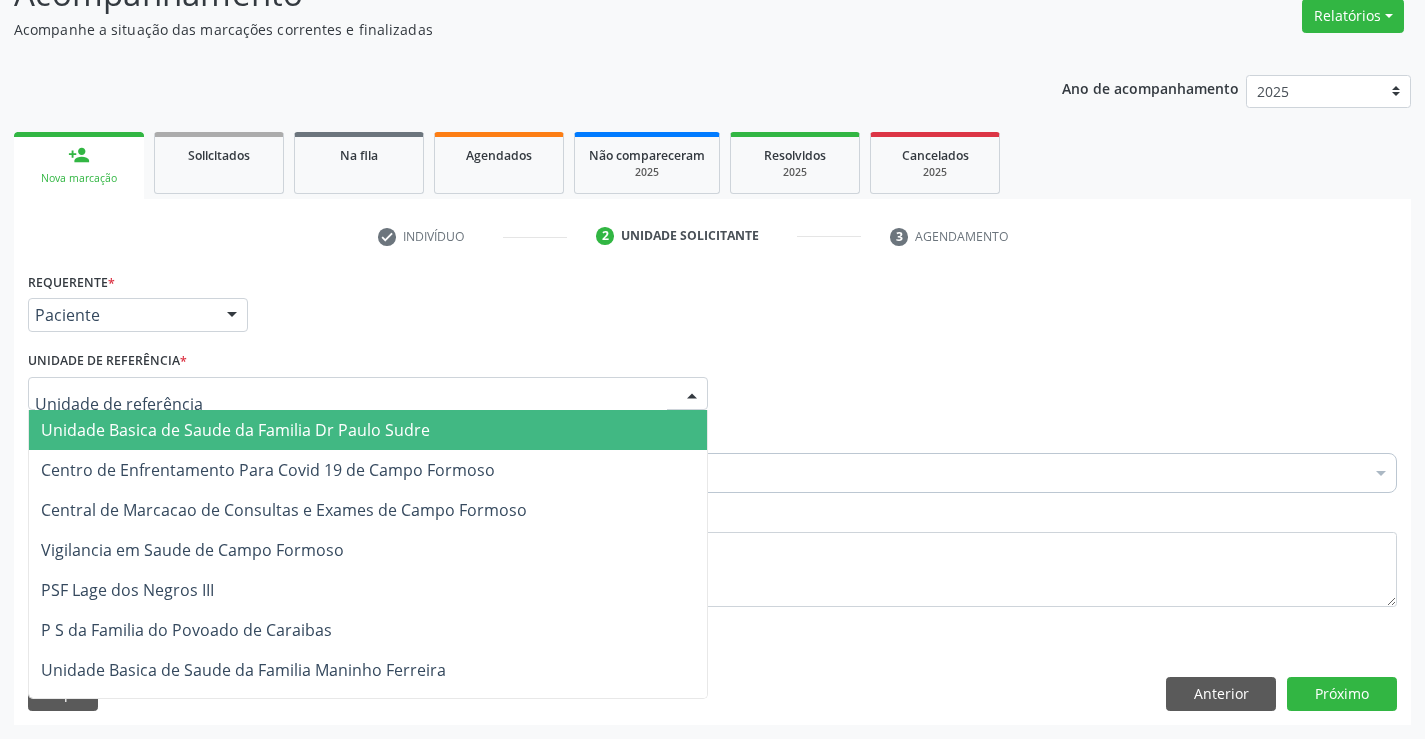 click at bounding box center (368, 394) 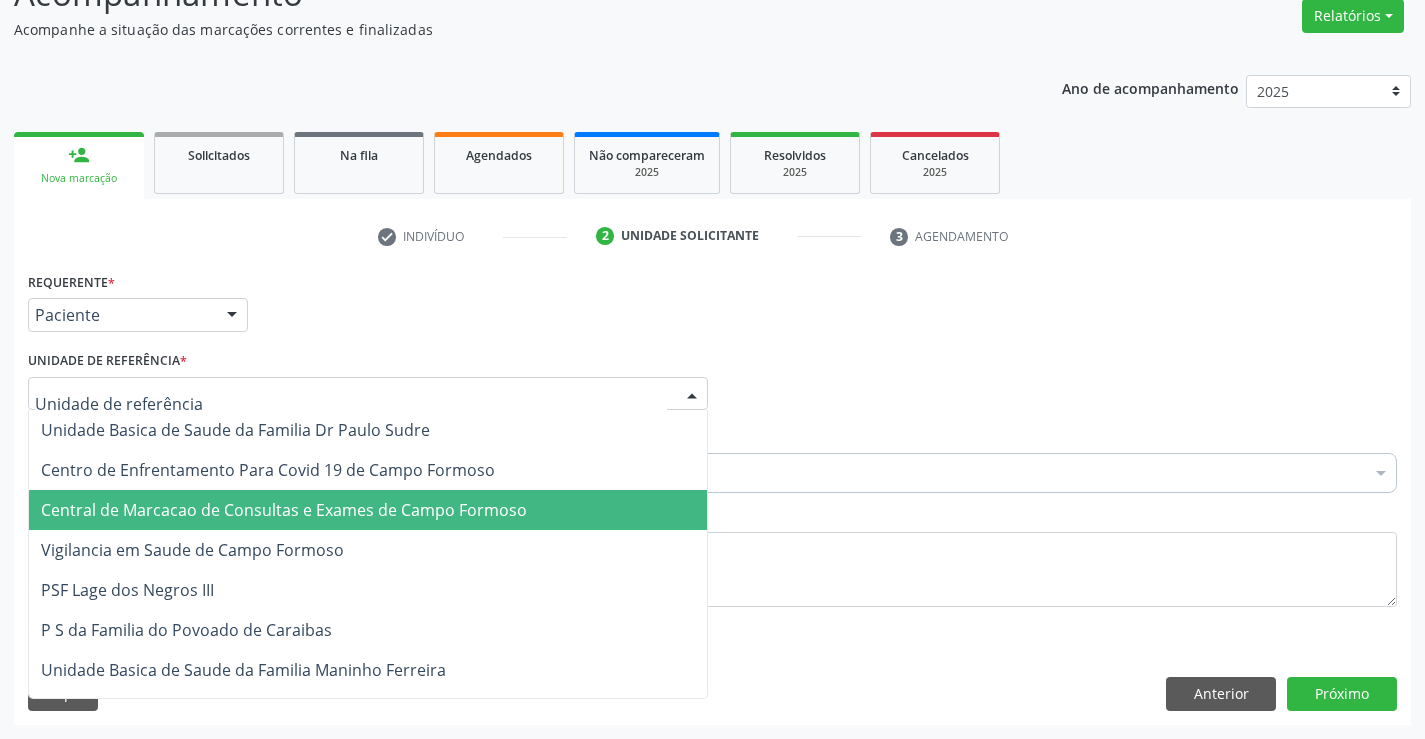 click on "Central de Marcacao de Consultas e Exames de Campo Formoso" at bounding box center [368, 510] 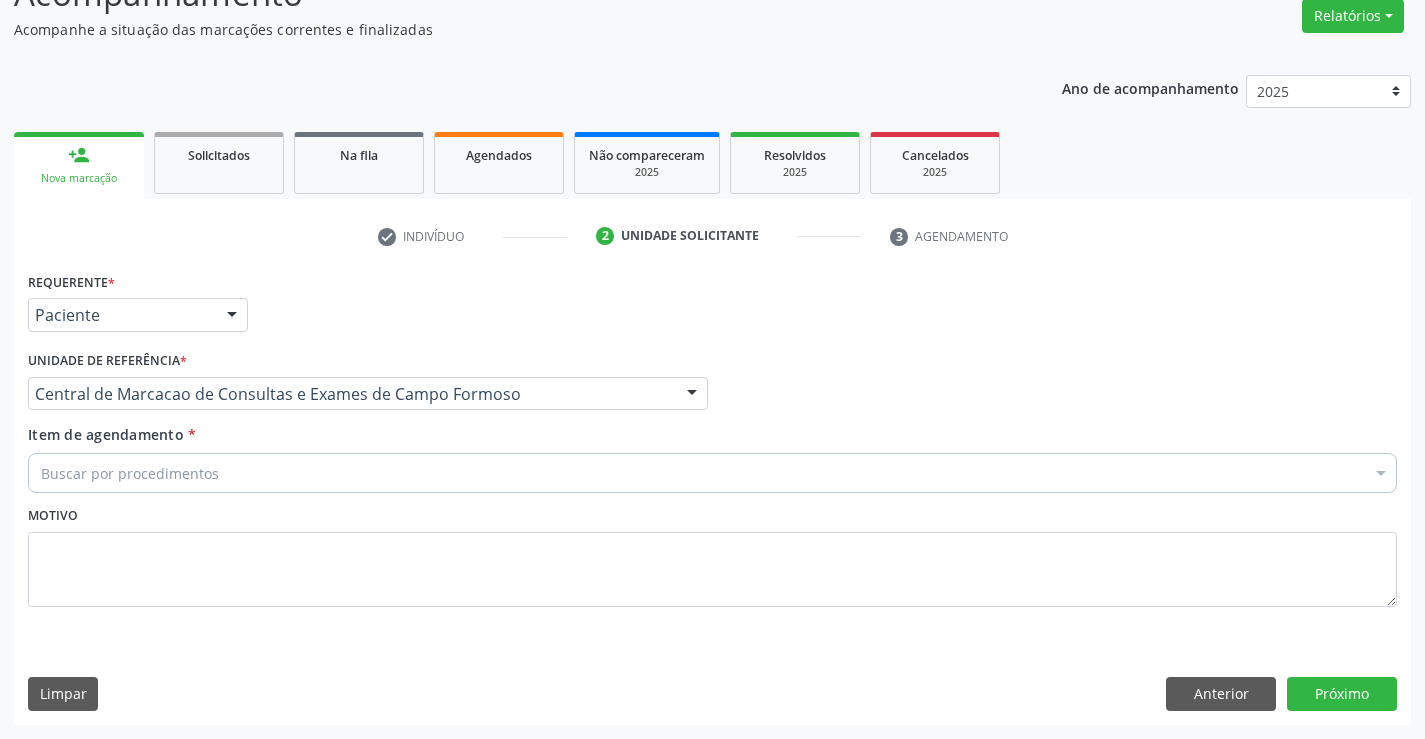 click on "Buscar por procedimentos" at bounding box center (712, 473) 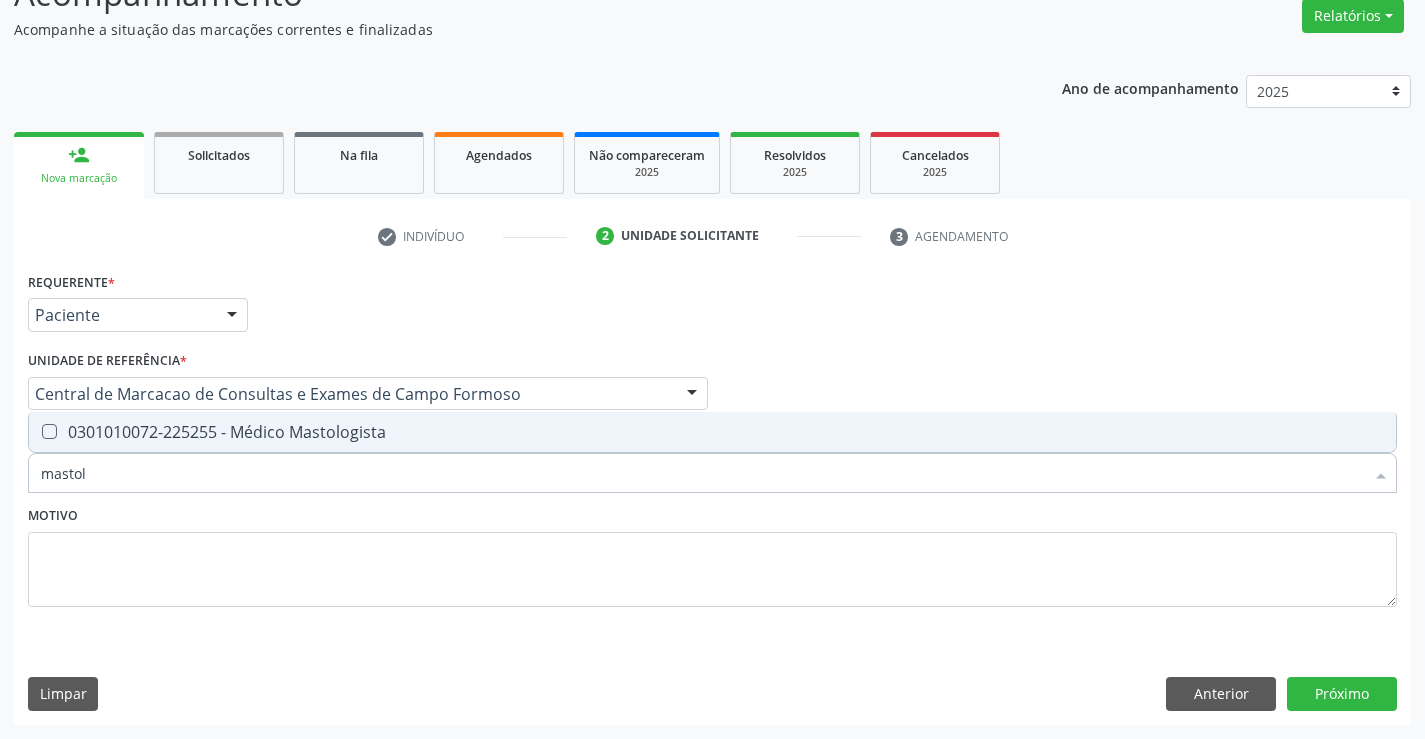 type on "mastolo" 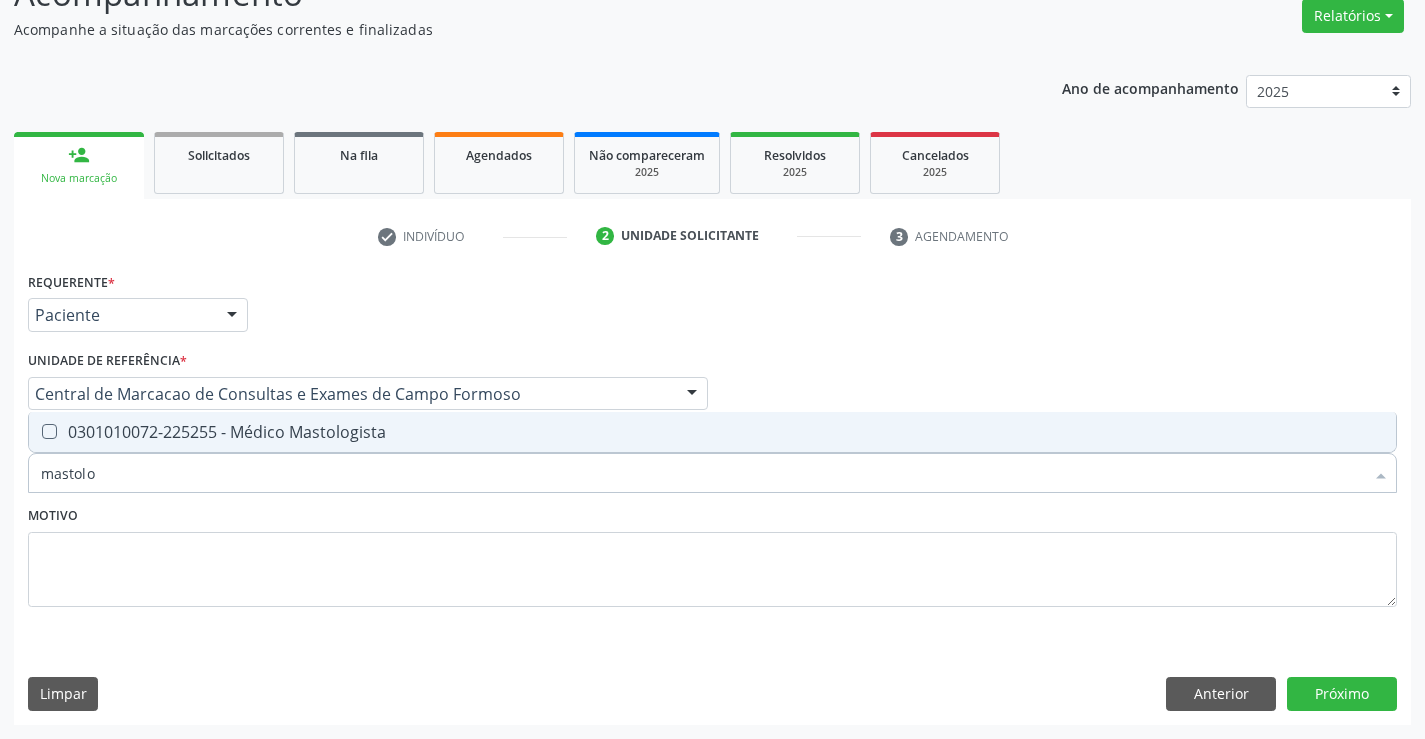 click on "0301010072-225255 - Médico Mastologista" at bounding box center [712, 432] 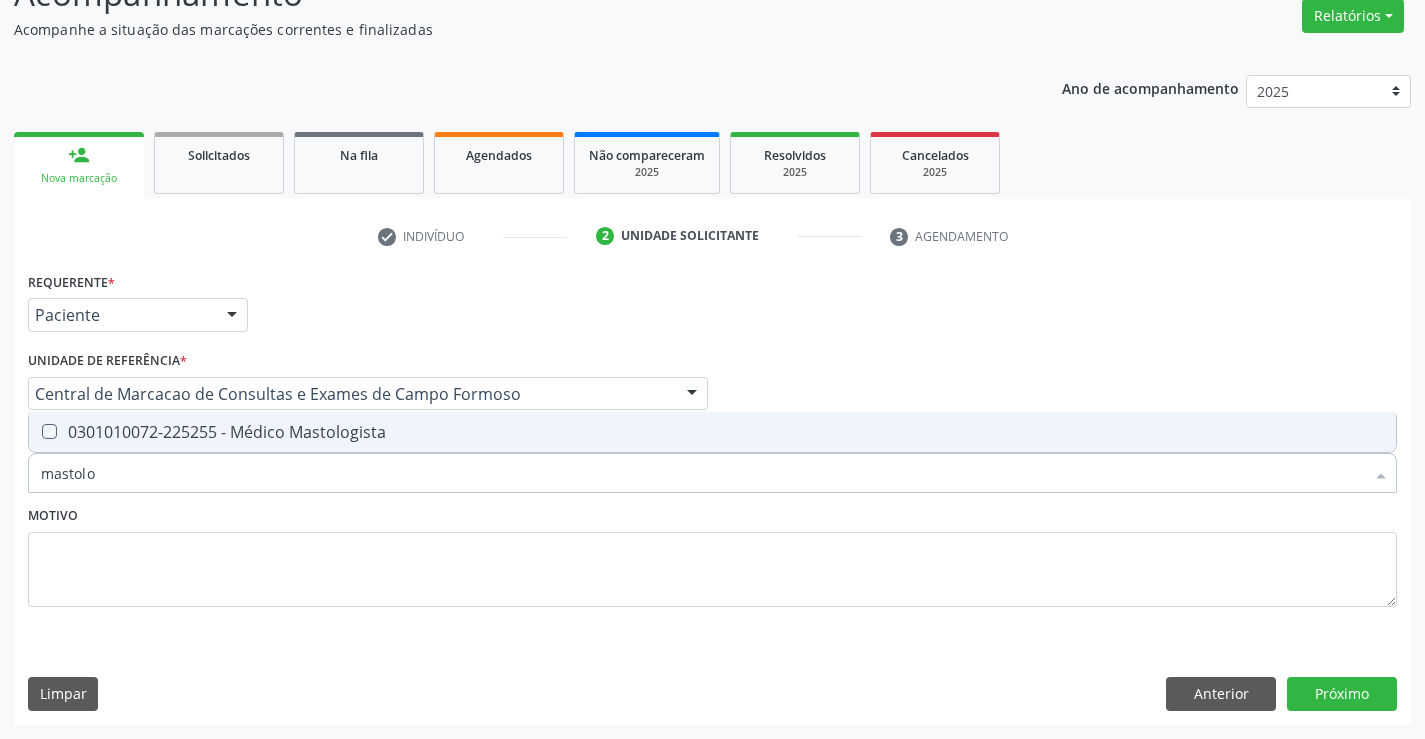 checkbox on "true" 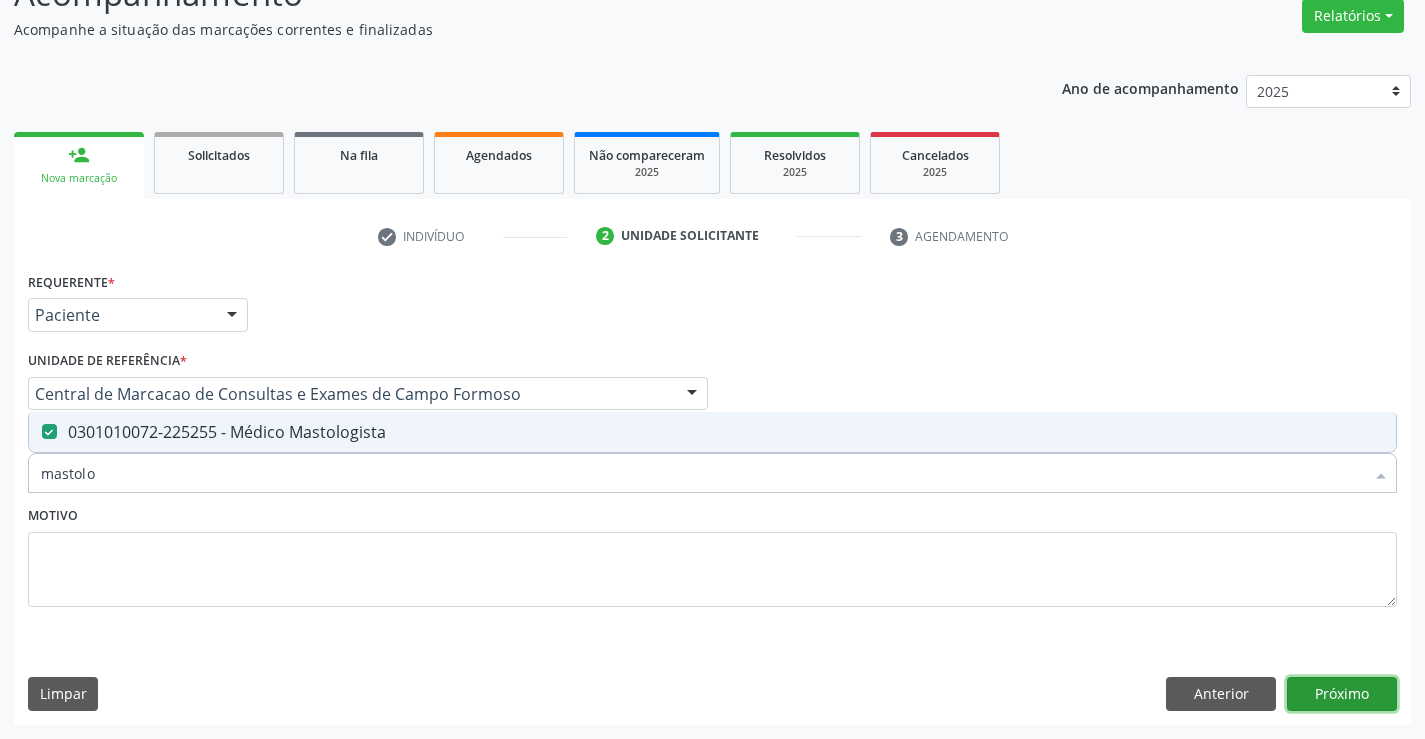 click on "Próximo" at bounding box center (1342, 694) 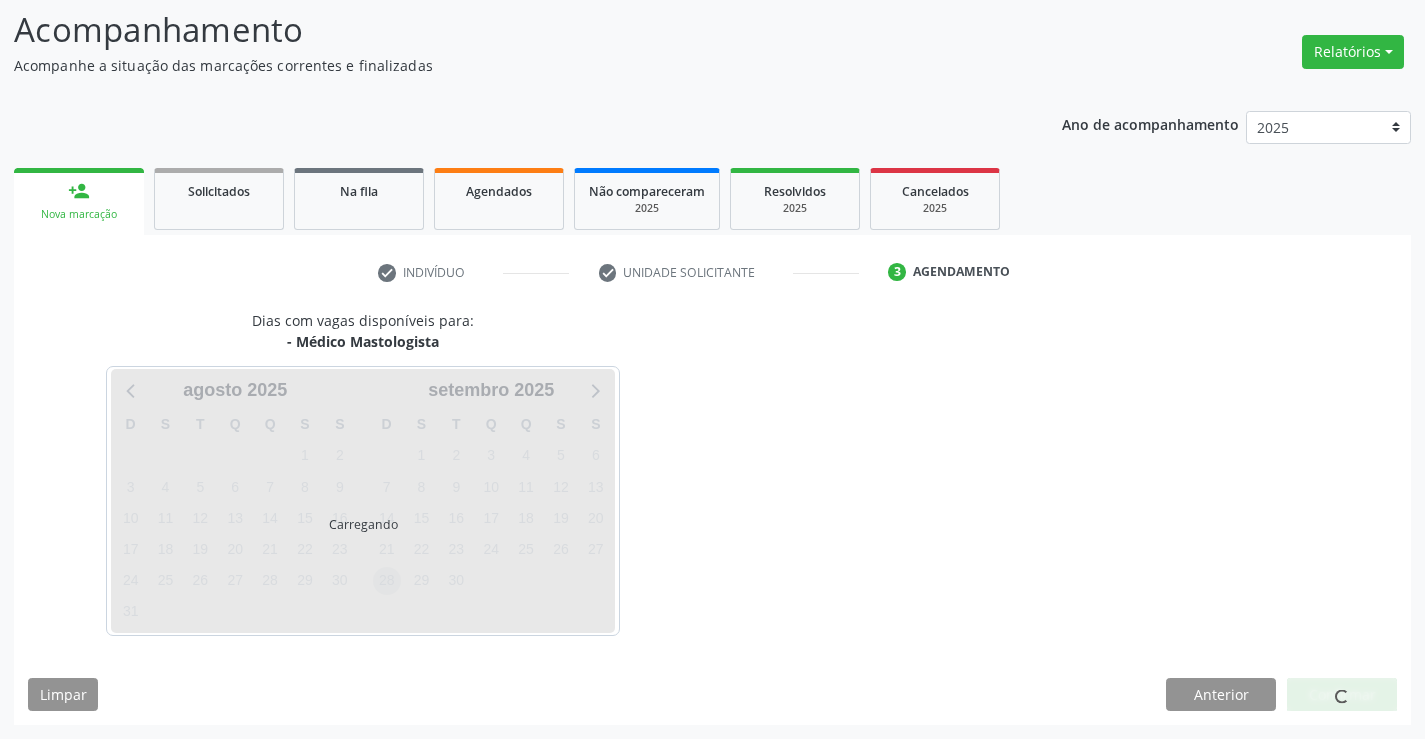 scroll, scrollTop: 167, scrollLeft: 0, axis: vertical 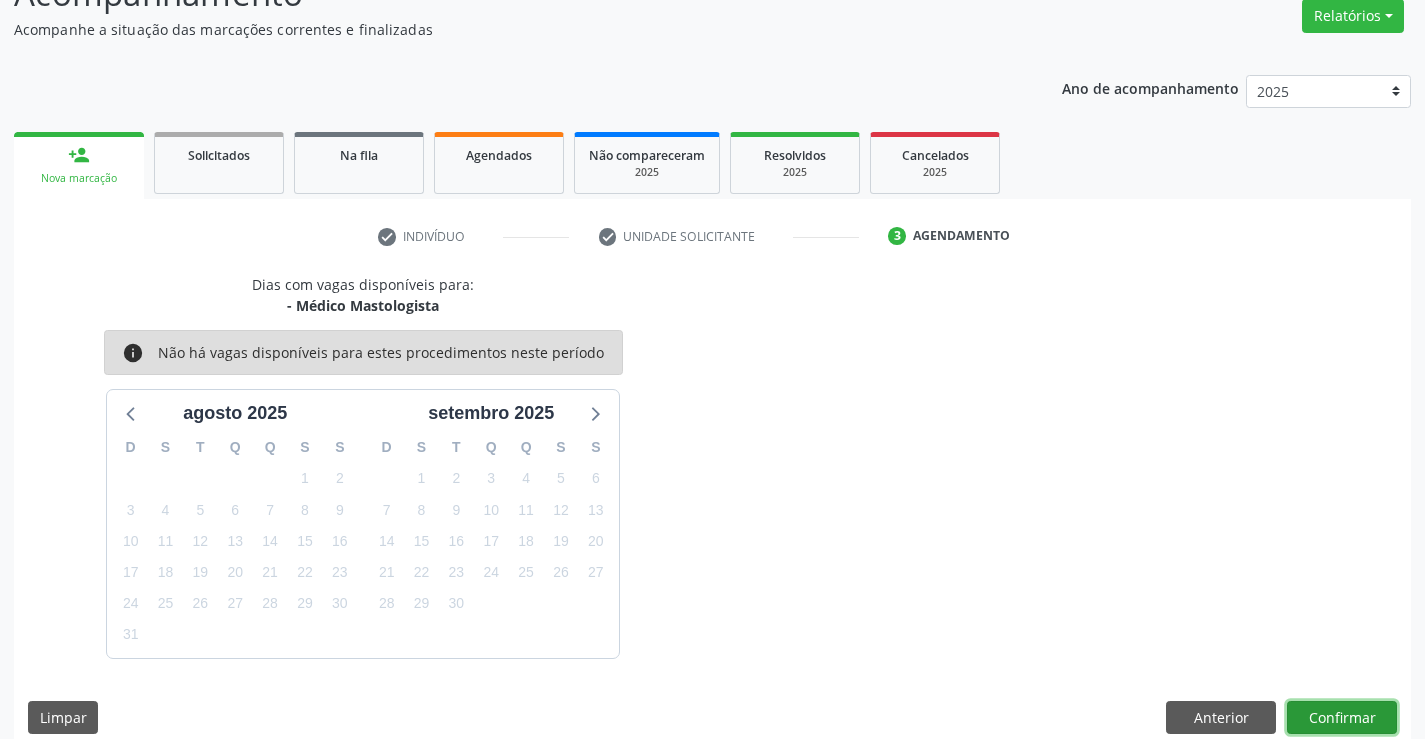 click on "Confirmar" at bounding box center [1342, 718] 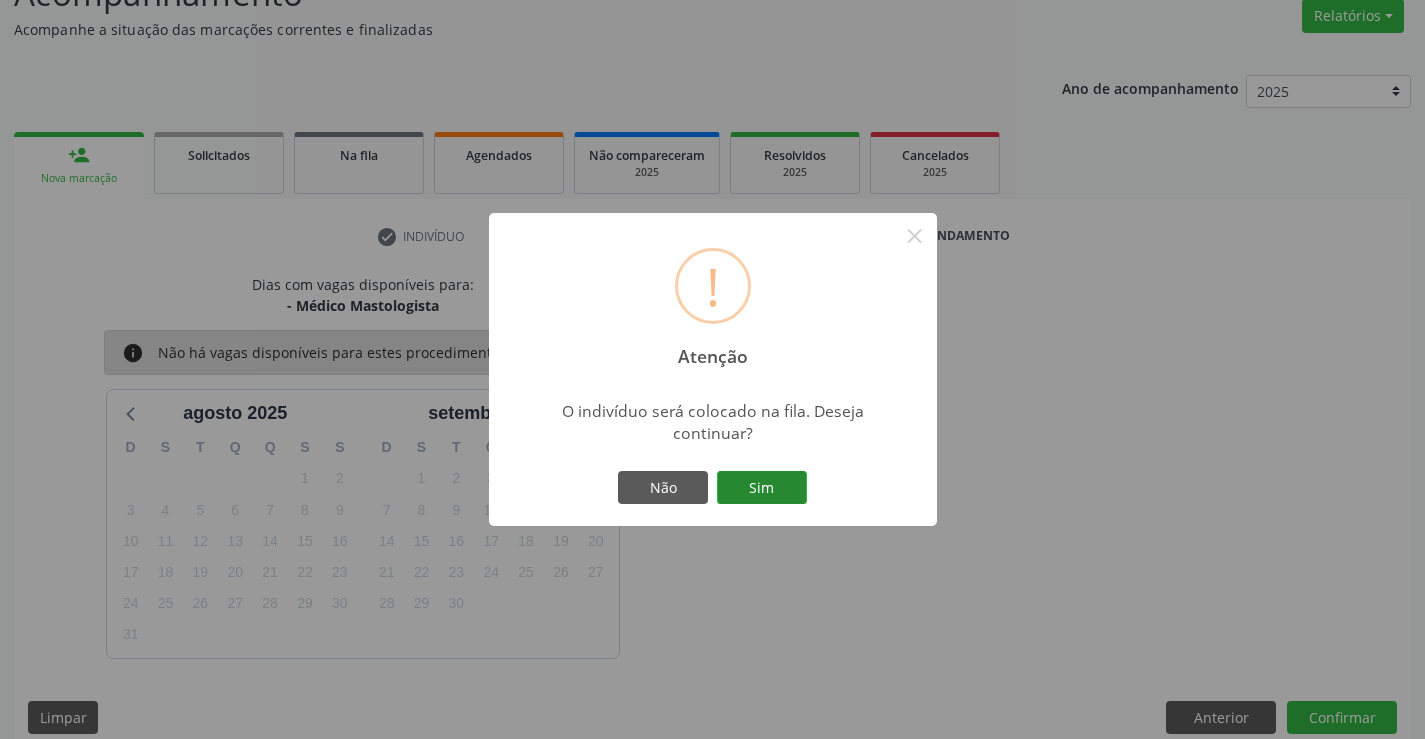click on "Sim" at bounding box center (762, 488) 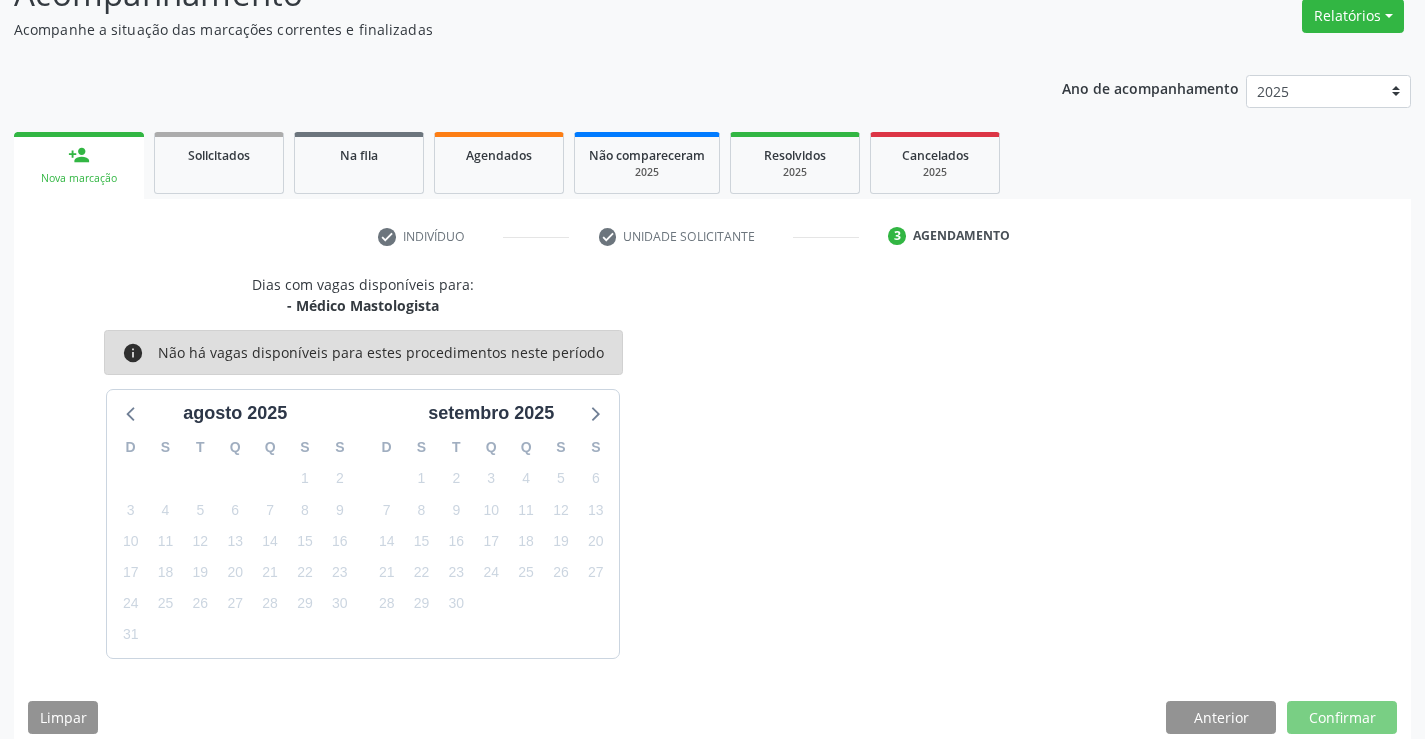click on "! Atenção × O indivíduo será colocado na fila. Deseja continuar? Não Sim" at bounding box center (712, 369) 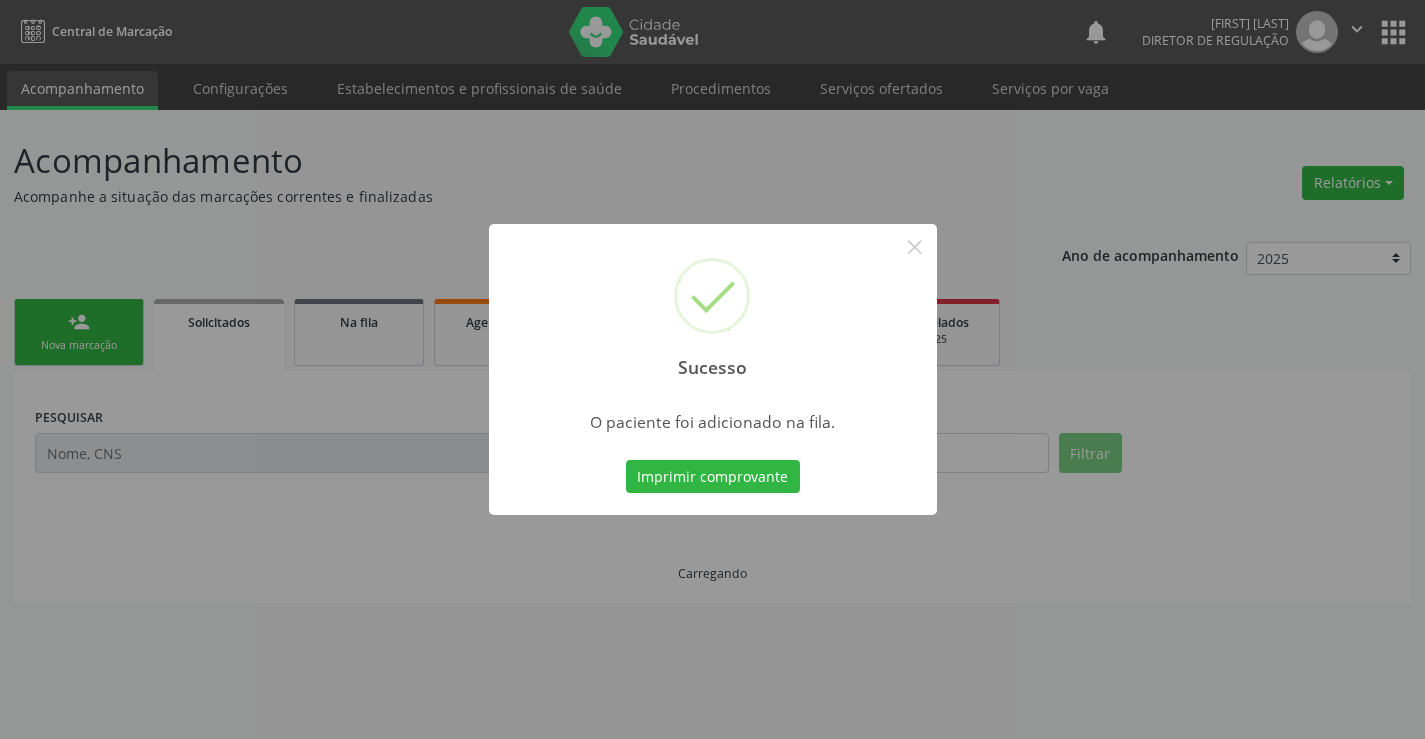 scroll, scrollTop: 0, scrollLeft: 0, axis: both 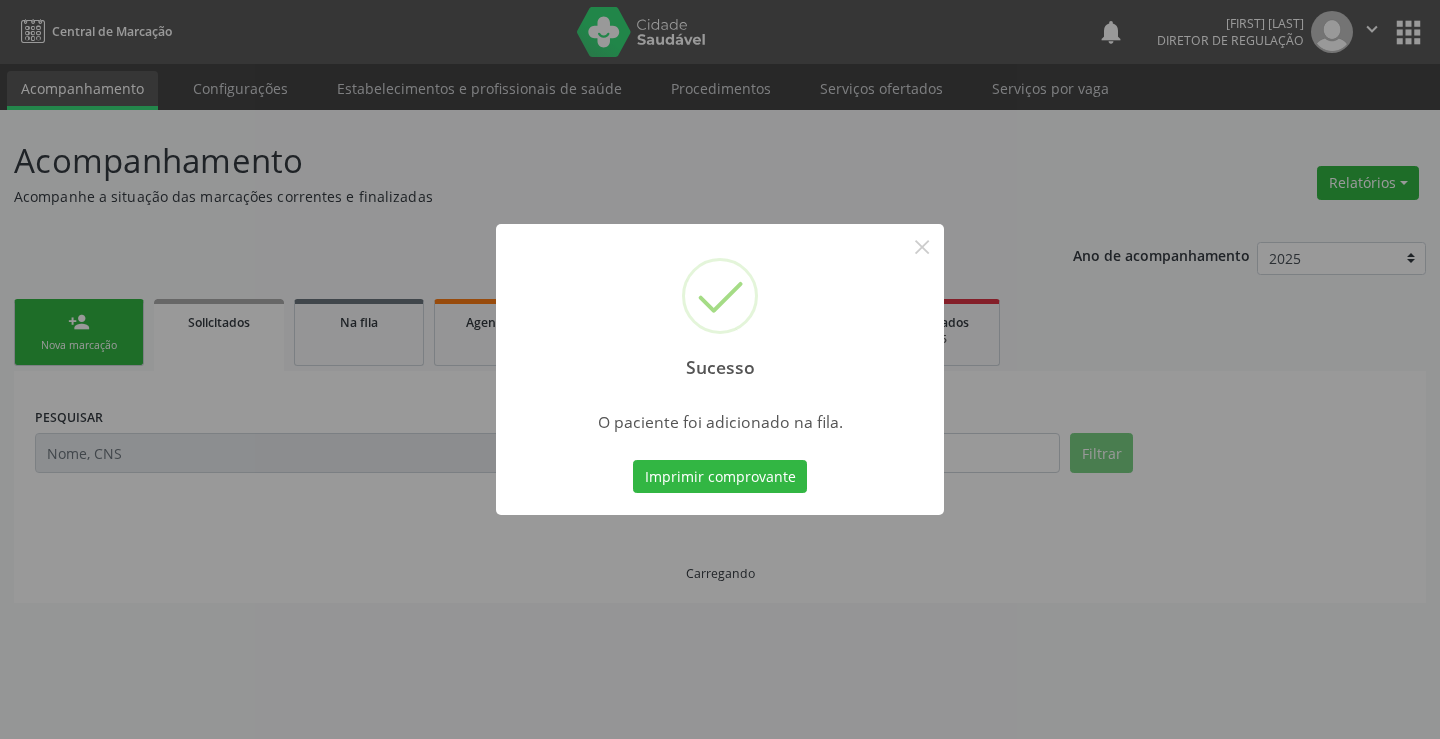 type 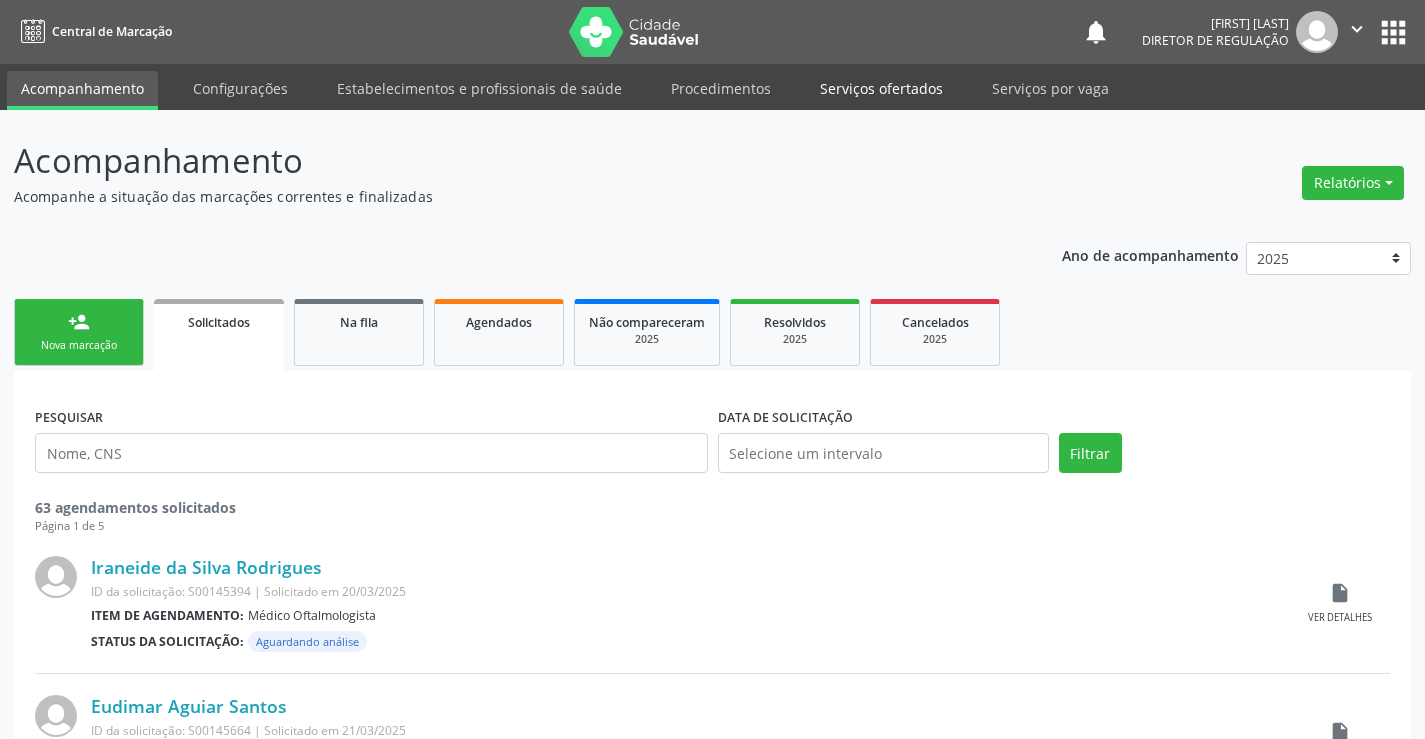 click on "Serviços ofertados" at bounding box center [881, 88] 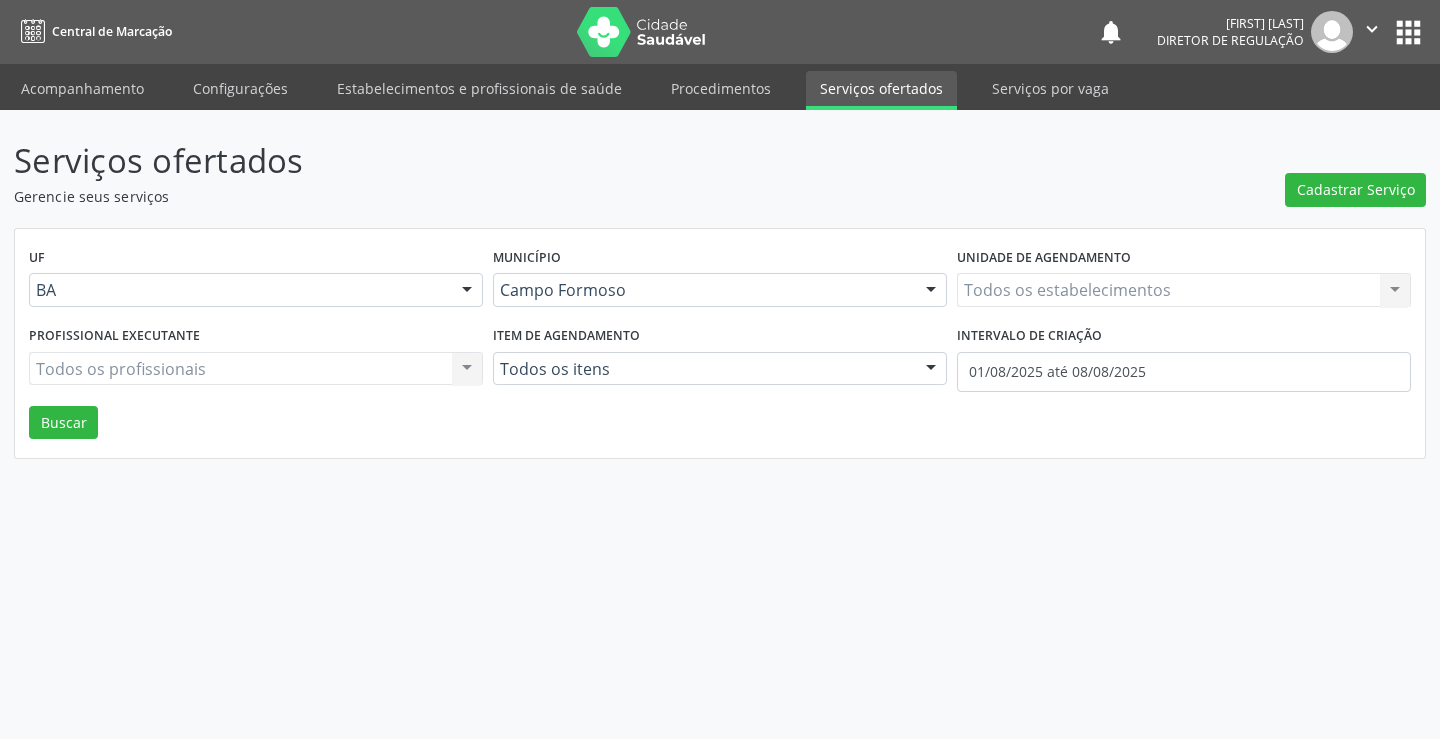 click on "Todos os estabelecimentos         Todos os estabelecimentos
Nenhum resultado encontrado para: "   "
Não há nenhuma opção para ser exibida." at bounding box center [1184, 290] 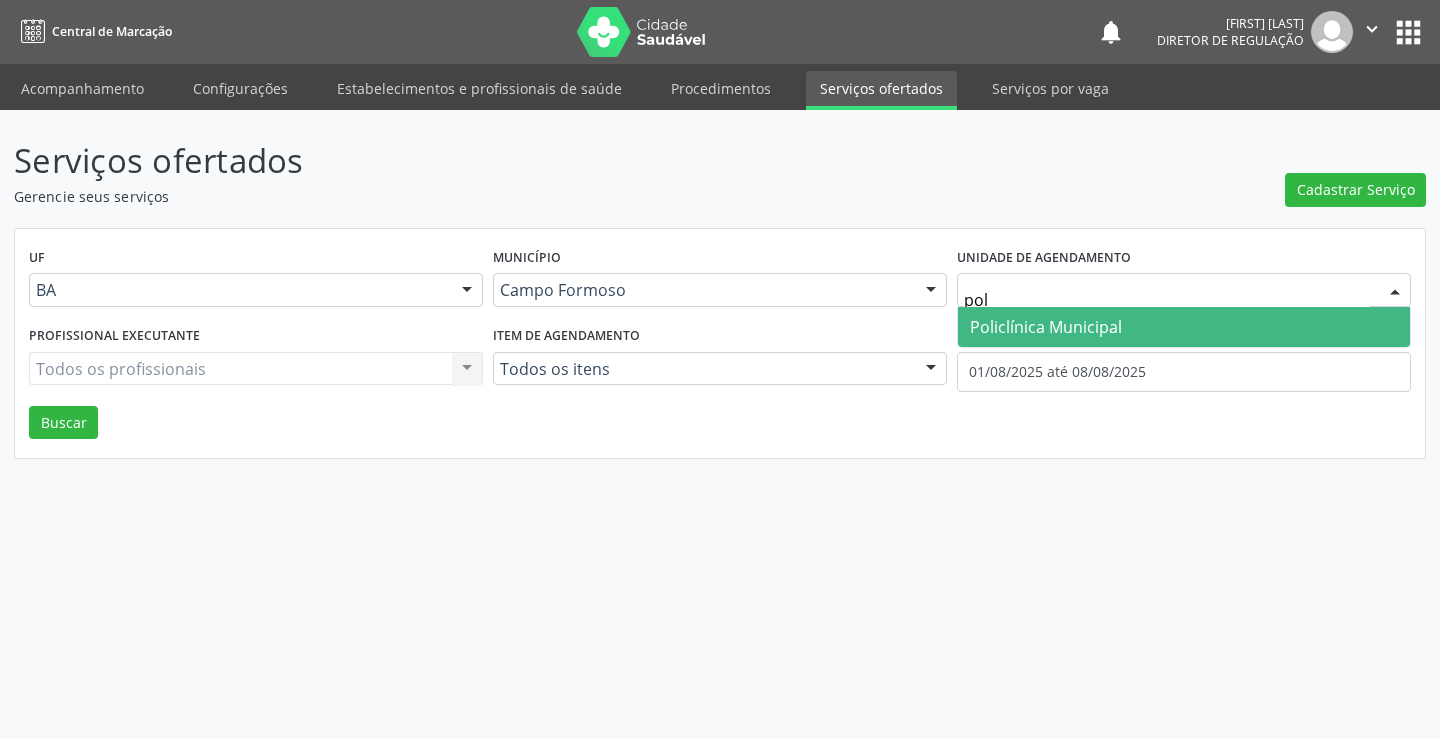 type on "poli" 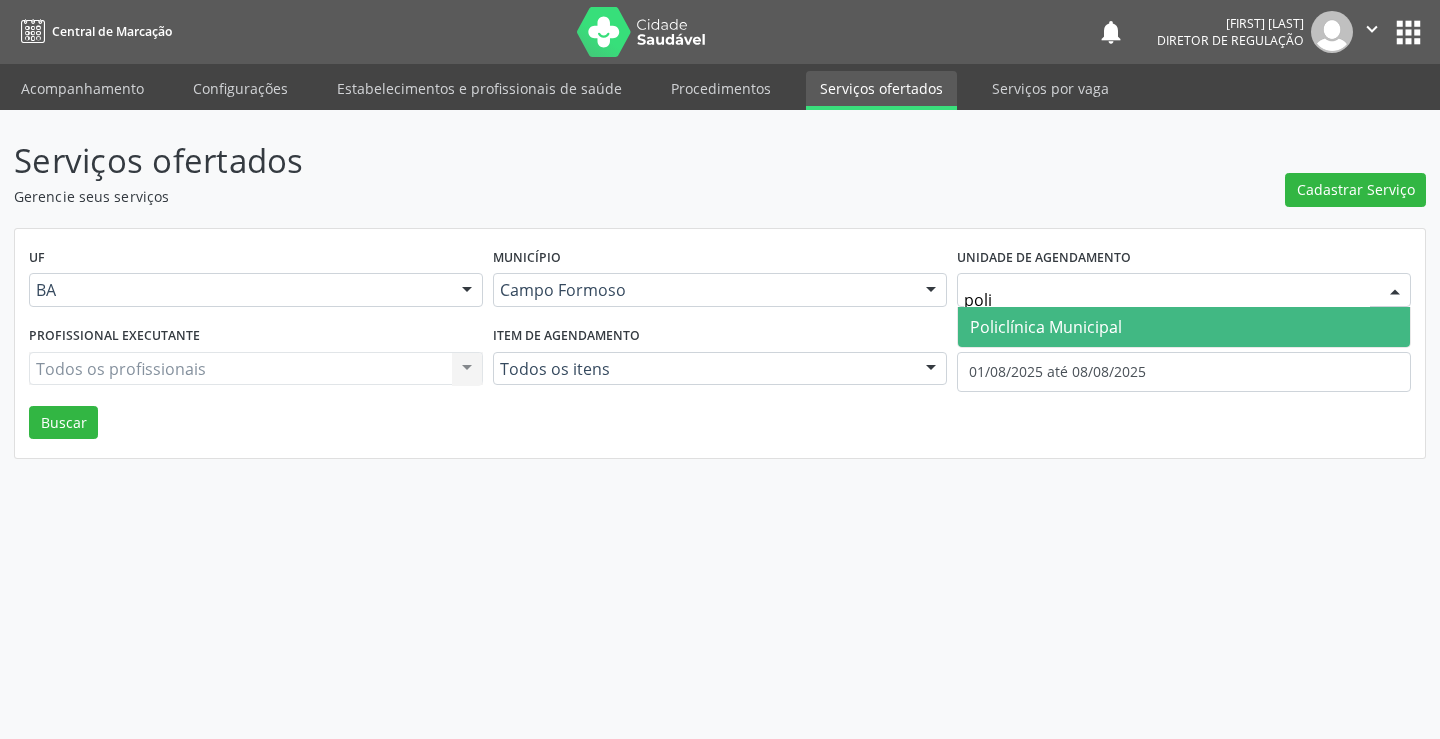 click on "Policlínica Municipal" at bounding box center (1184, 327) 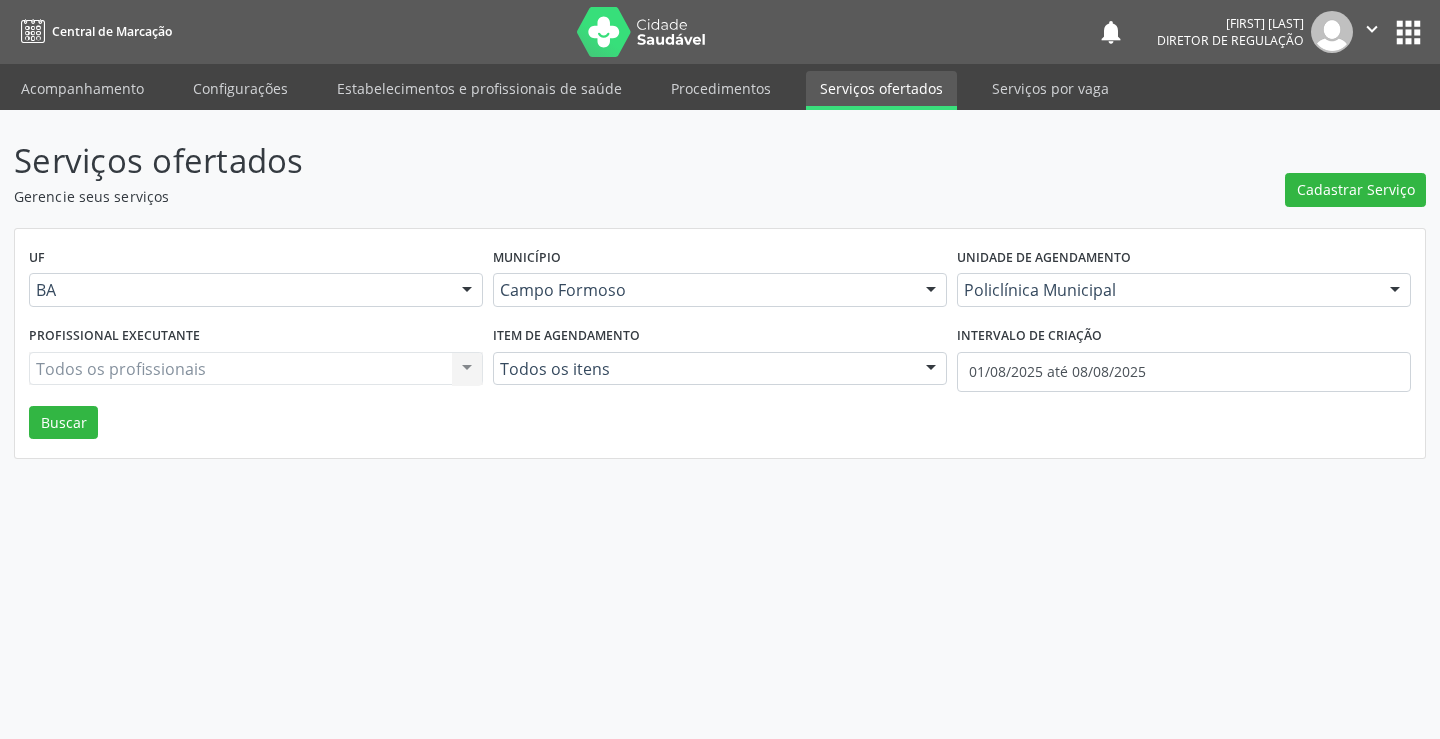 click on "Todos os profissionais         Todos os profissionais
Nenhum resultado encontrado para: "   "
Não há nenhuma opção para ser exibida." at bounding box center [256, 369] 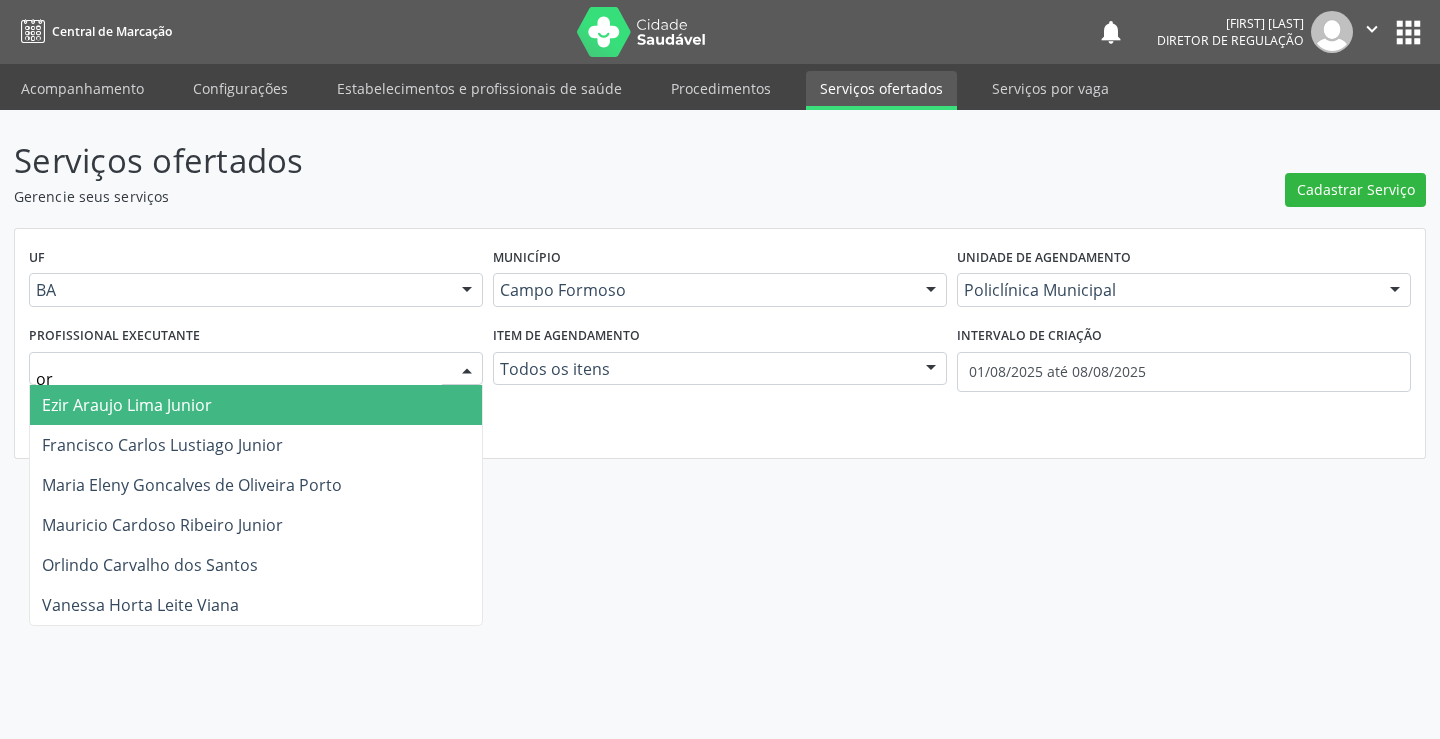 type on "orl" 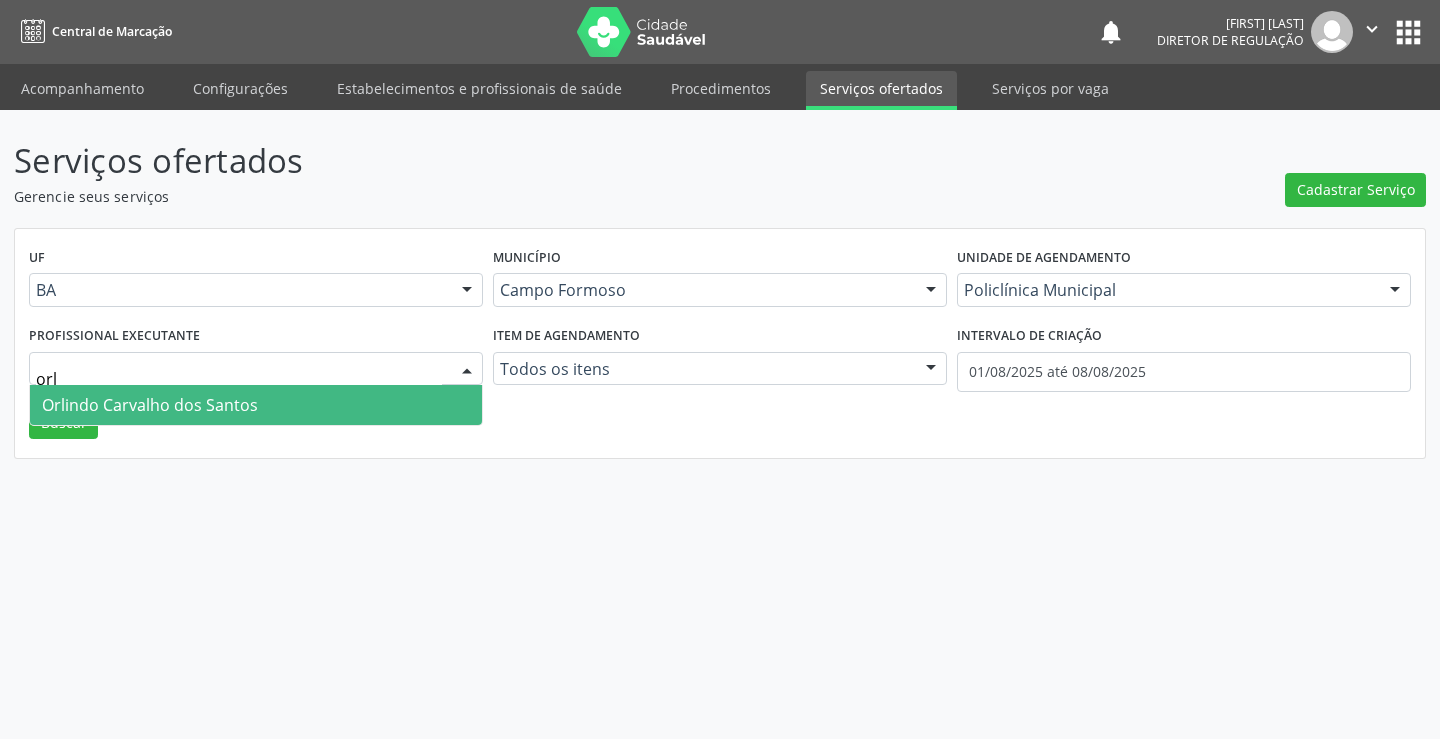 click on "Orlindo Carvalho dos Santos" at bounding box center (256, 405) 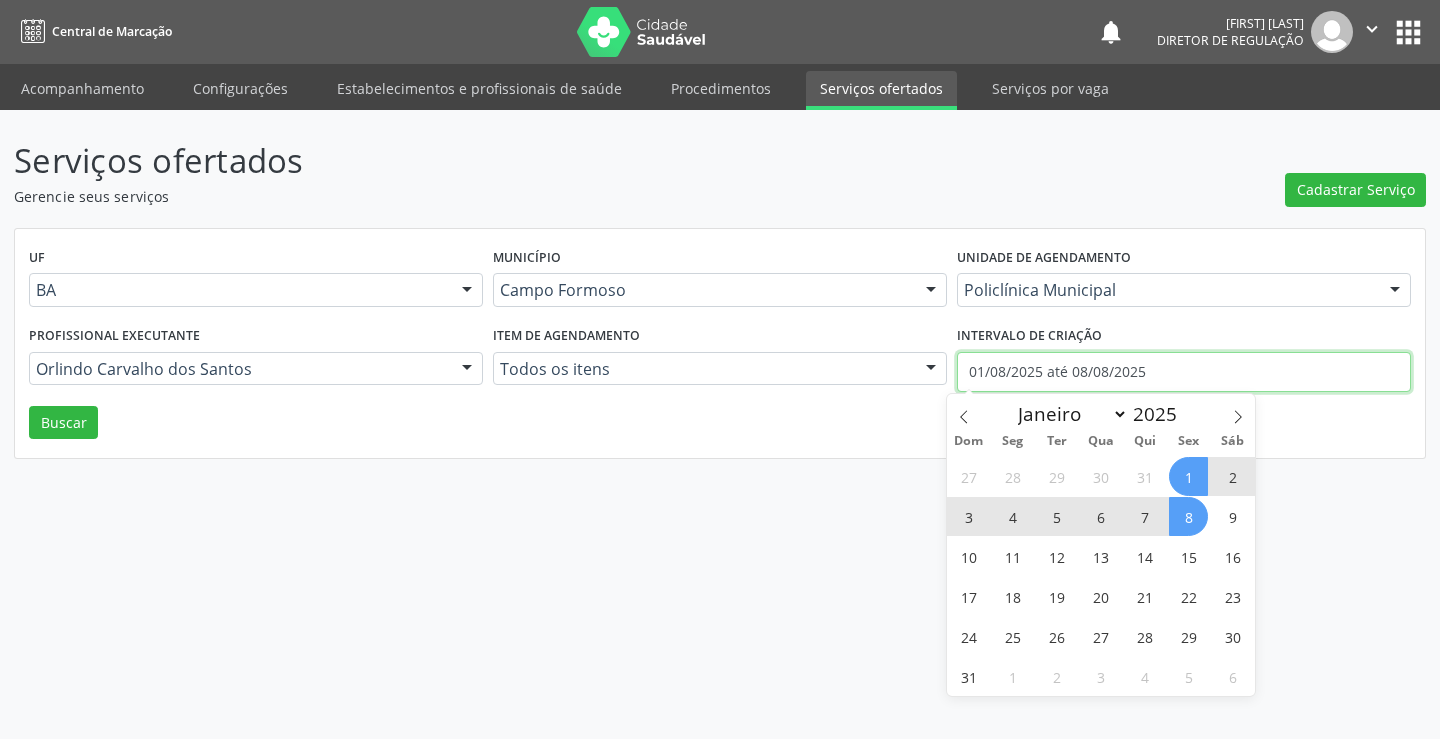 click on "01/08/2025 até 08/08/2025" at bounding box center [1184, 372] 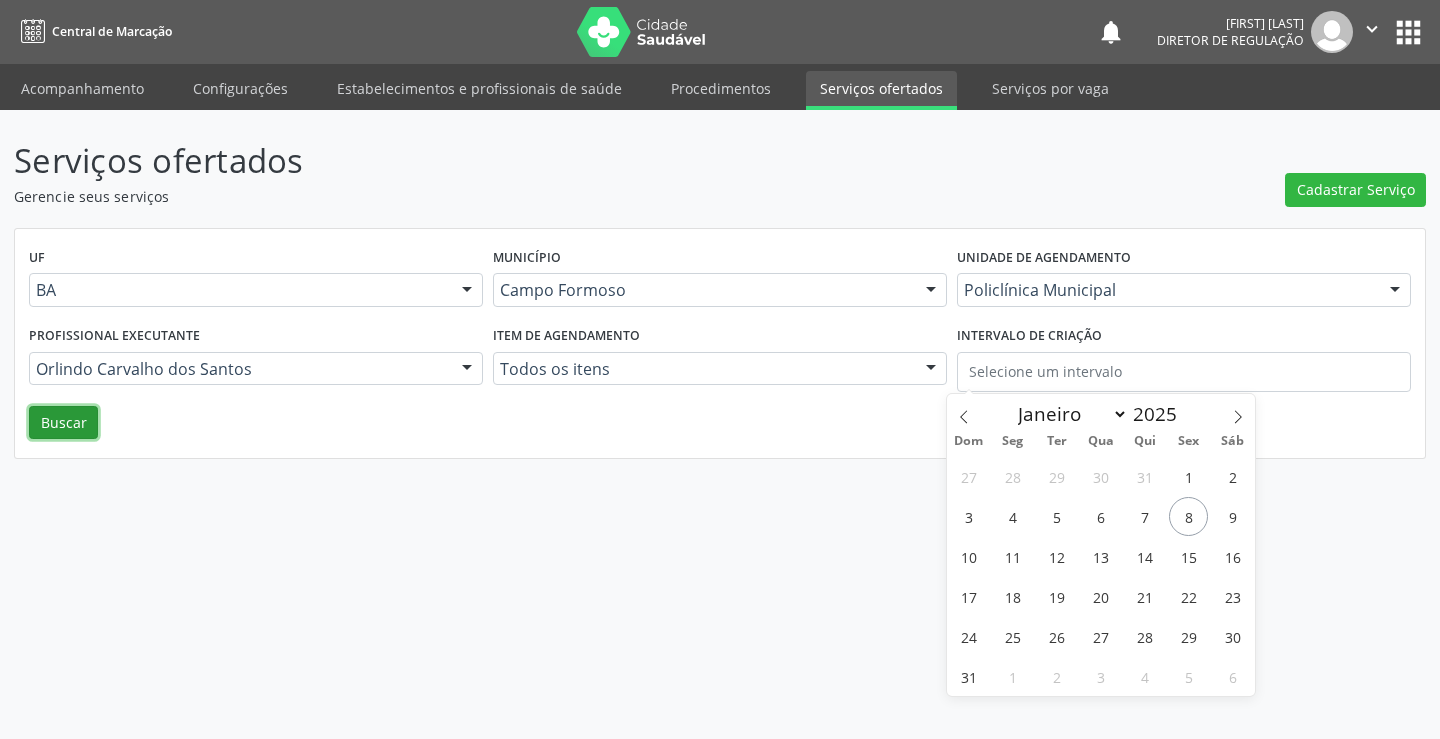 click on "Buscar" at bounding box center [63, 423] 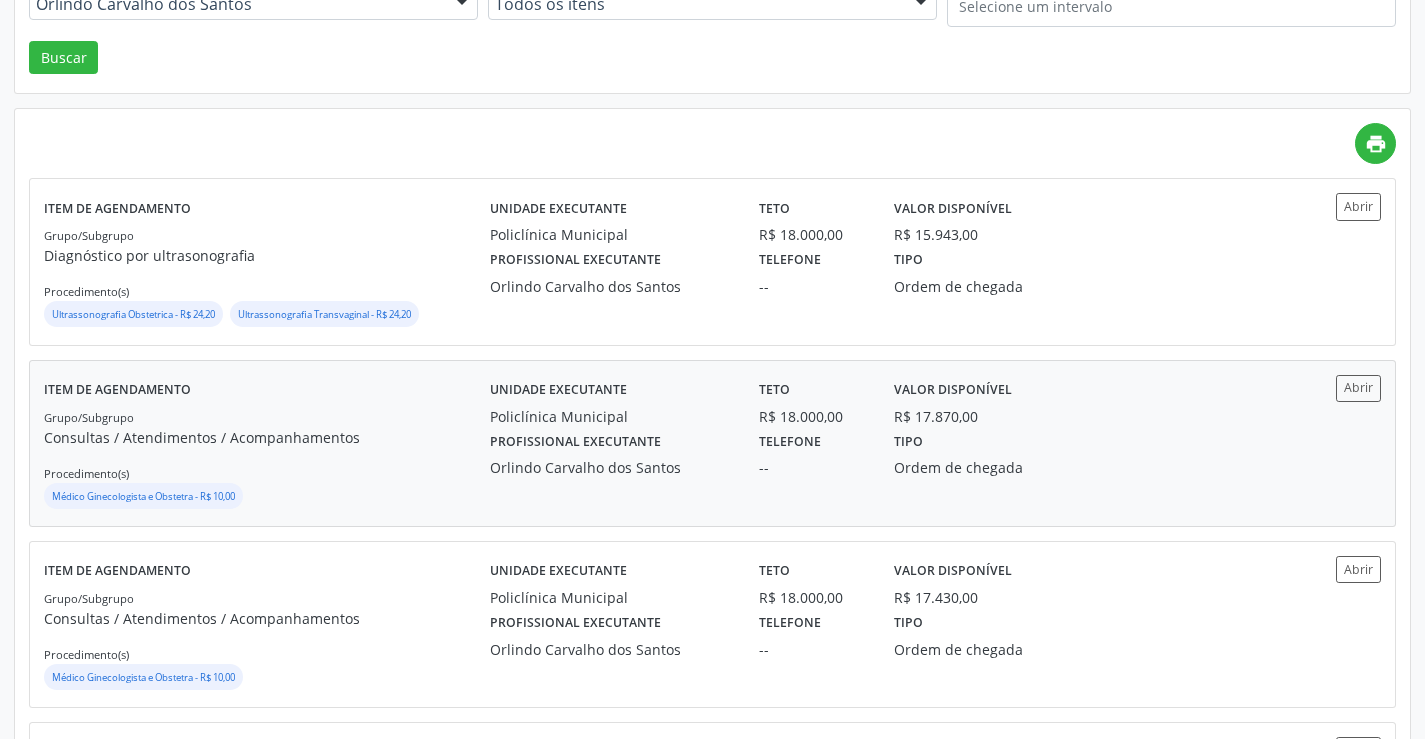 scroll, scrollTop: 400, scrollLeft: 0, axis: vertical 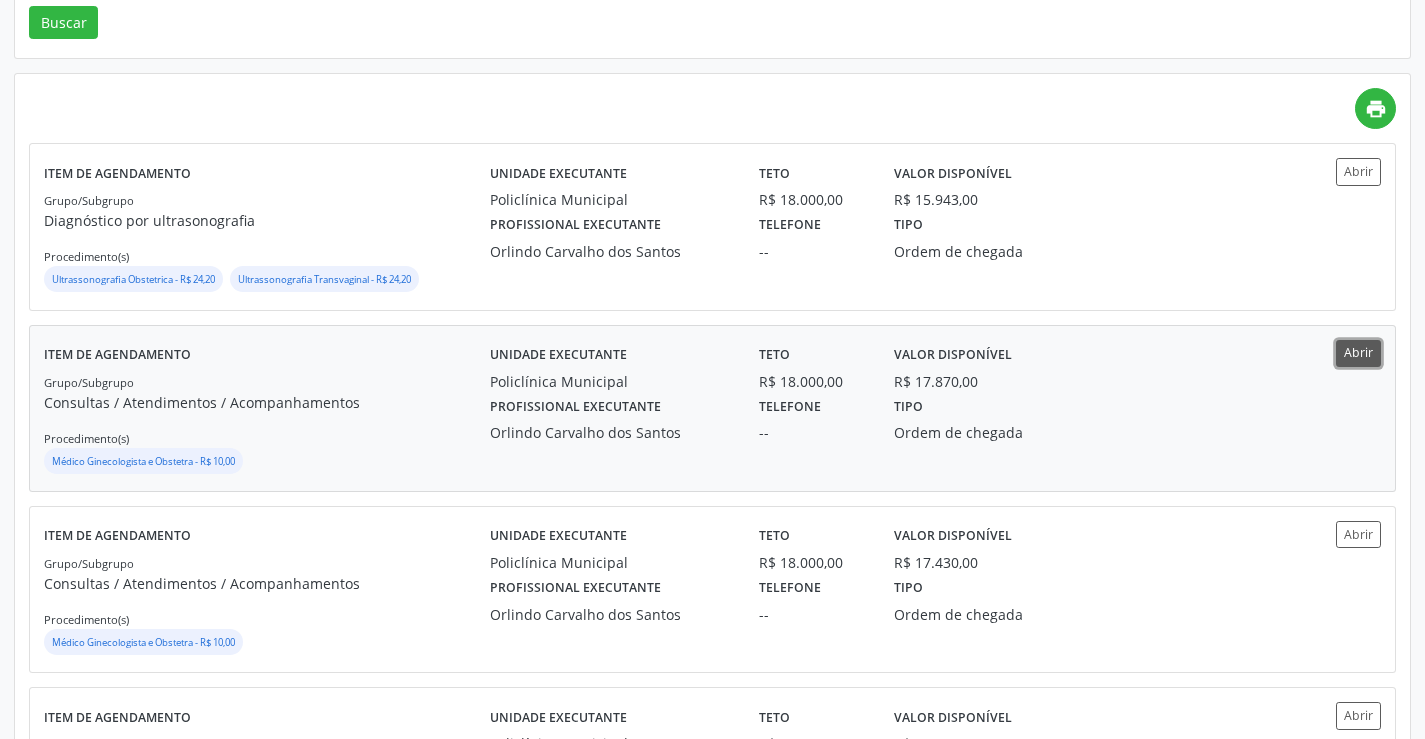 click on "Abrir" at bounding box center [1358, 353] 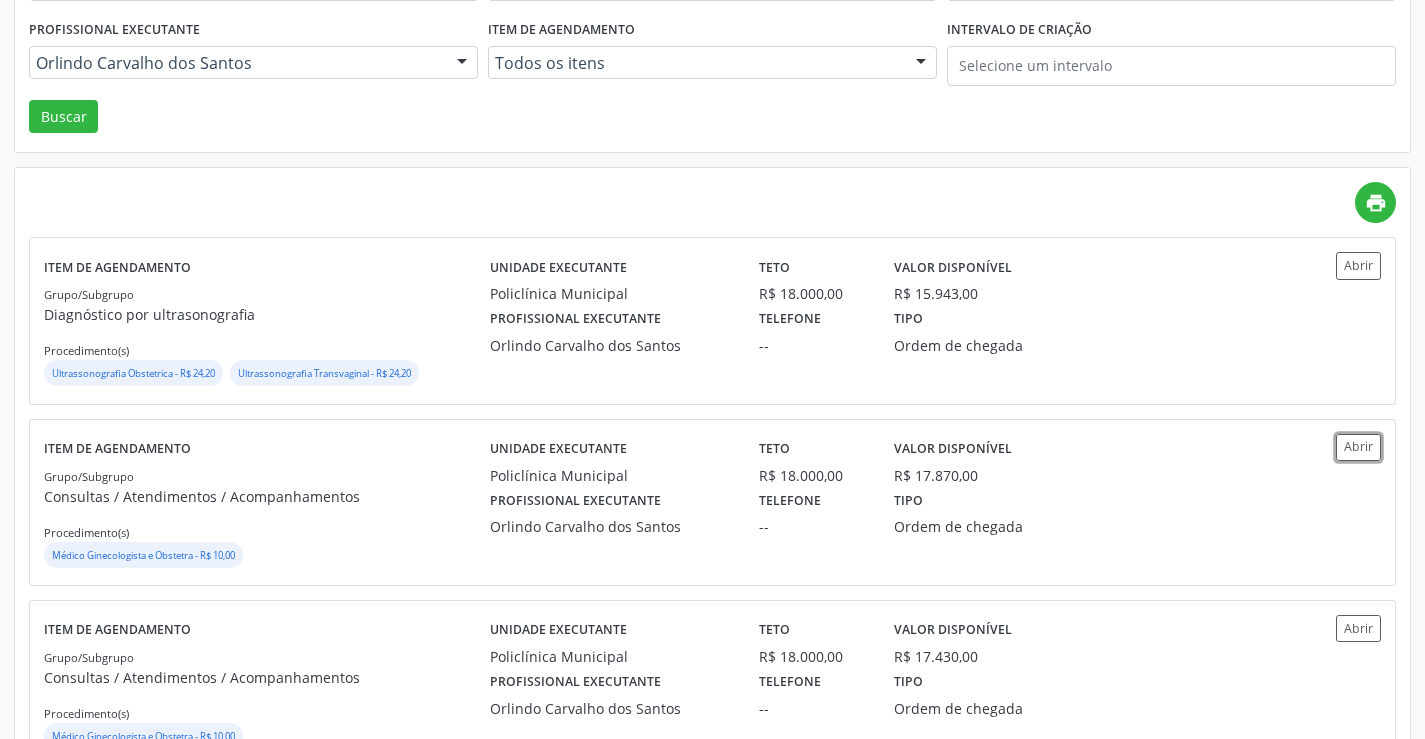 scroll, scrollTop: 100, scrollLeft: 0, axis: vertical 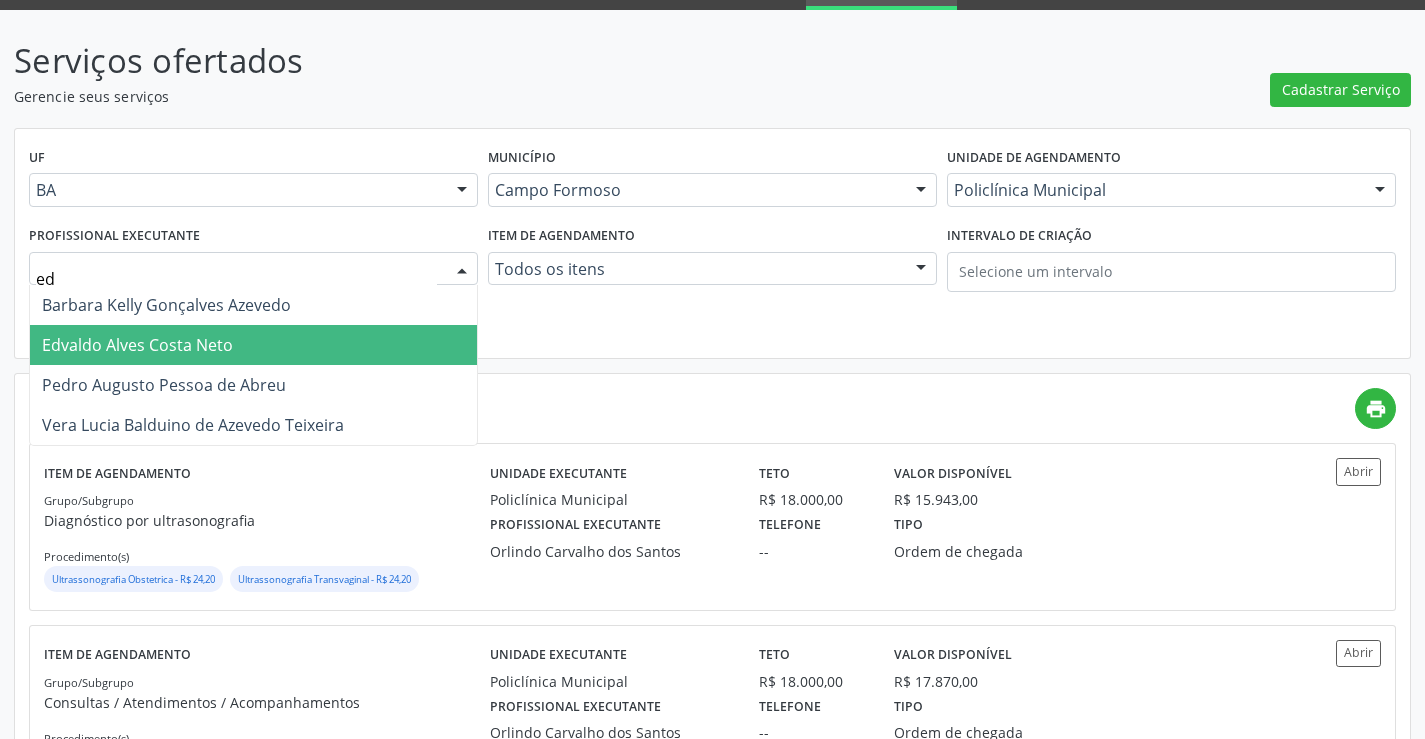 click on "Edvaldo Alves Costa Neto" at bounding box center [137, 345] 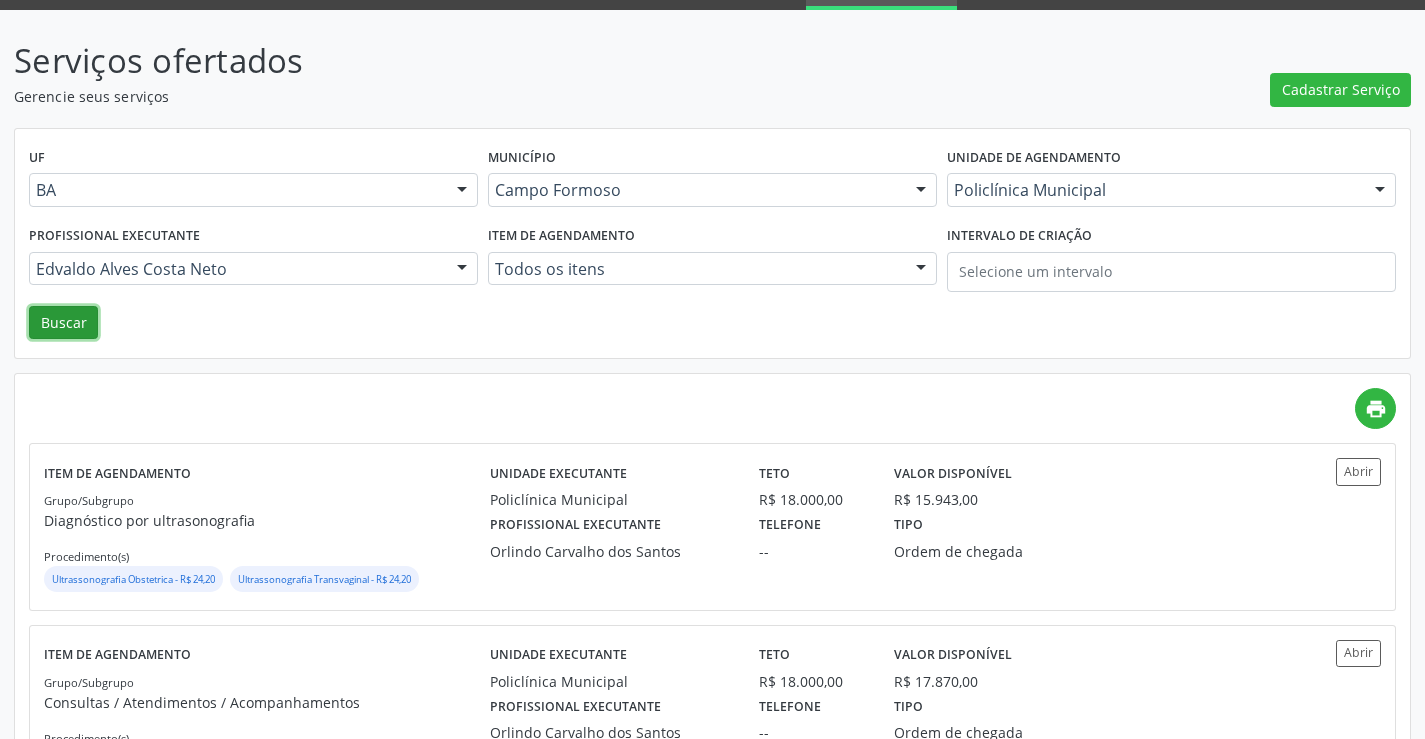 click on "Buscar" at bounding box center [63, 323] 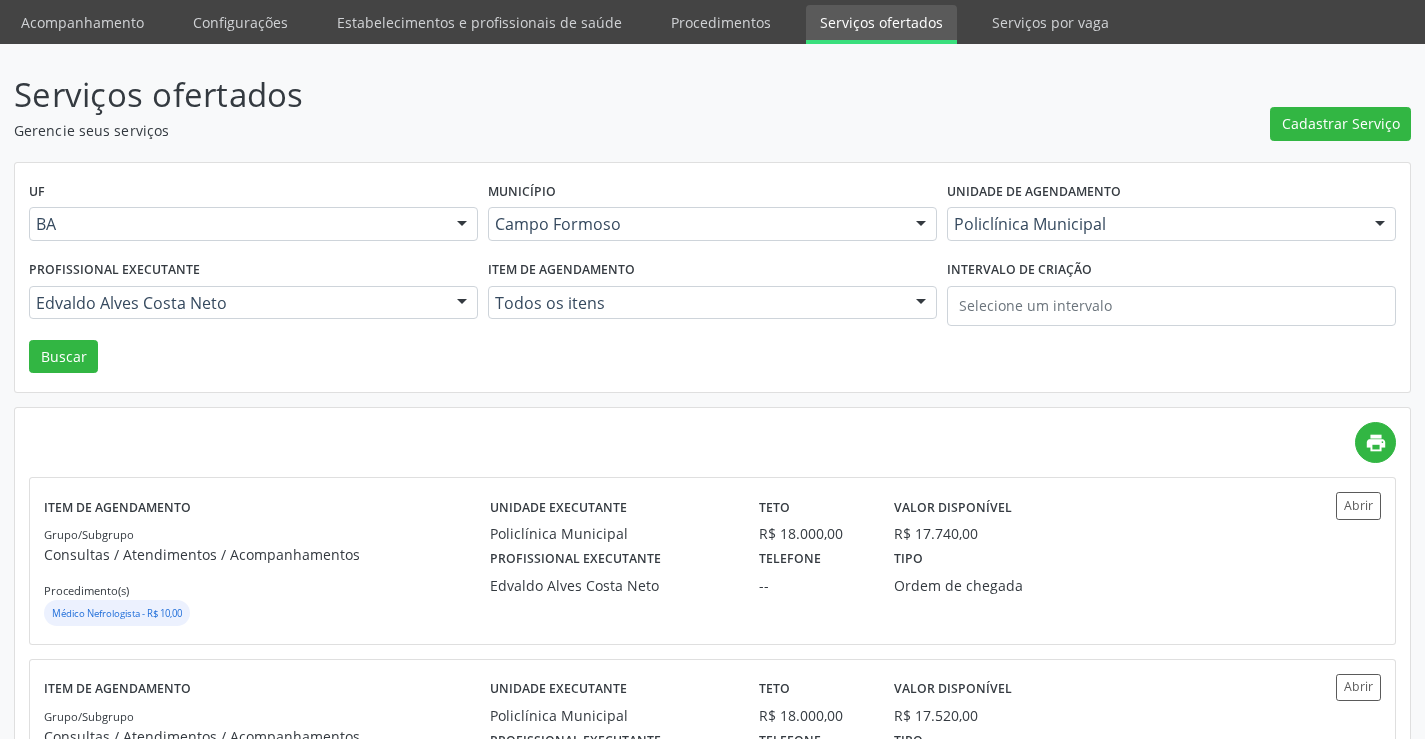 scroll, scrollTop: 100, scrollLeft: 0, axis: vertical 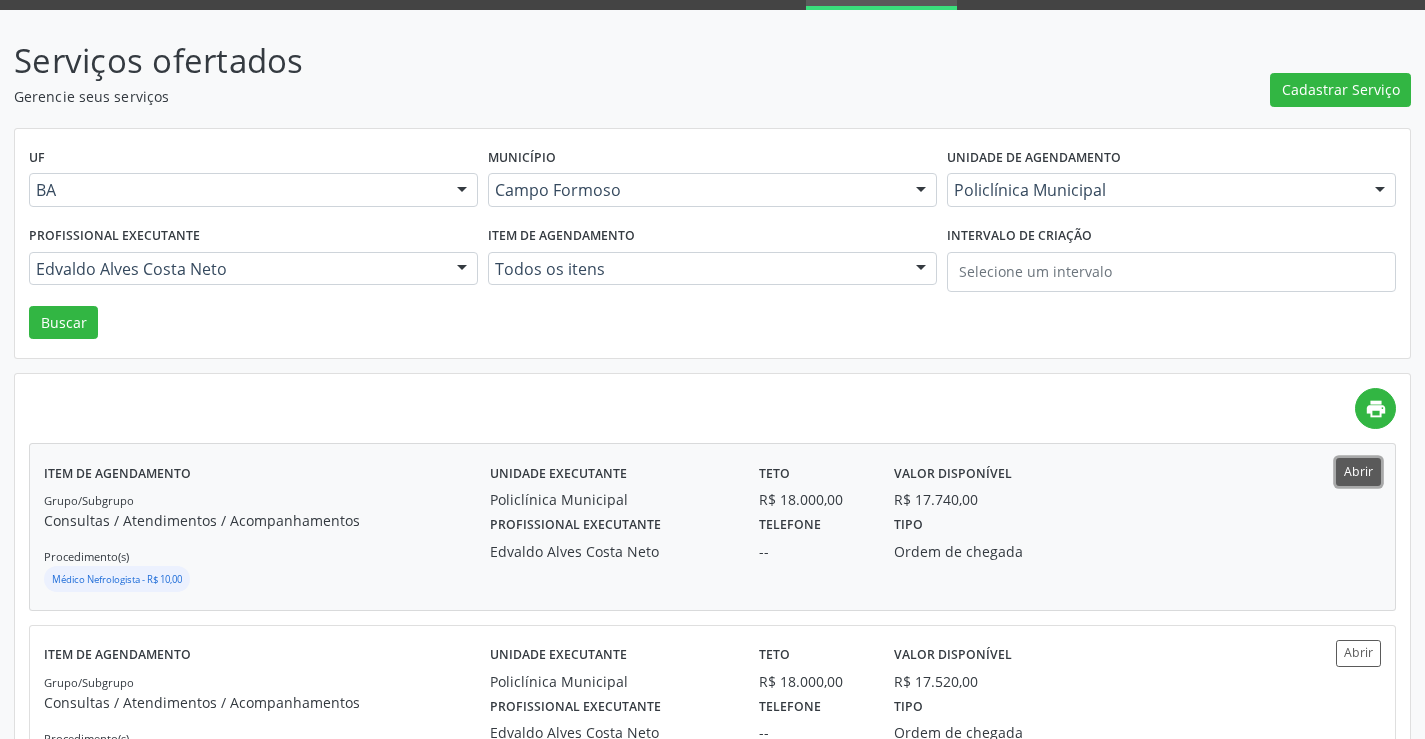 click on "Abrir" at bounding box center (1358, 471) 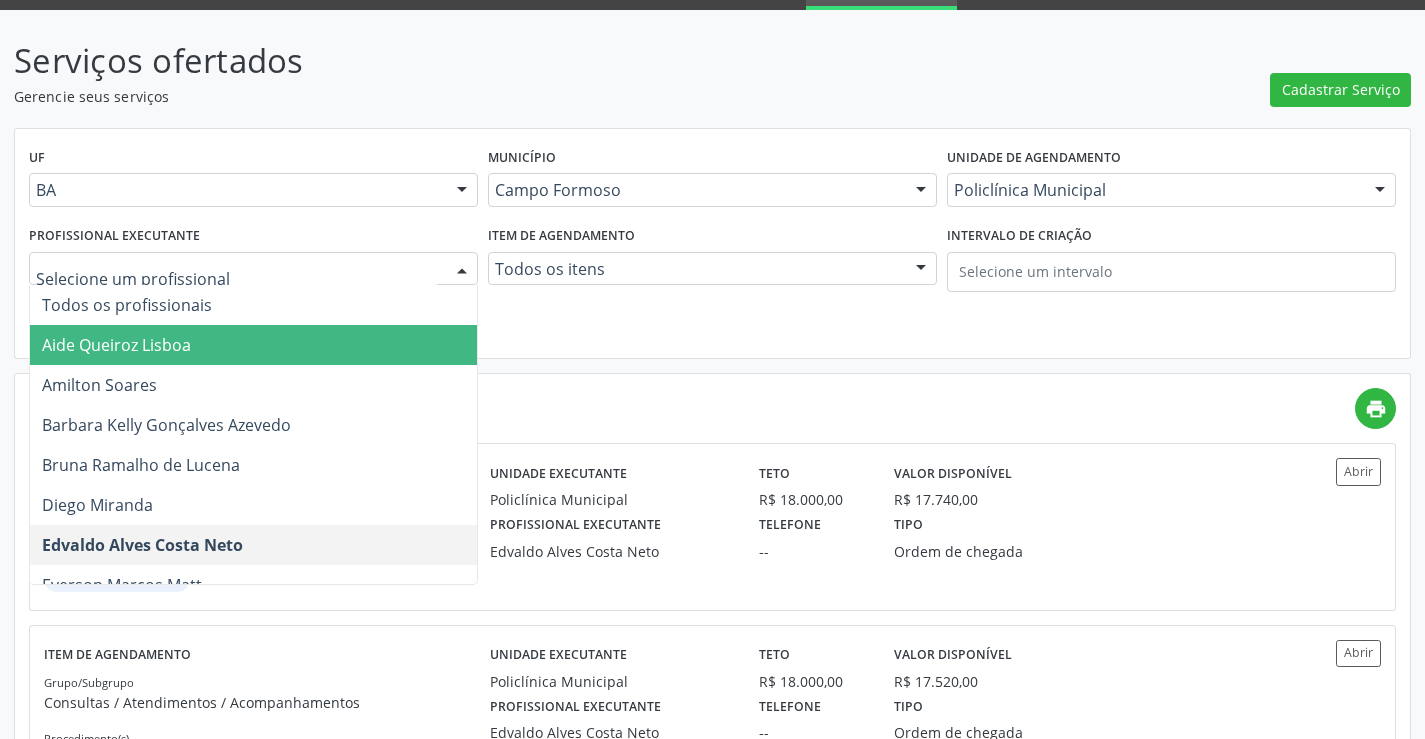 type on "c" 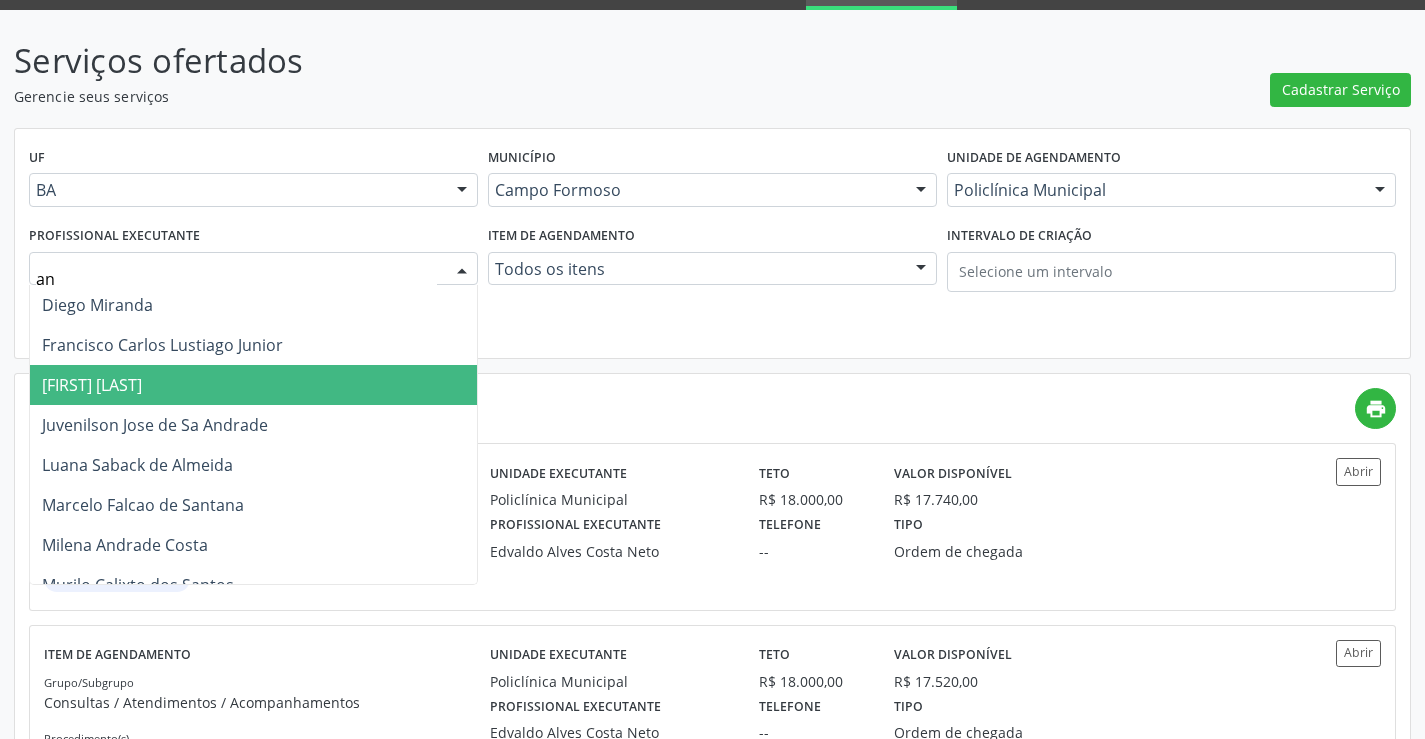 type on "ane" 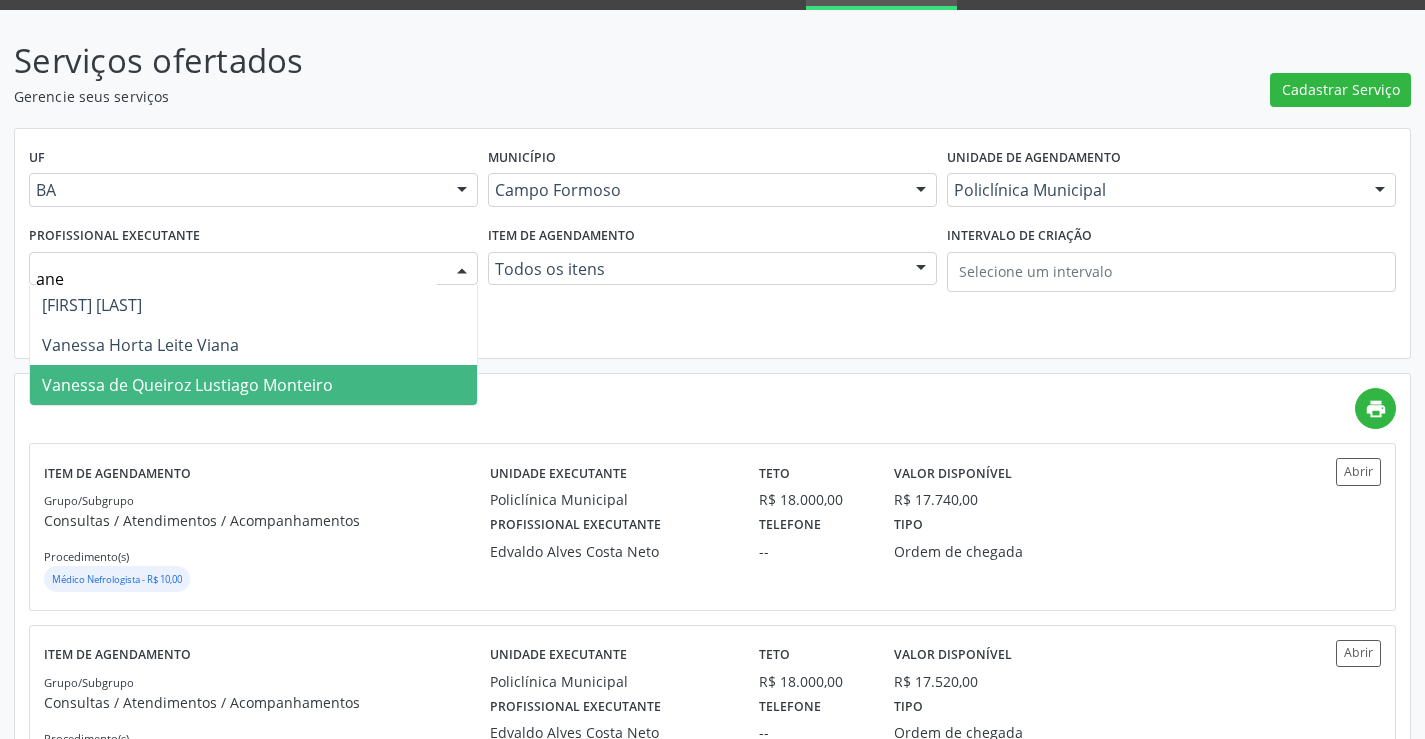 click on "Vanessa de Queiroz Lustiago Monteiro" at bounding box center [253, 385] 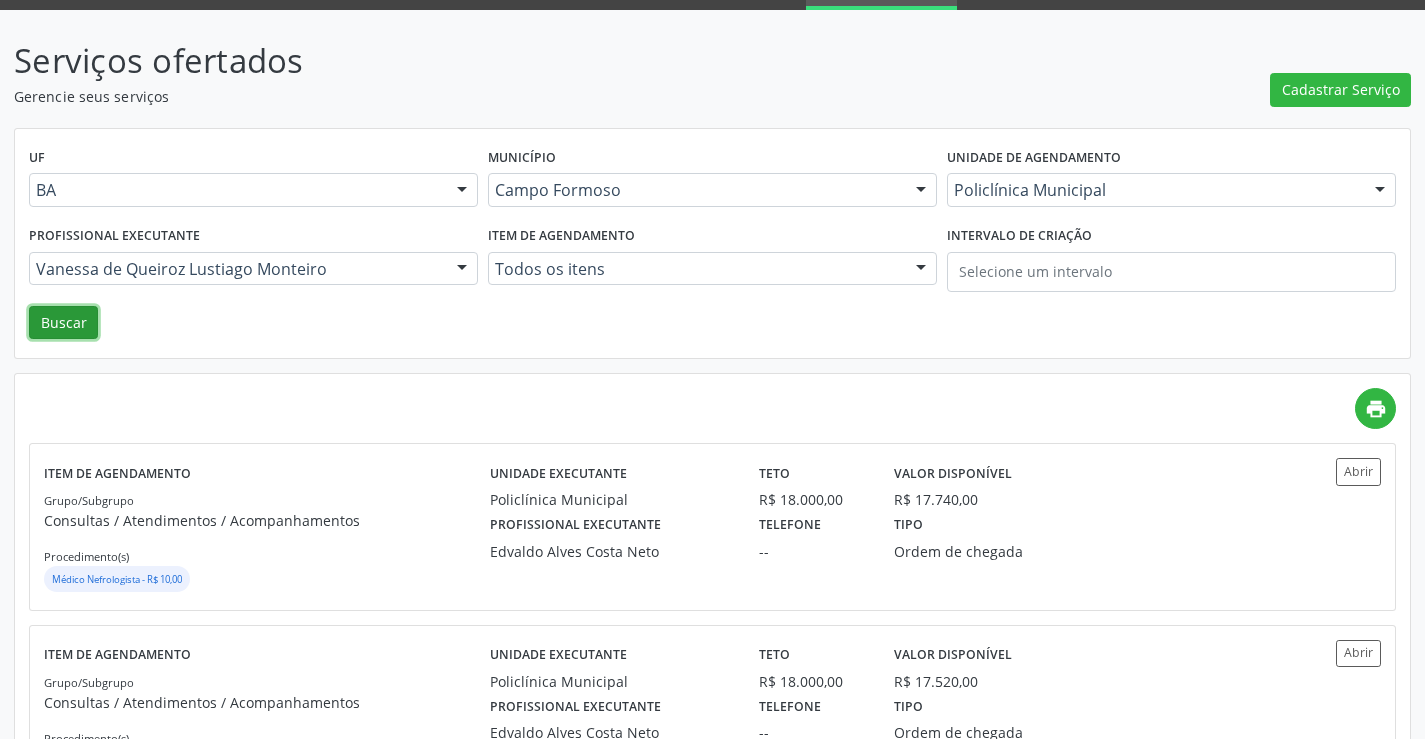 click on "Buscar" at bounding box center [63, 323] 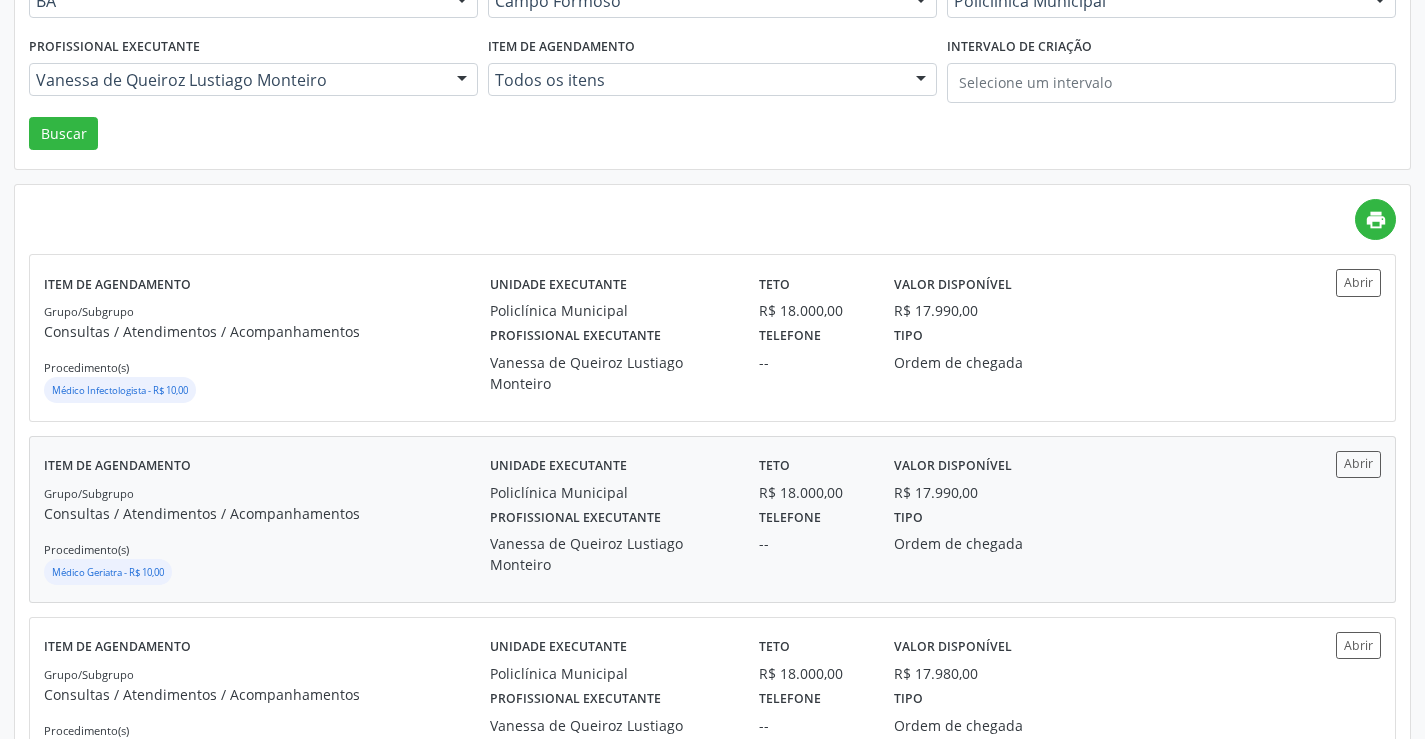 scroll, scrollTop: 300, scrollLeft: 0, axis: vertical 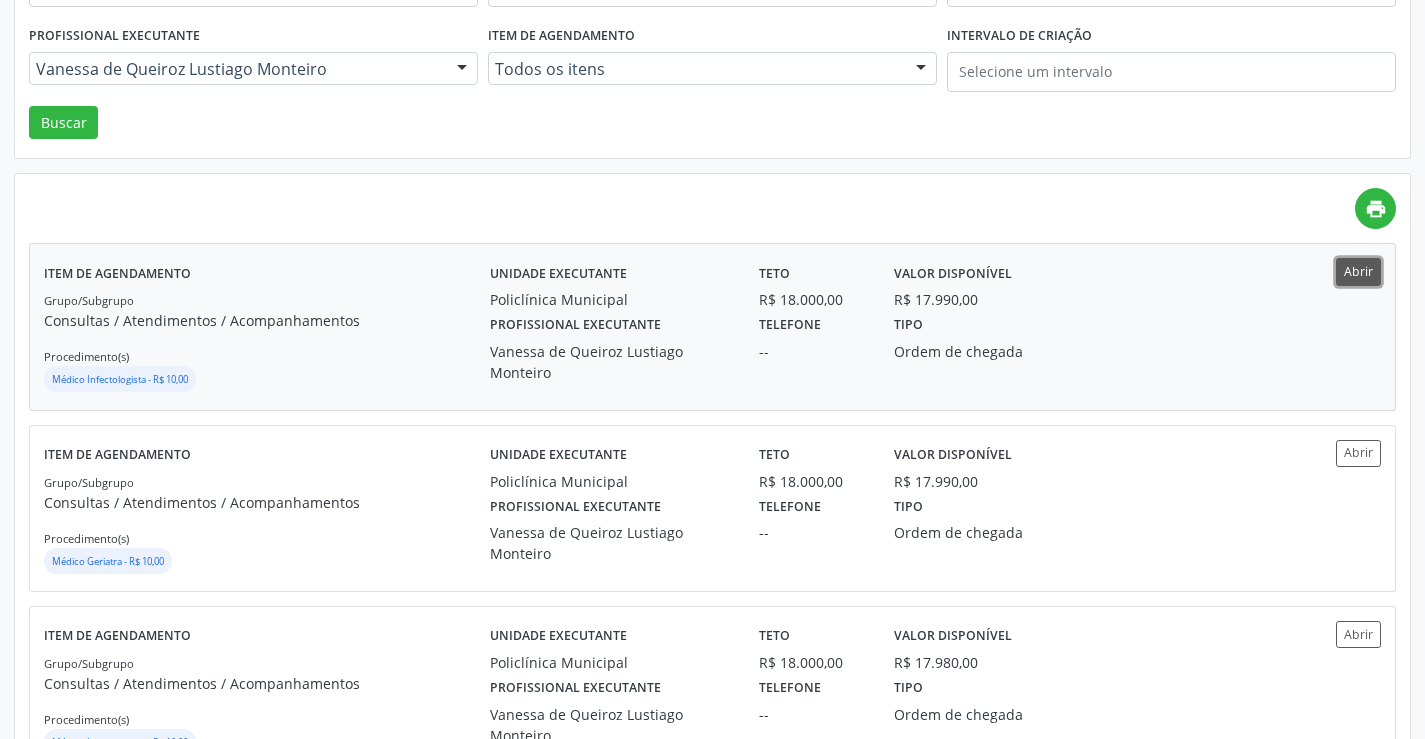 click on "Abrir" at bounding box center (1358, 271) 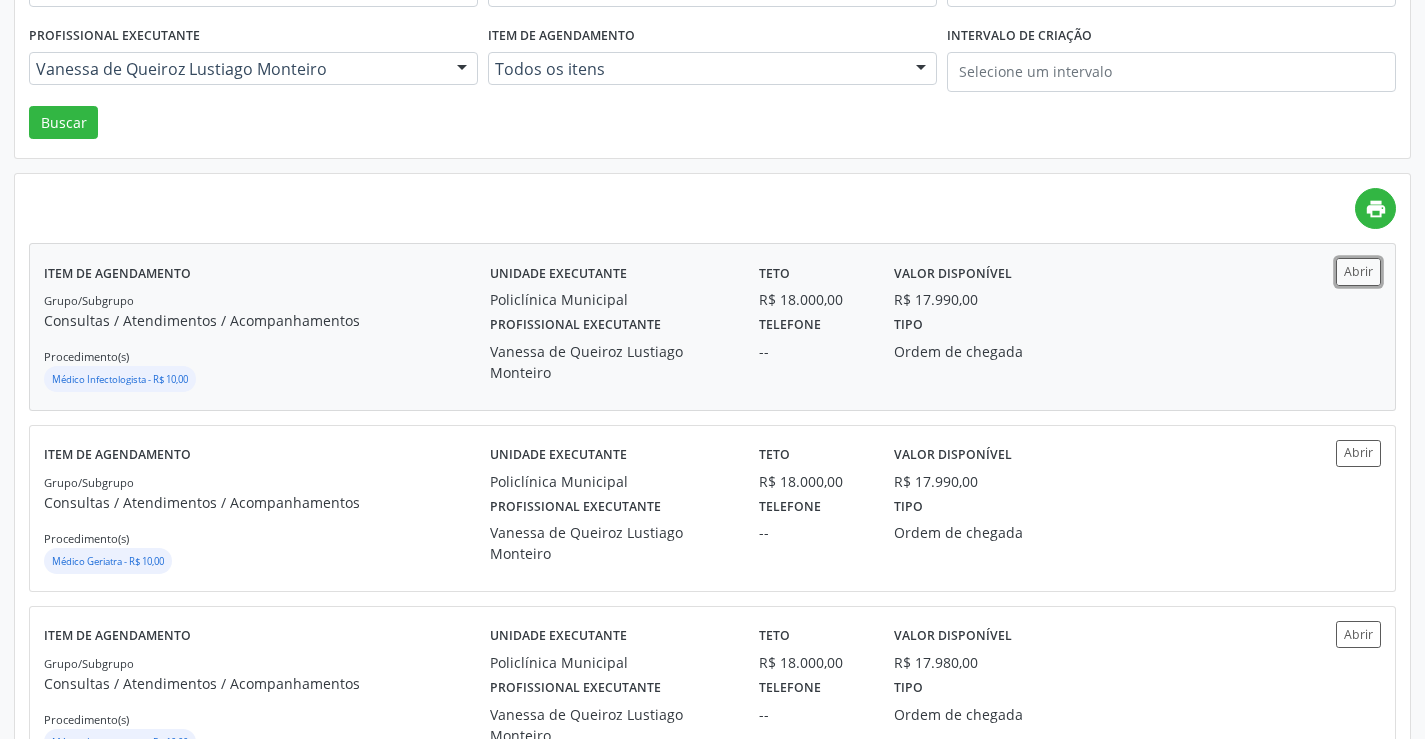 scroll, scrollTop: 0, scrollLeft: 0, axis: both 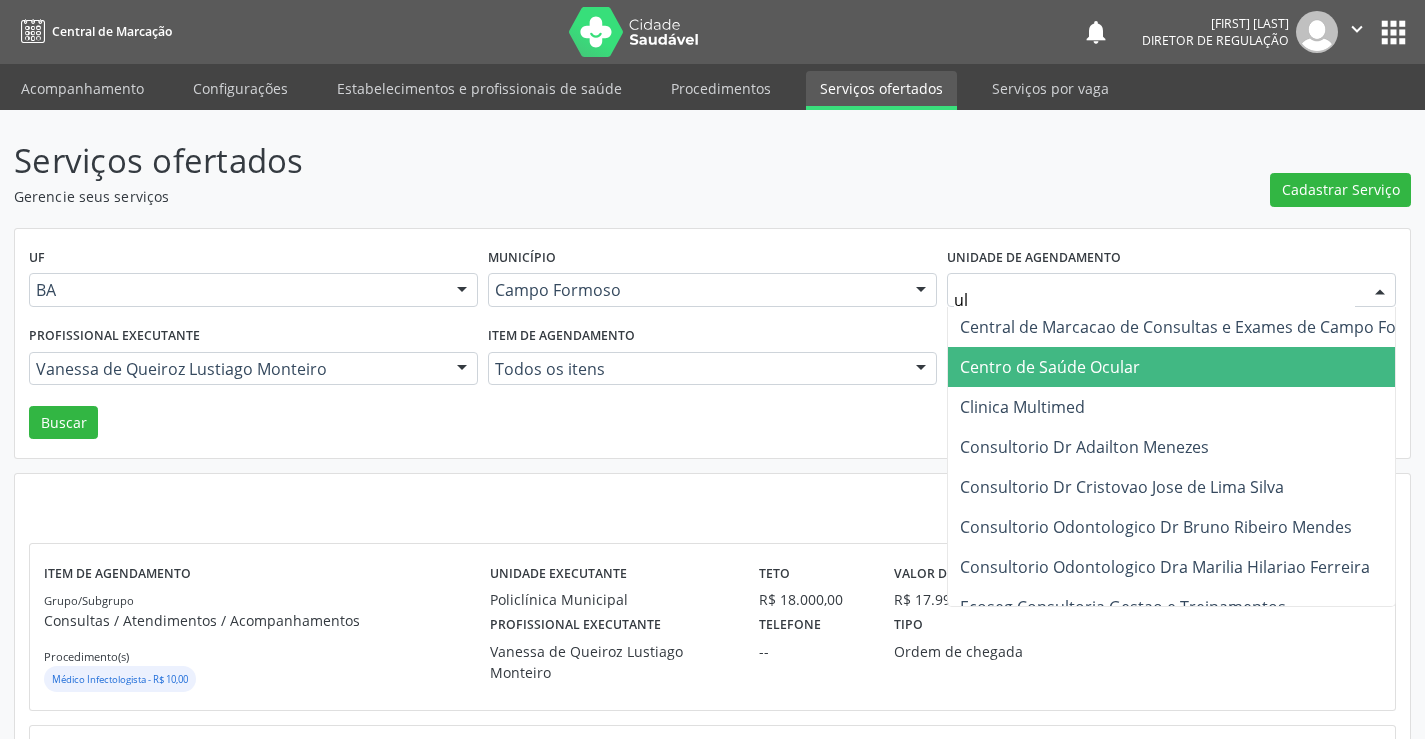 type on "u" 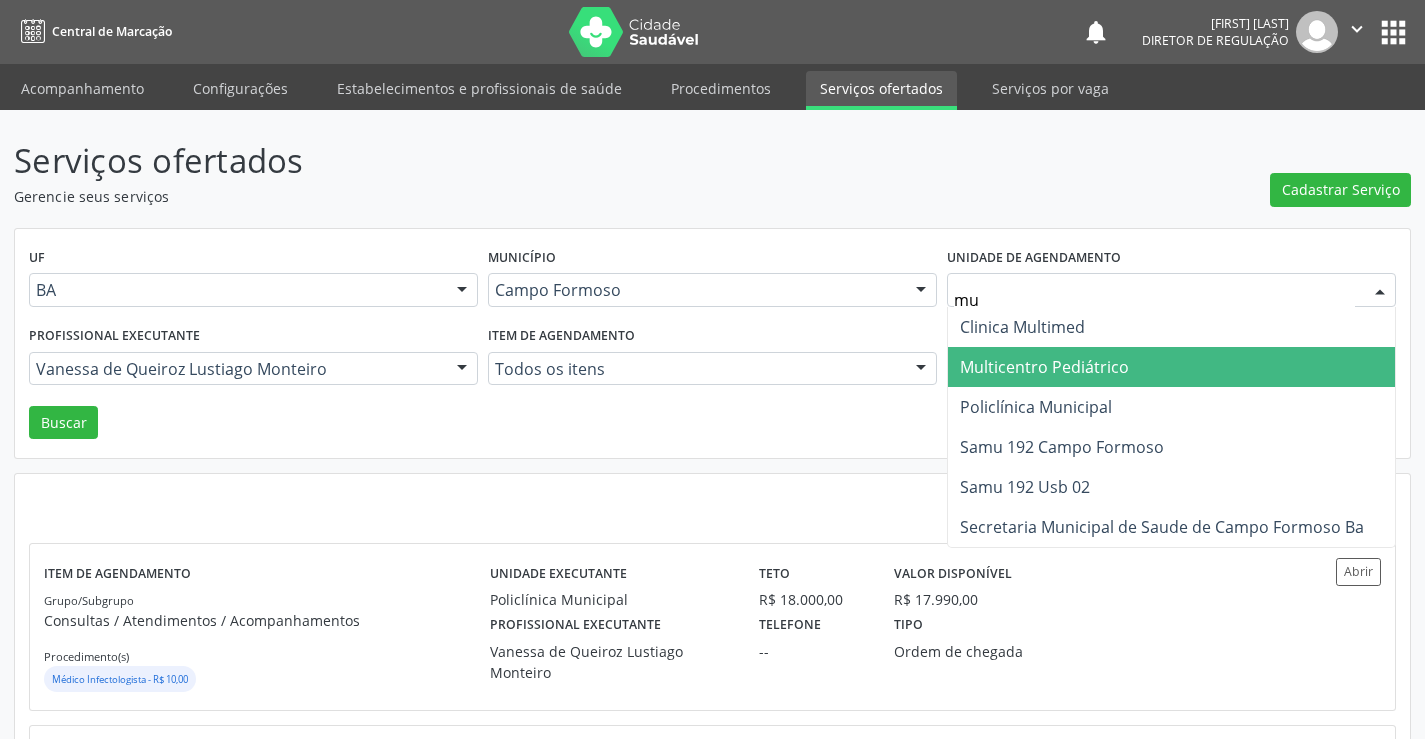 type on "mul" 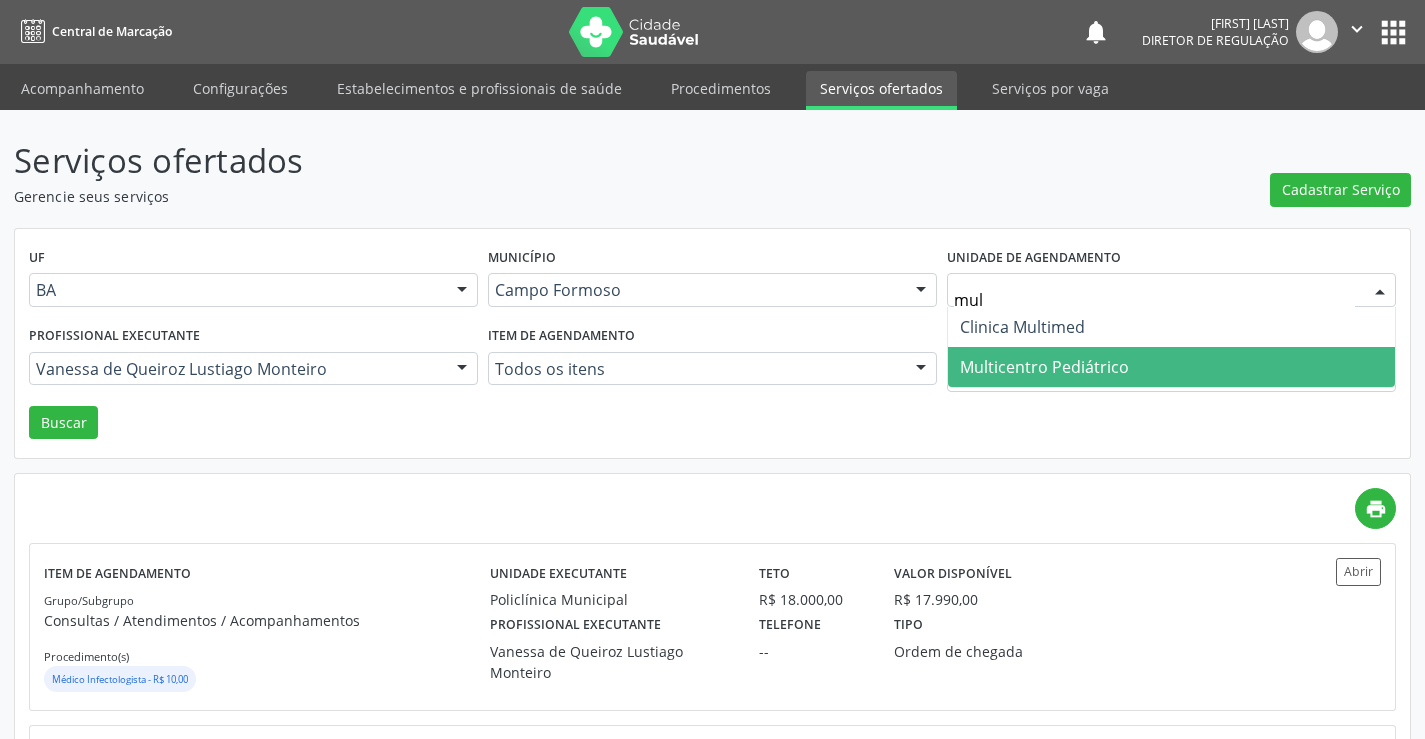 click on "Multicentro Pediátrico" at bounding box center (1044, 367) 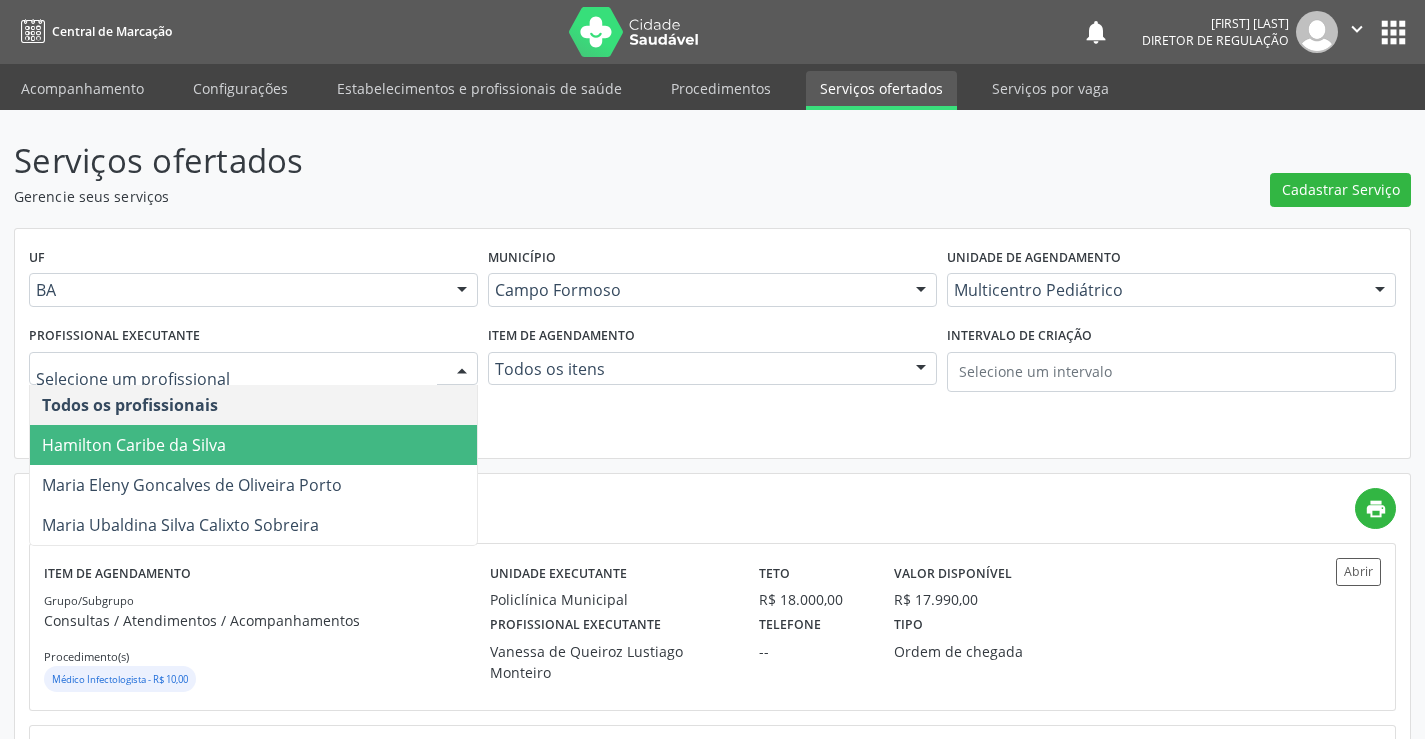 click on "Hamilton Caribe da Silva" at bounding box center (134, 445) 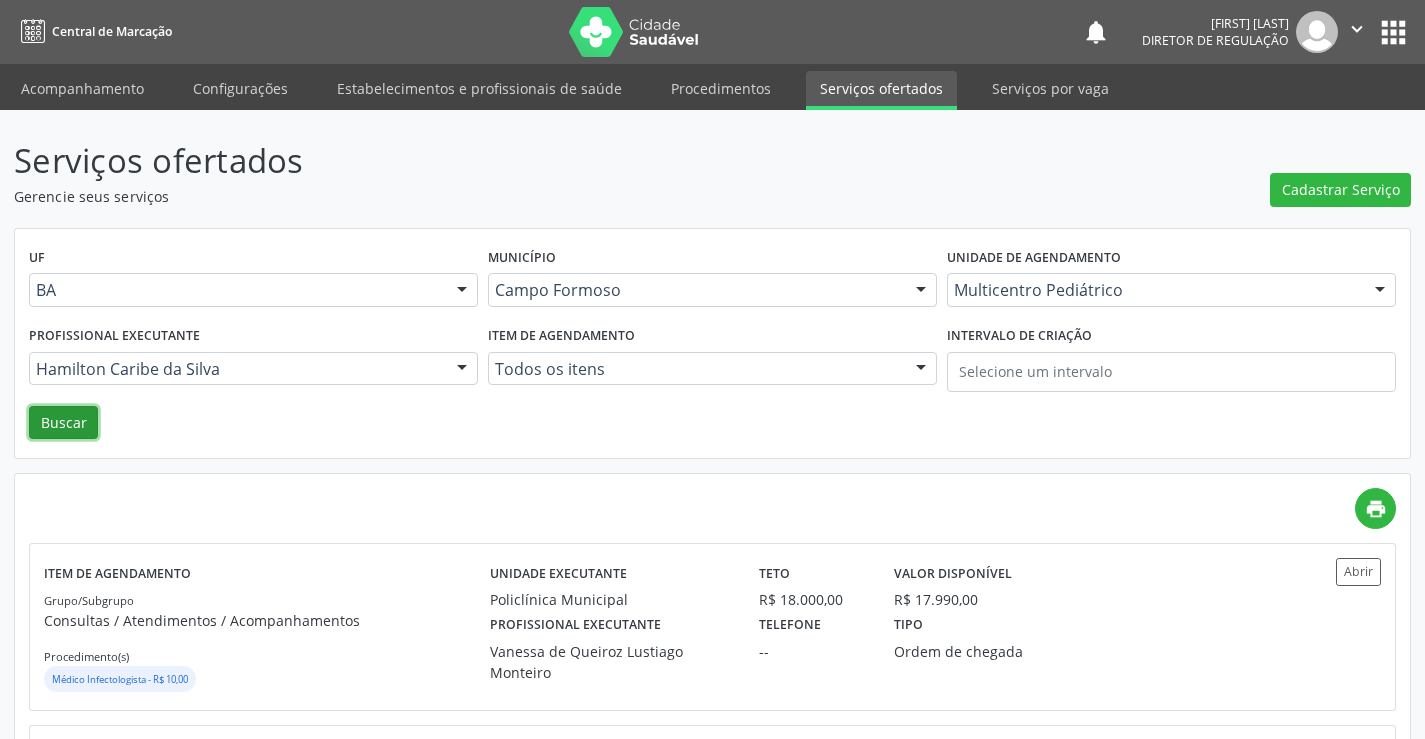 click on "Buscar" at bounding box center (63, 423) 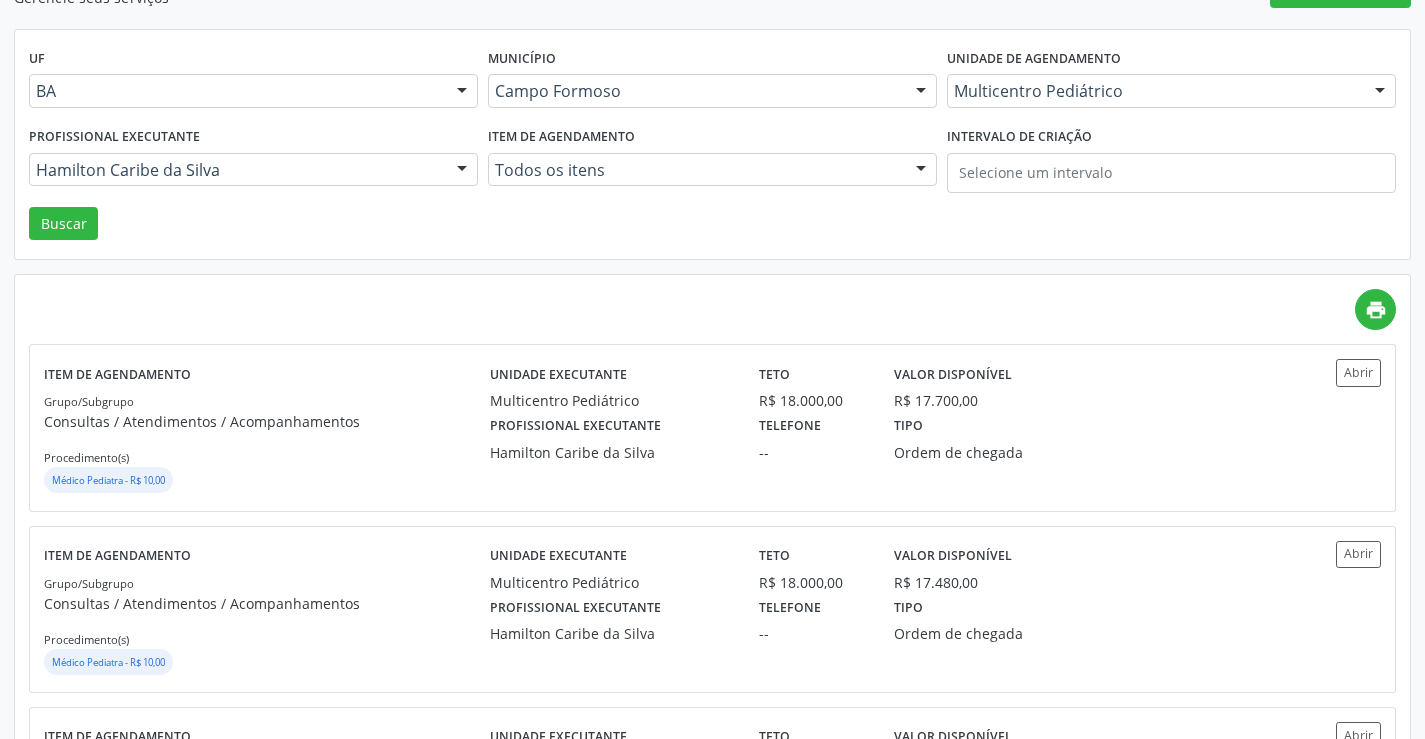 scroll, scrollTop: 200, scrollLeft: 0, axis: vertical 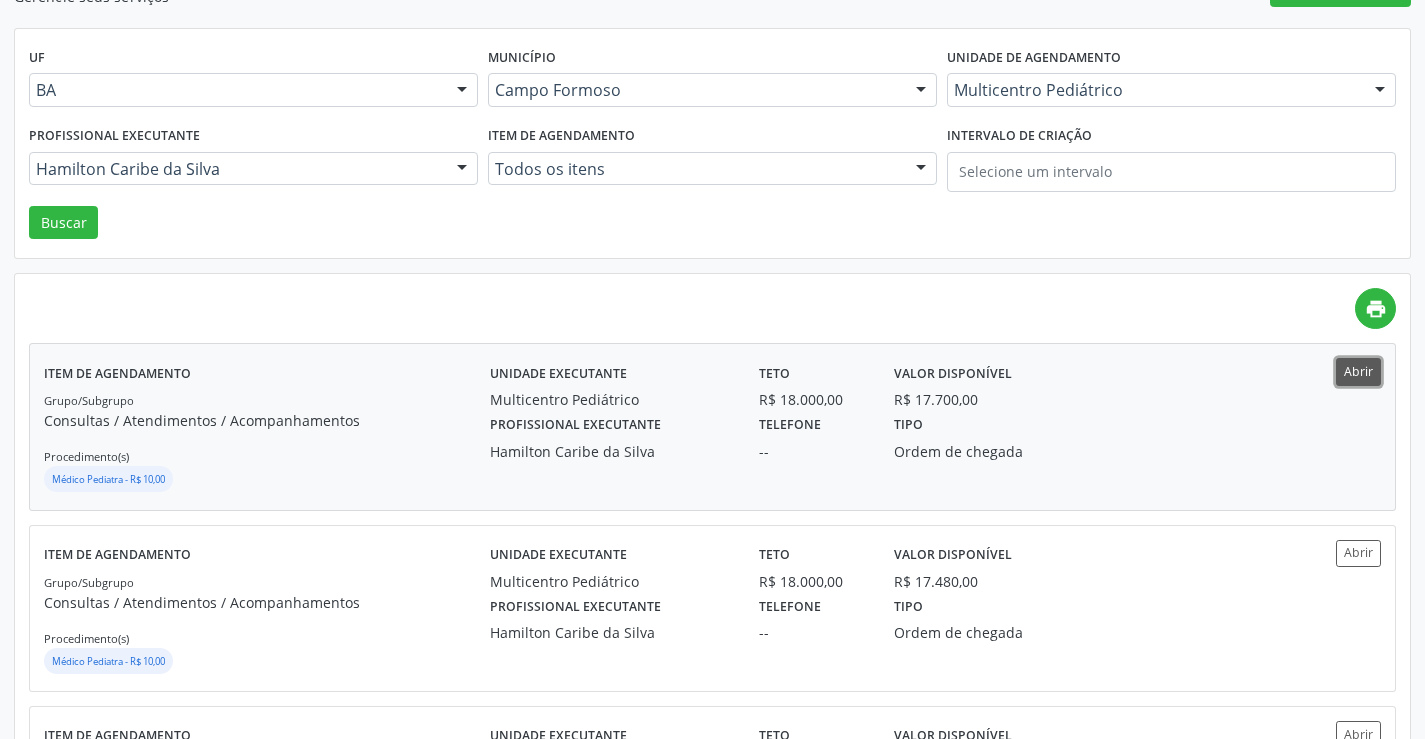 click on "Abrir" at bounding box center (1358, 371) 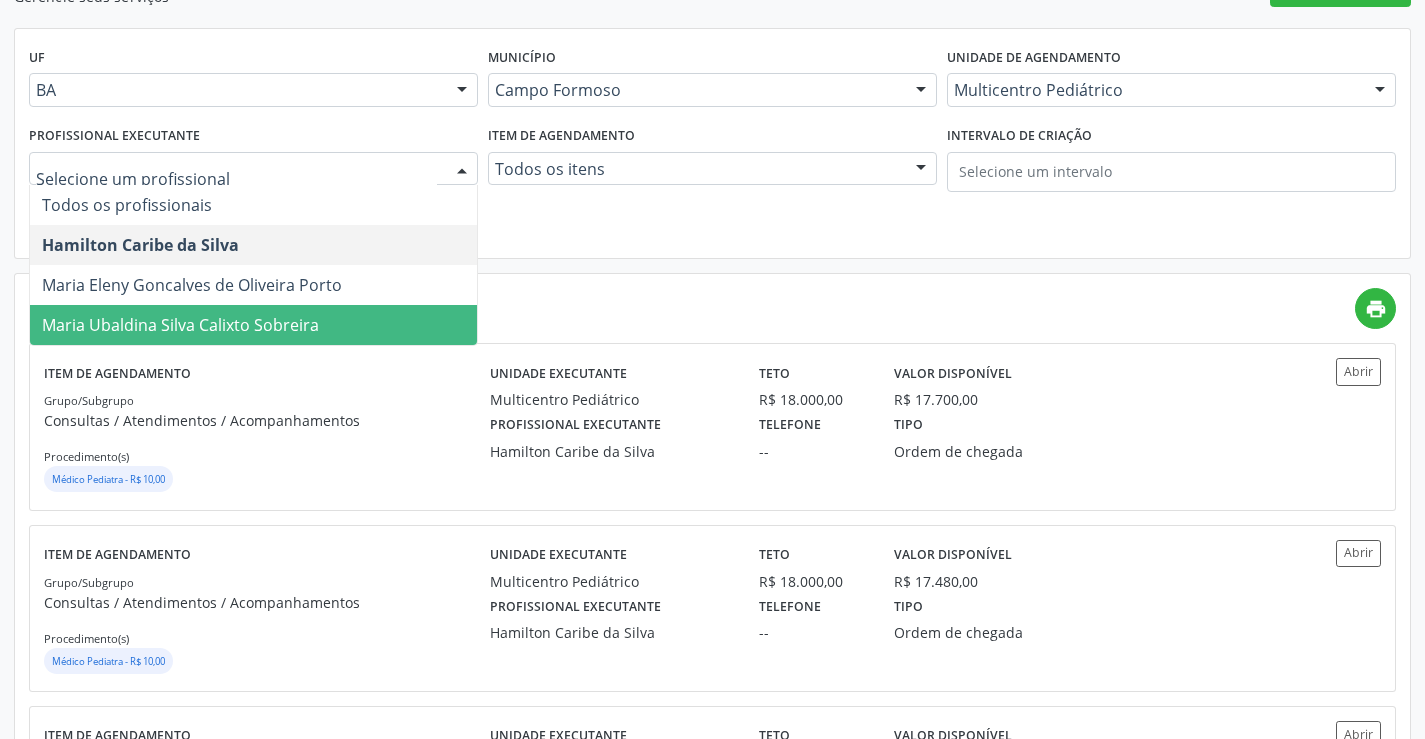 drag, startPoint x: 231, startPoint y: 298, endPoint x: 230, endPoint y: 310, distance: 12.0415945 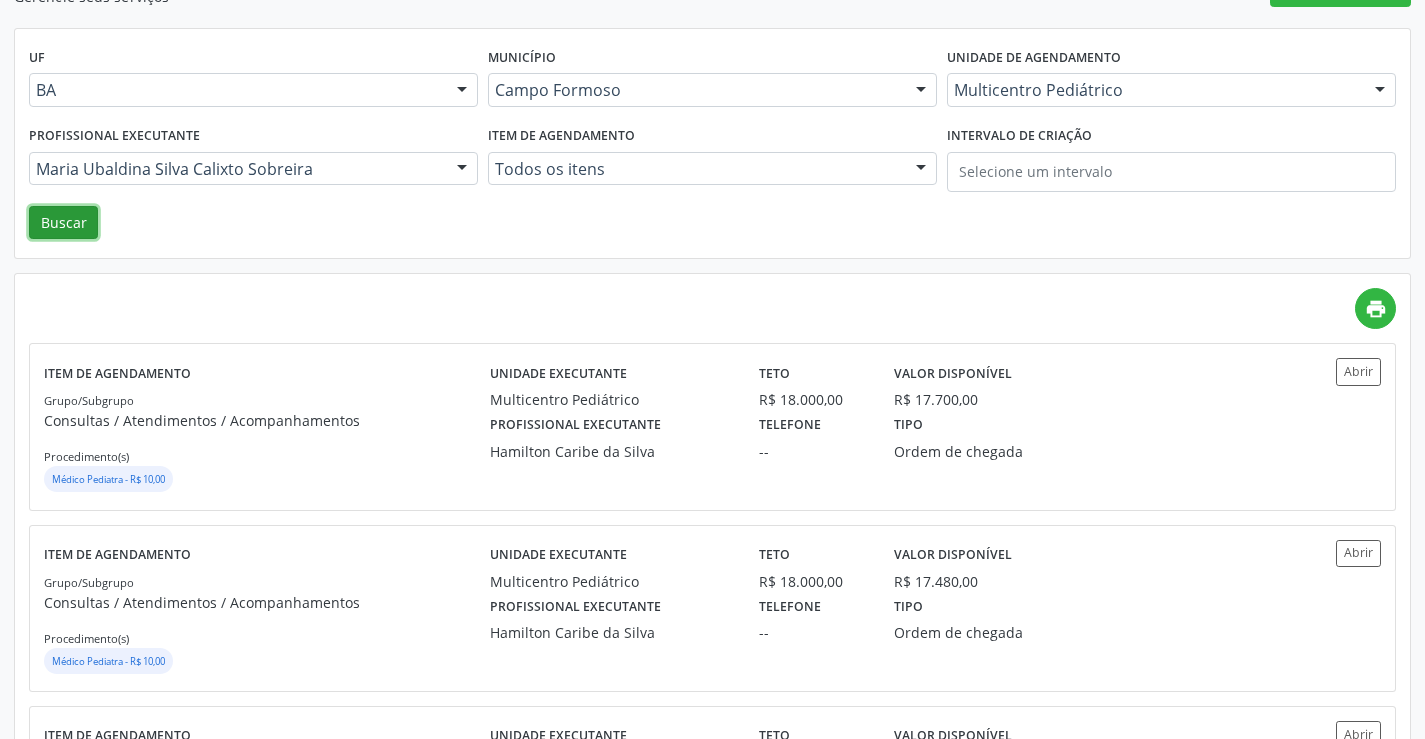 click on "Buscar" at bounding box center (63, 223) 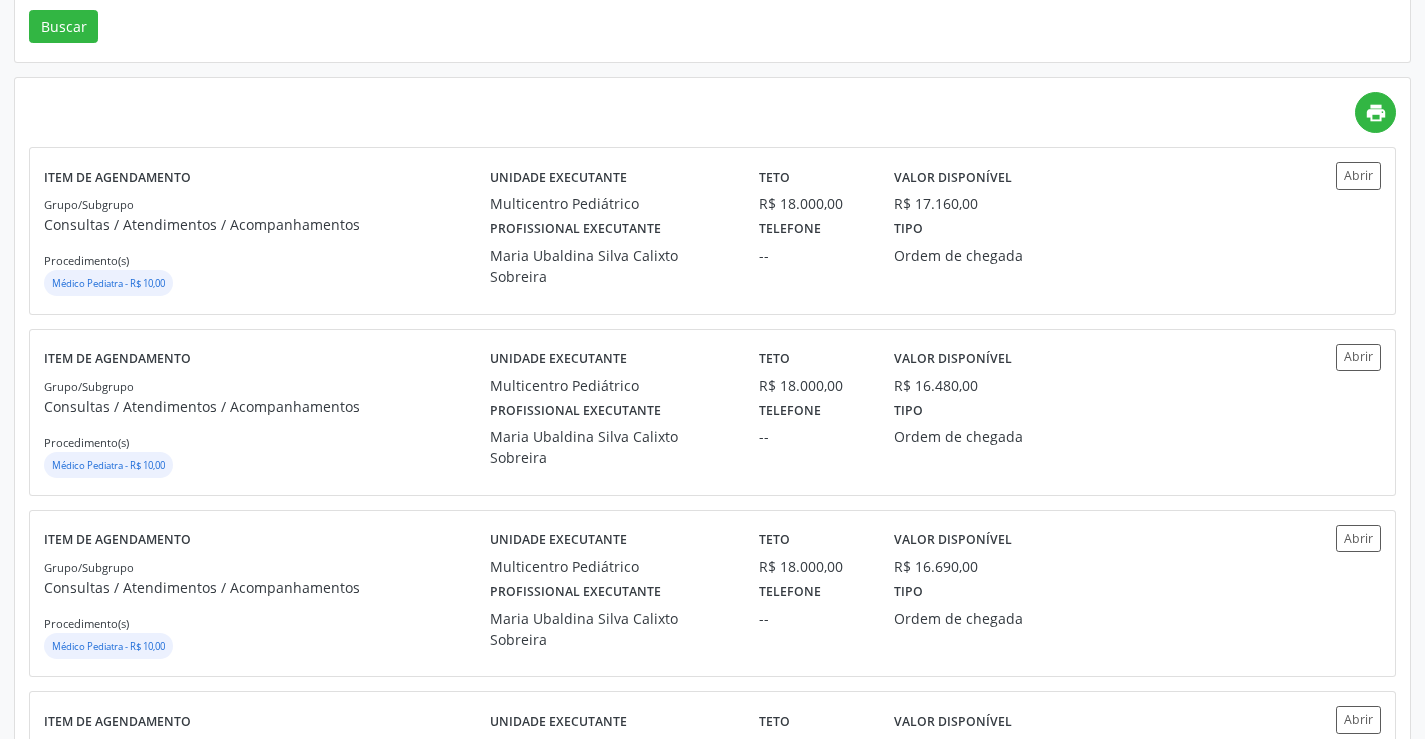 scroll, scrollTop: 400, scrollLeft: 0, axis: vertical 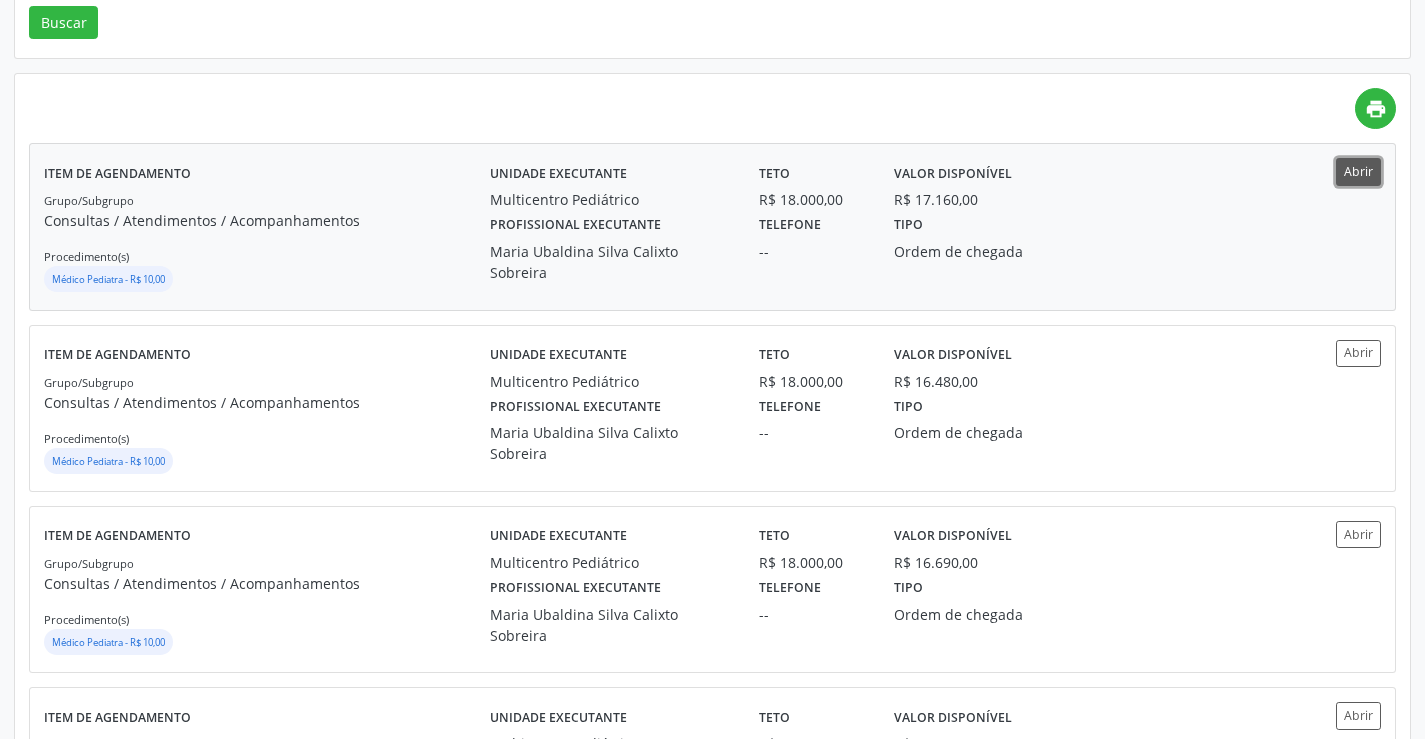 click on "Abrir" at bounding box center [1358, 171] 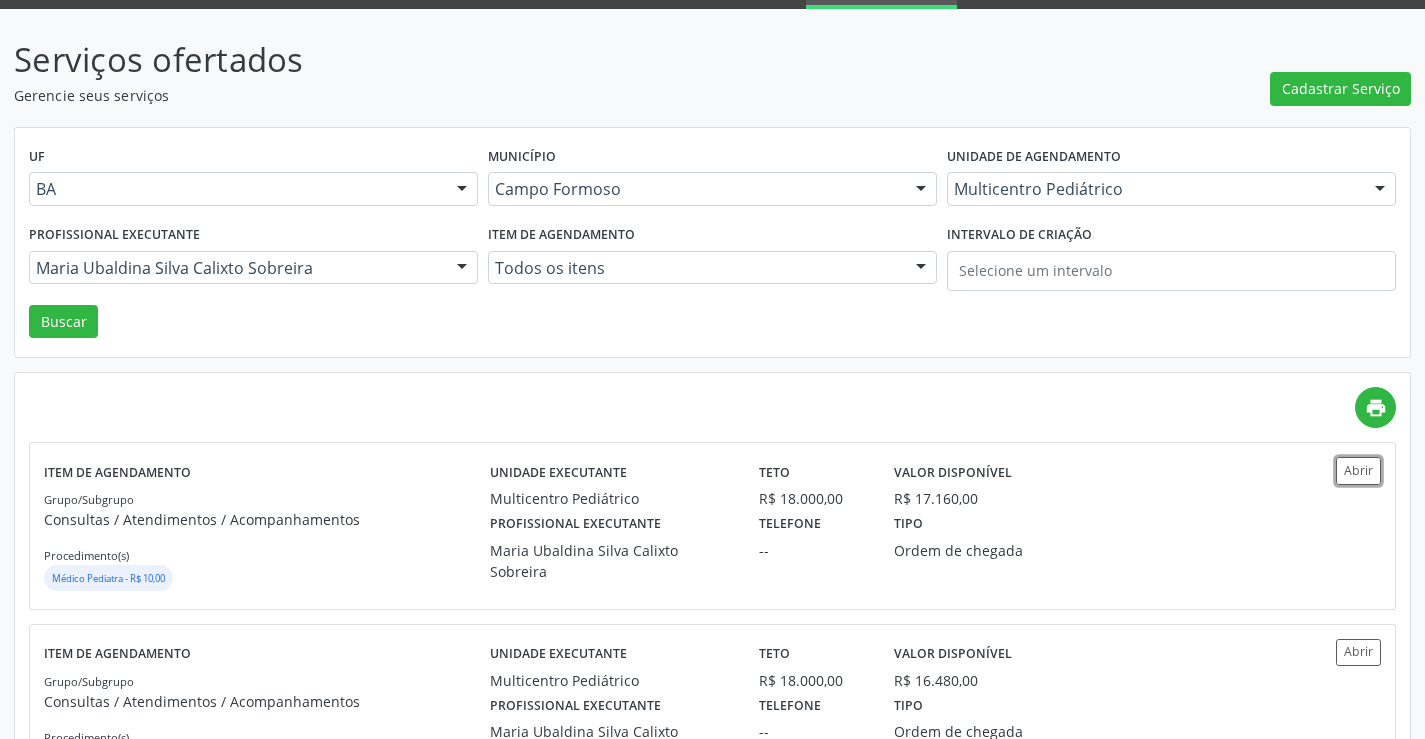 scroll, scrollTop: 100, scrollLeft: 0, axis: vertical 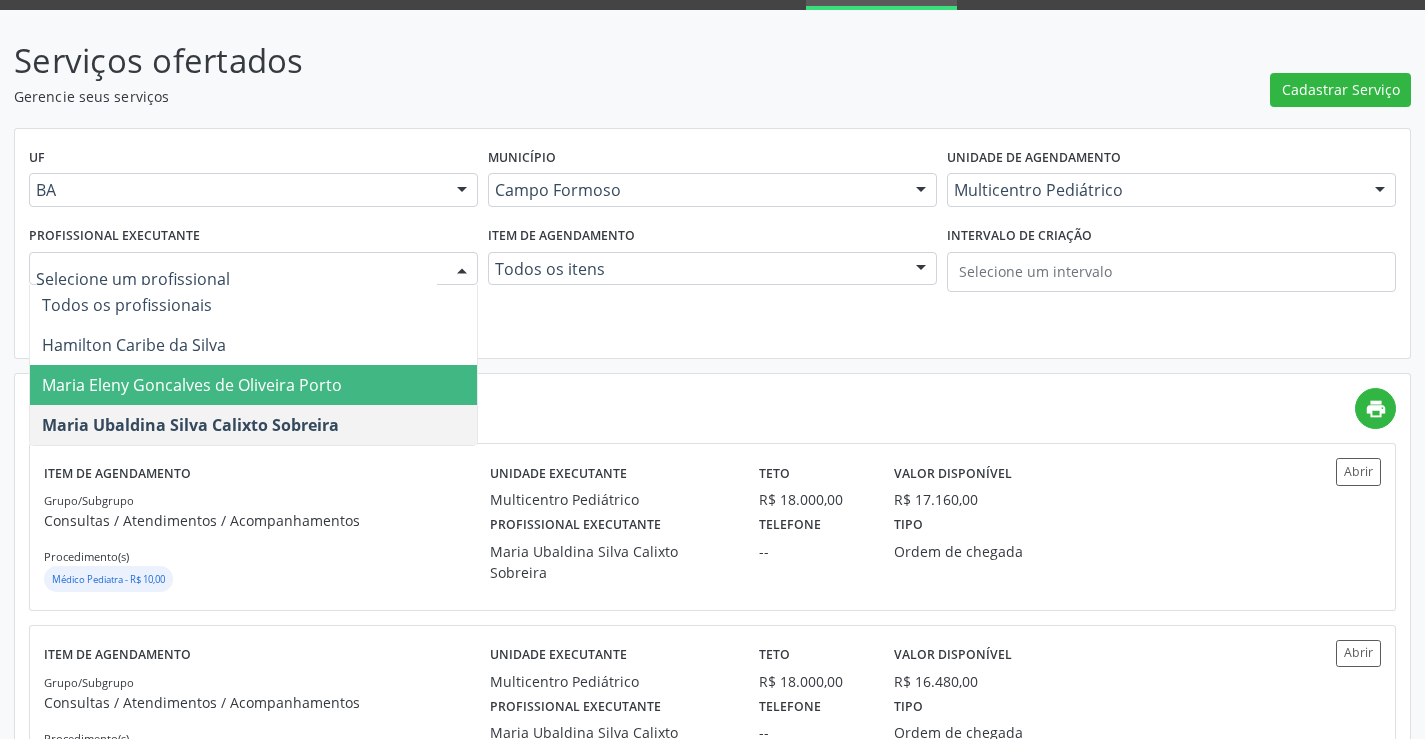 click at bounding box center (253, 269) 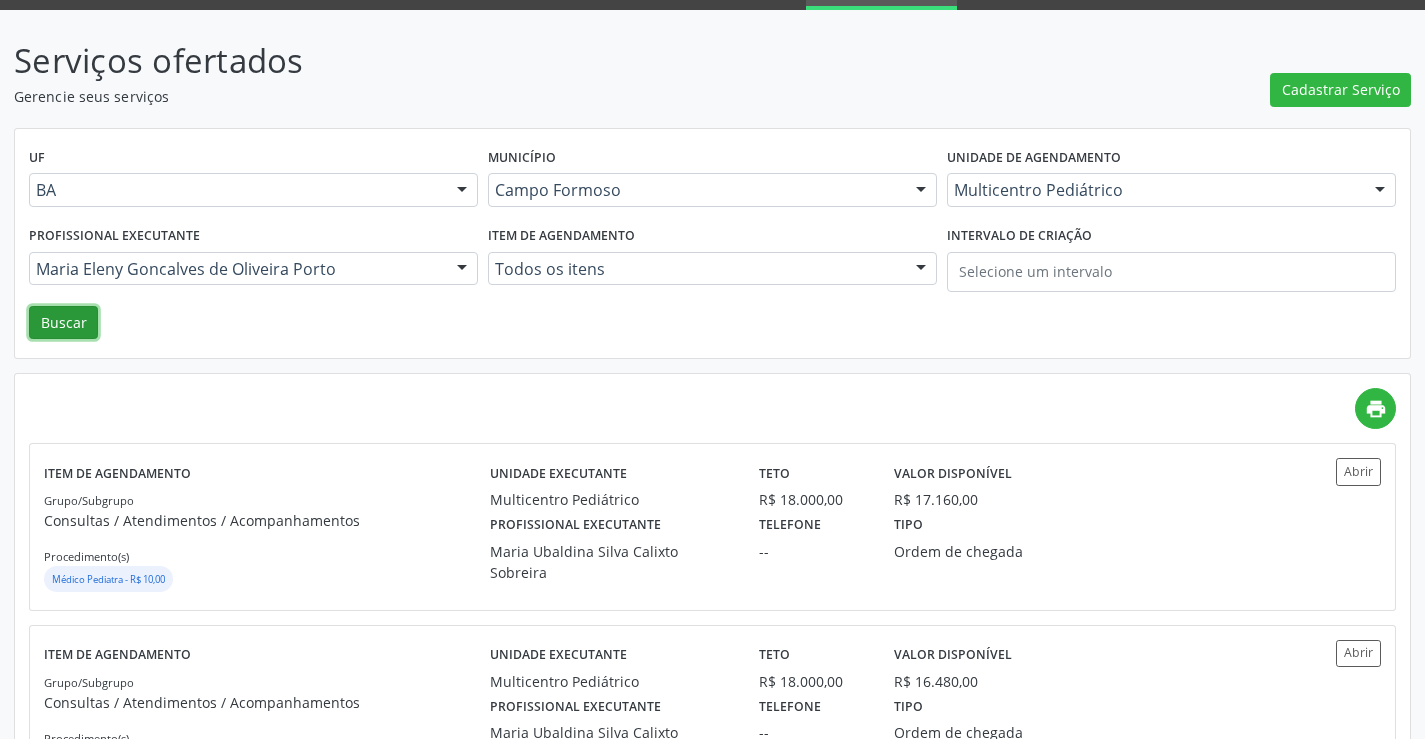 click on "Buscar" at bounding box center [63, 323] 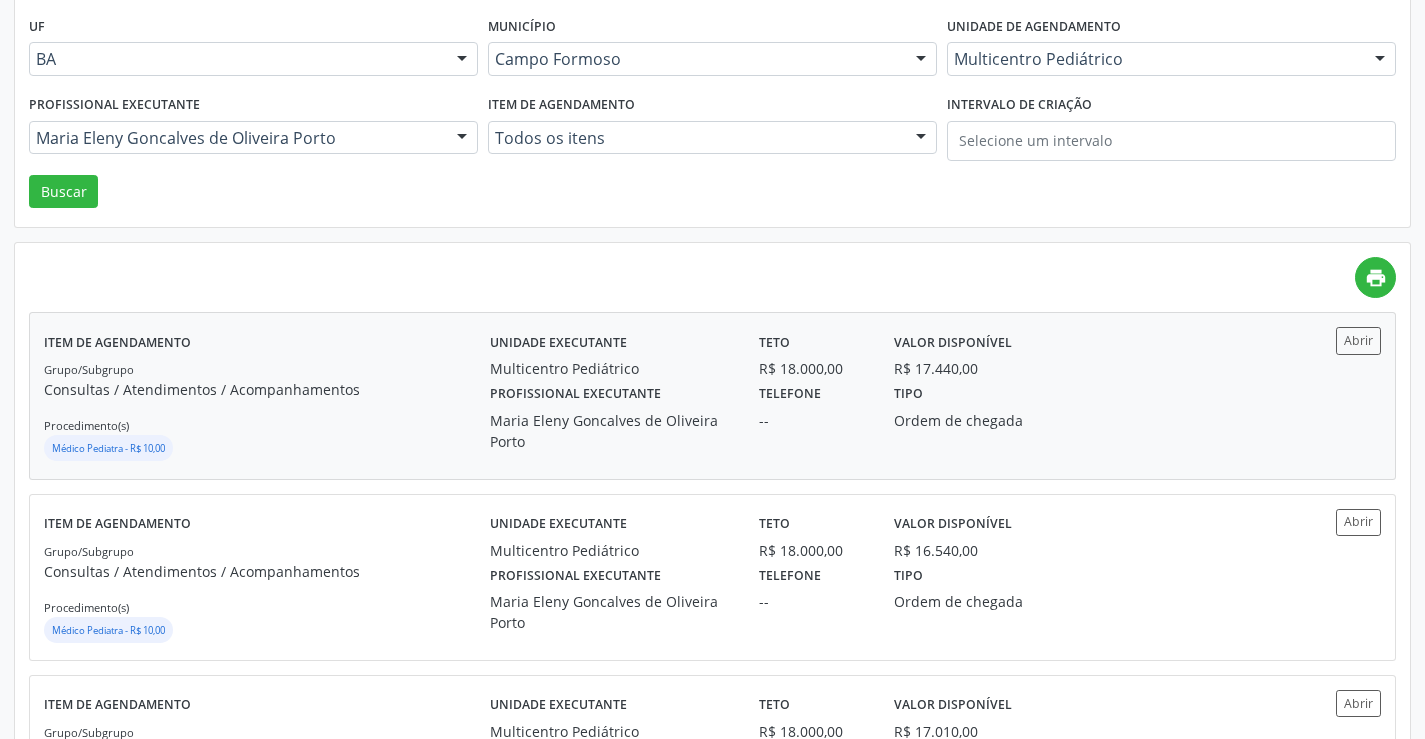 scroll, scrollTop: 300, scrollLeft: 0, axis: vertical 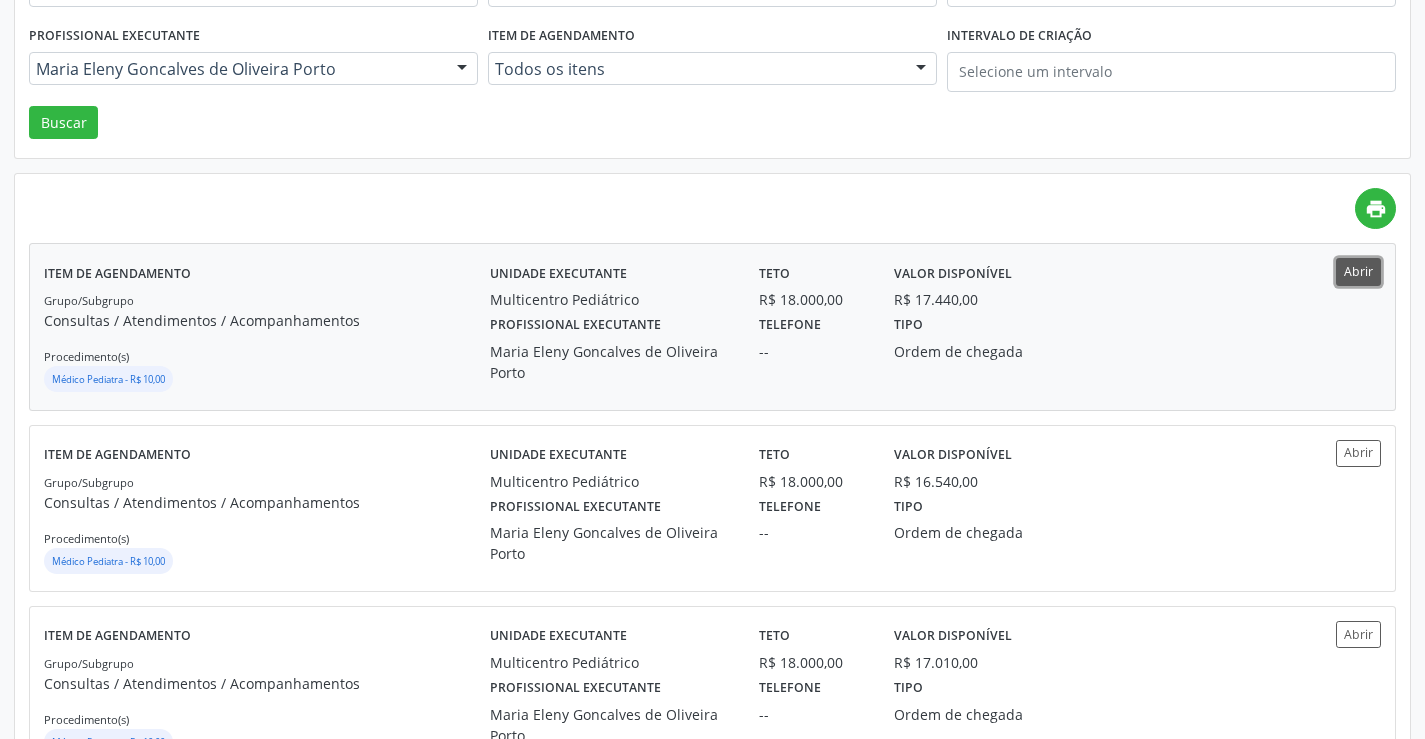 click on "Abrir" at bounding box center (1358, 271) 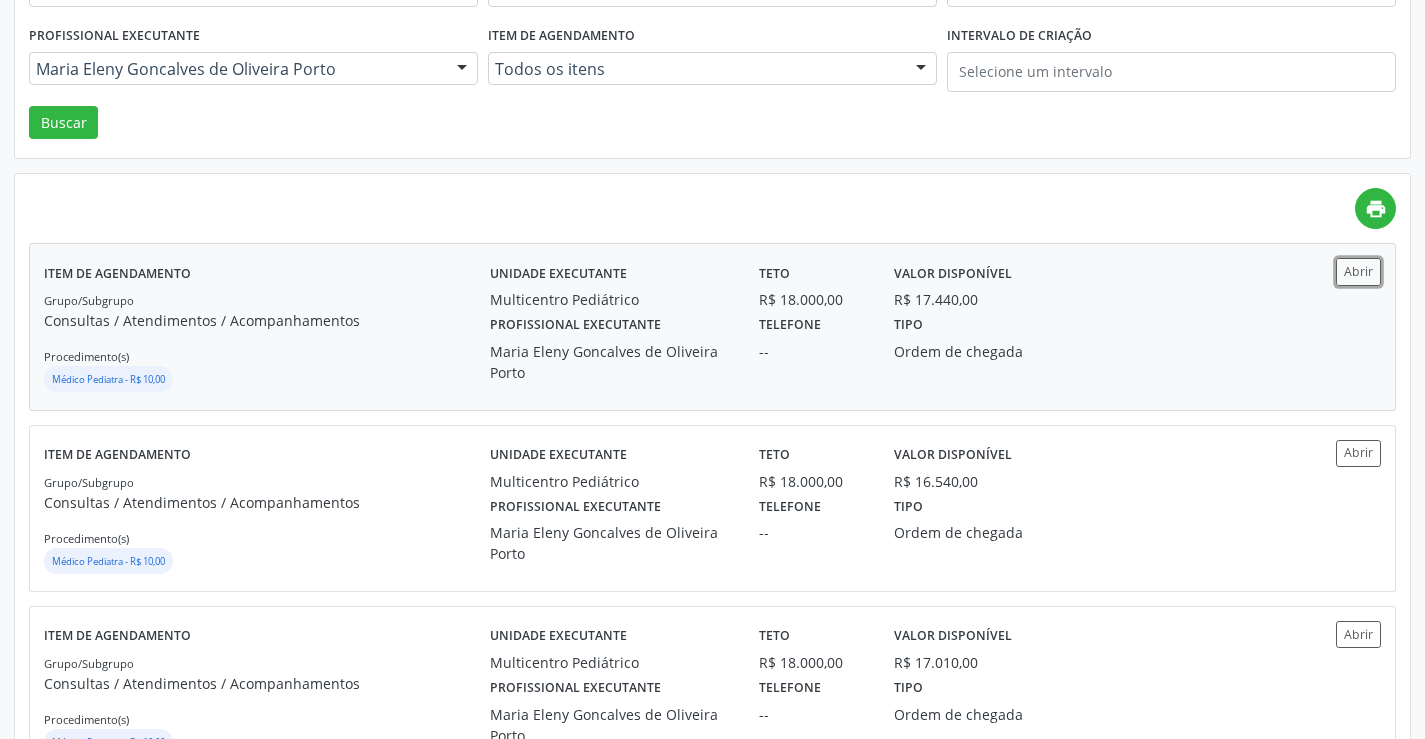 scroll, scrollTop: 0, scrollLeft: 0, axis: both 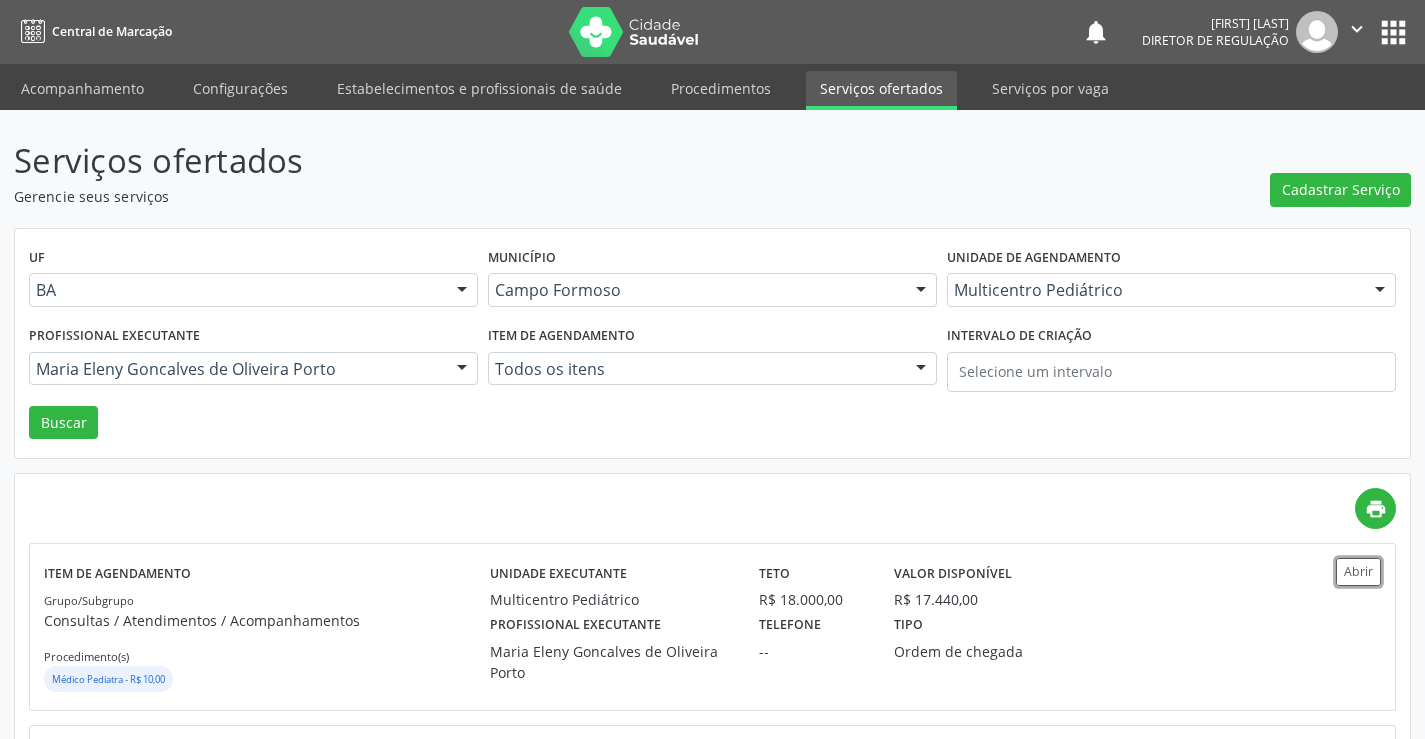 click on "" at bounding box center [1357, 32] 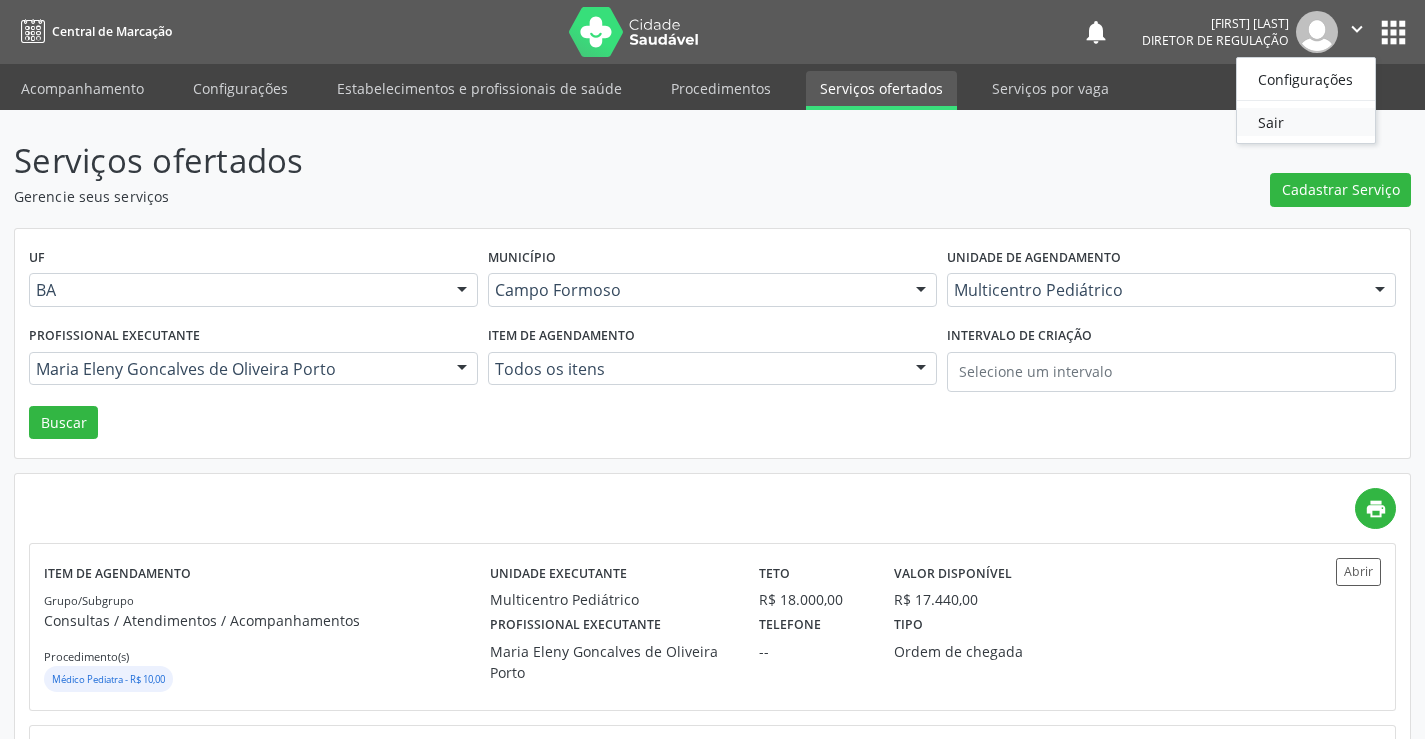 click on "Sair" at bounding box center [1306, 122] 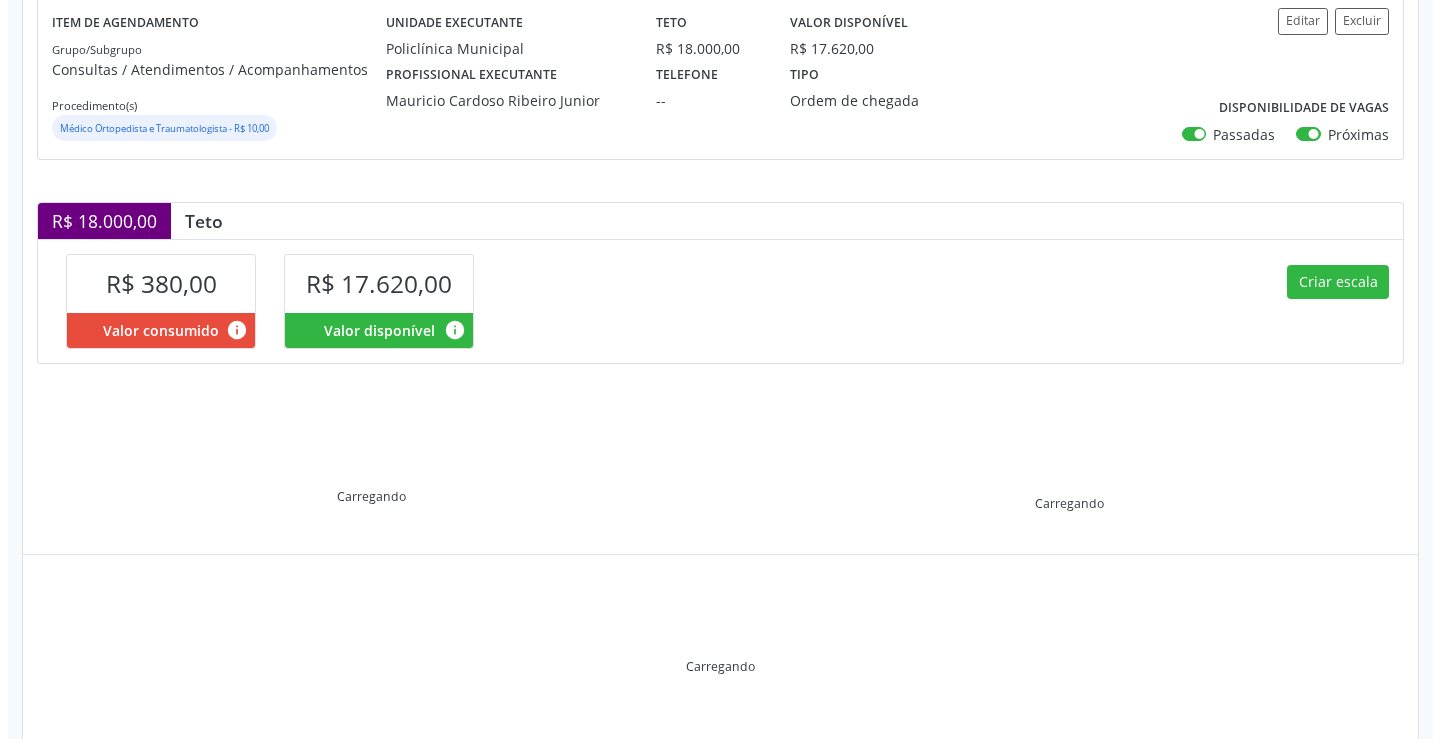 scroll, scrollTop: 285, scrollLeft: 0, axis: vertical 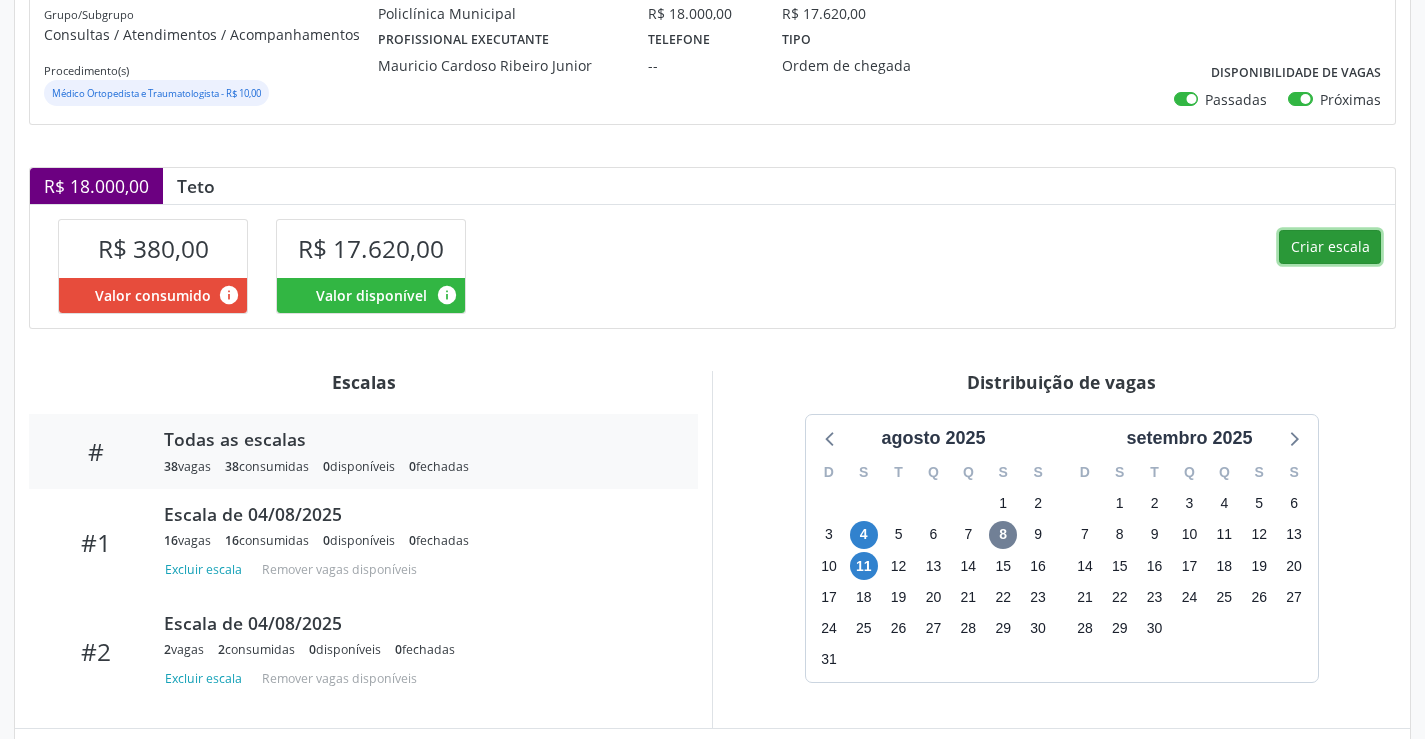 click on "Criar escala" at bounding box center (1330, 247) 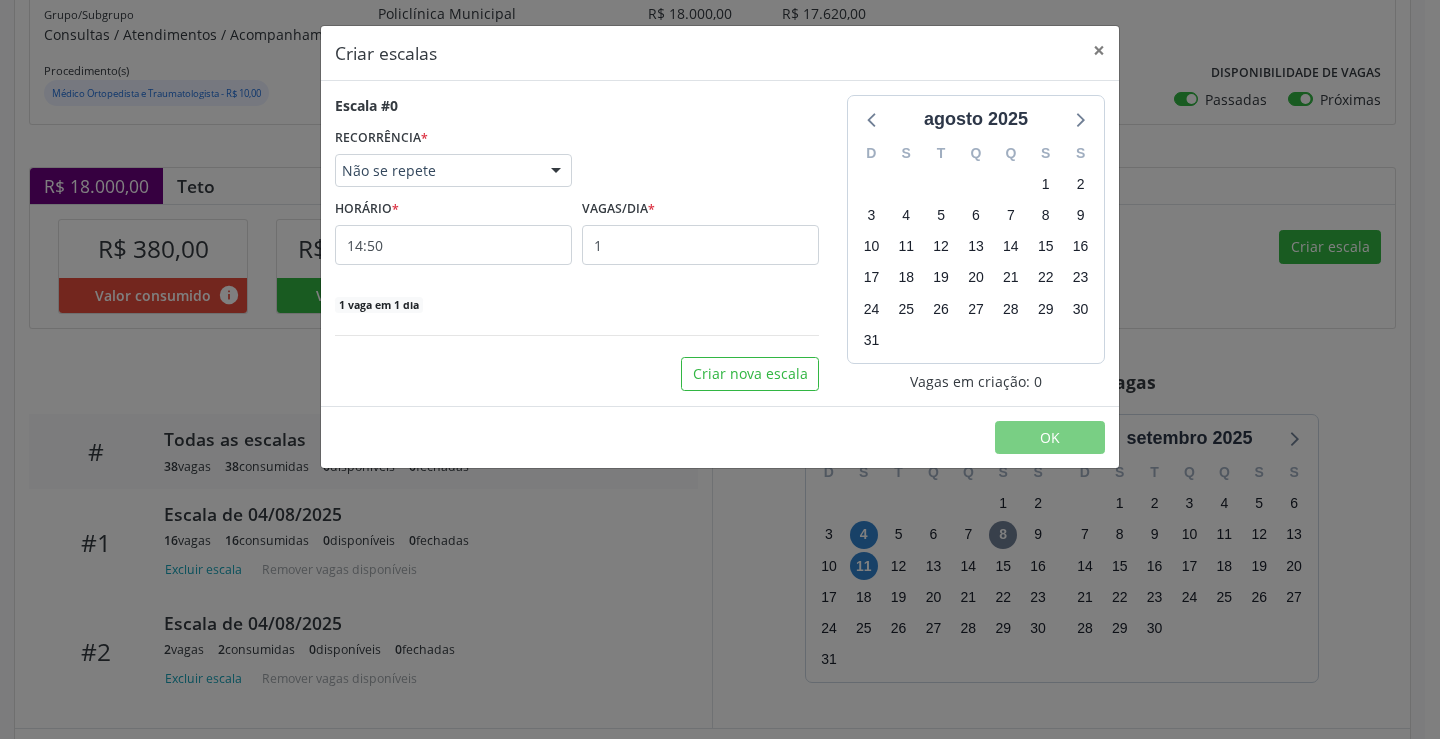 select on "7" 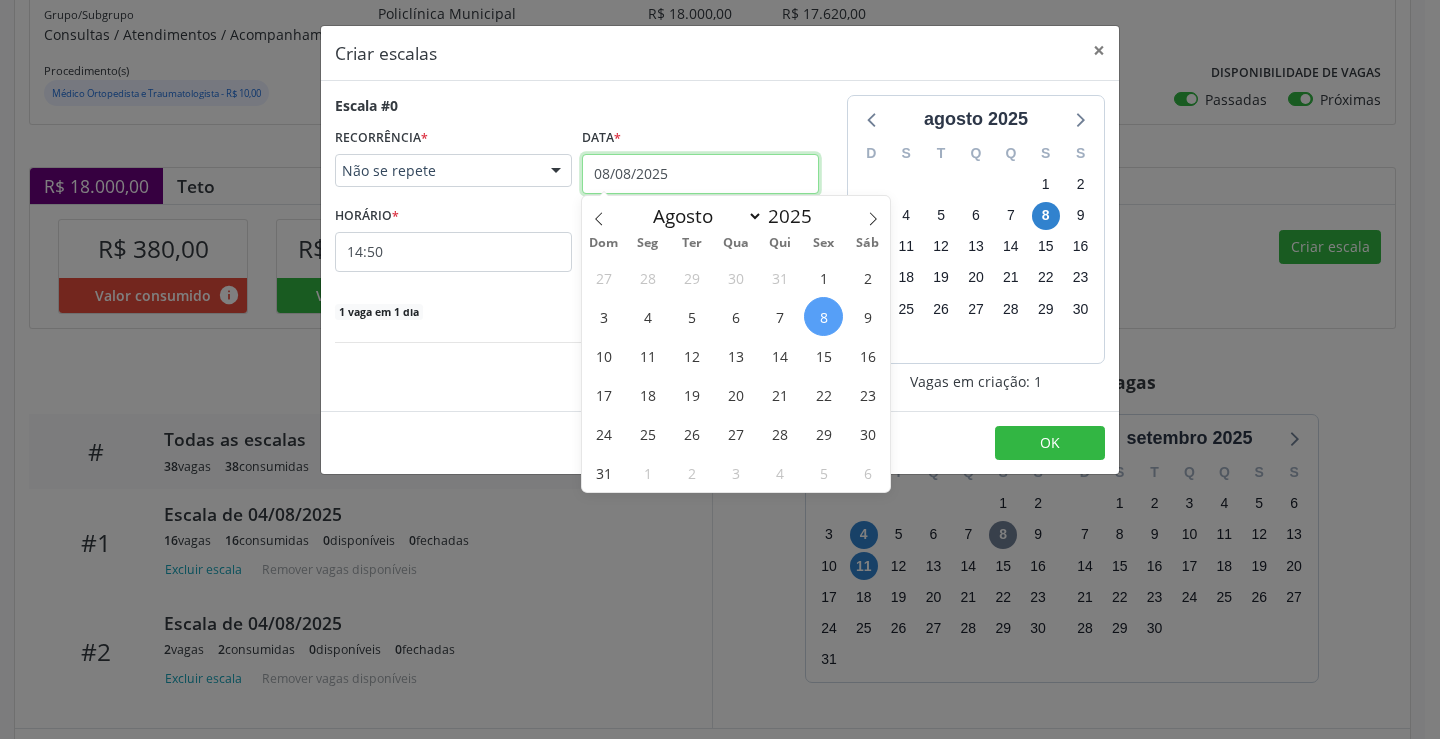 click on "08/08/2025" at bounding box center (700, 174) 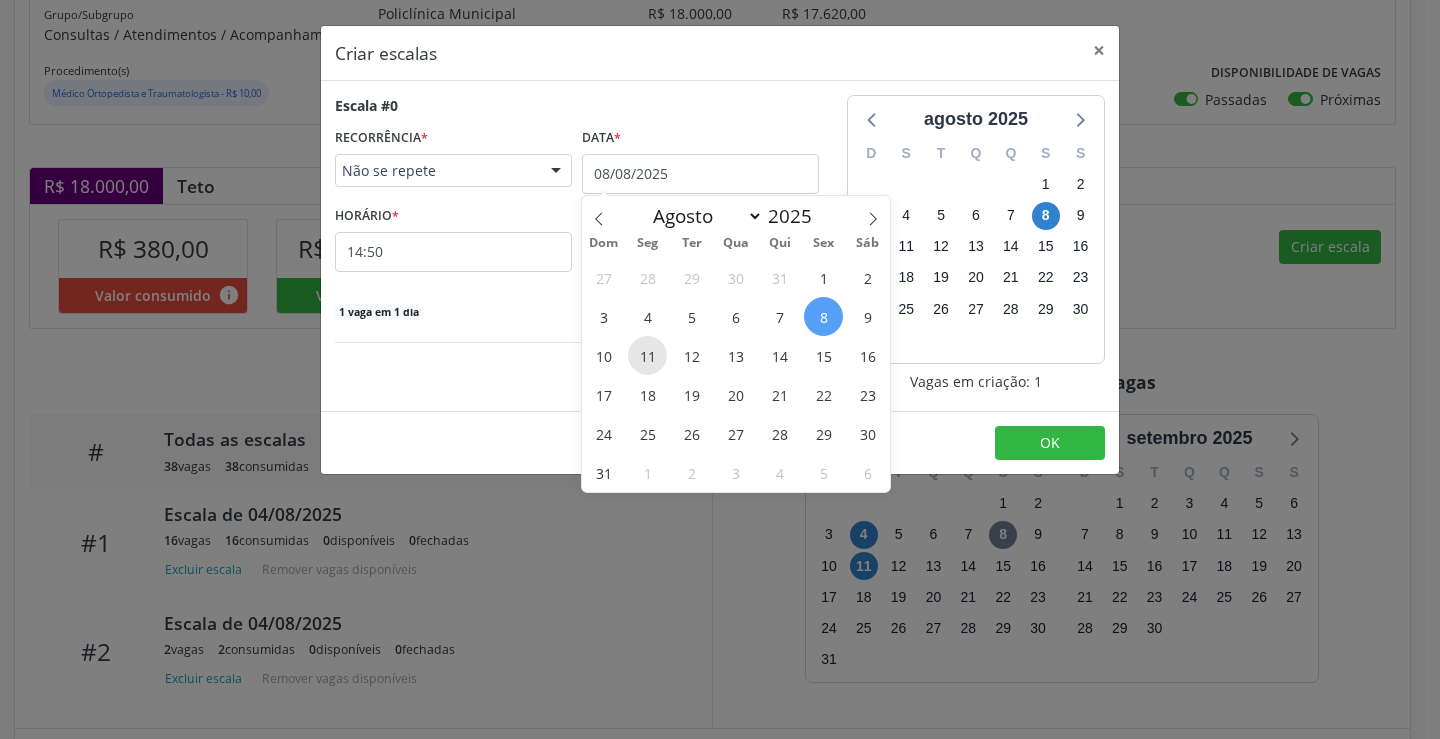 click on "11" at bounding box center (647, 355) 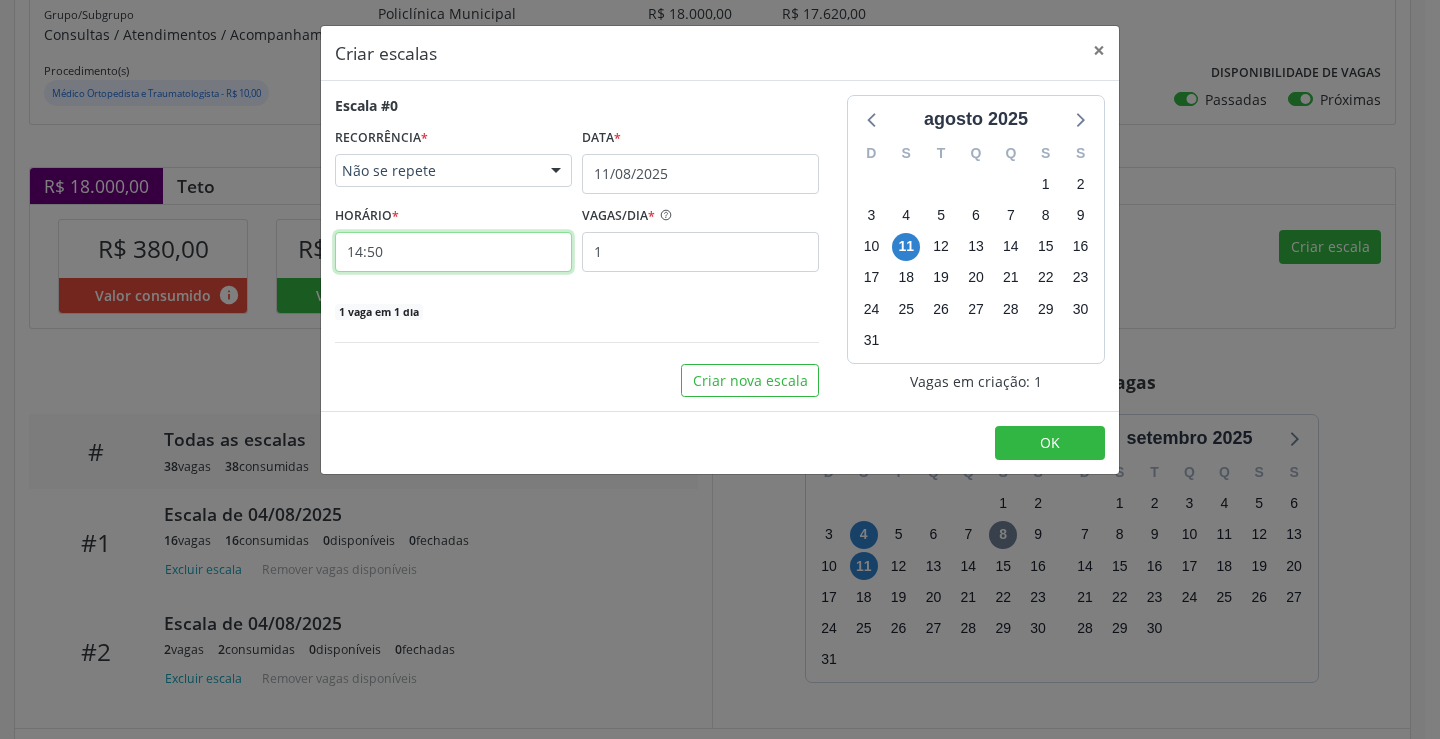 click on "14:50" at bounding box center (453, 252) 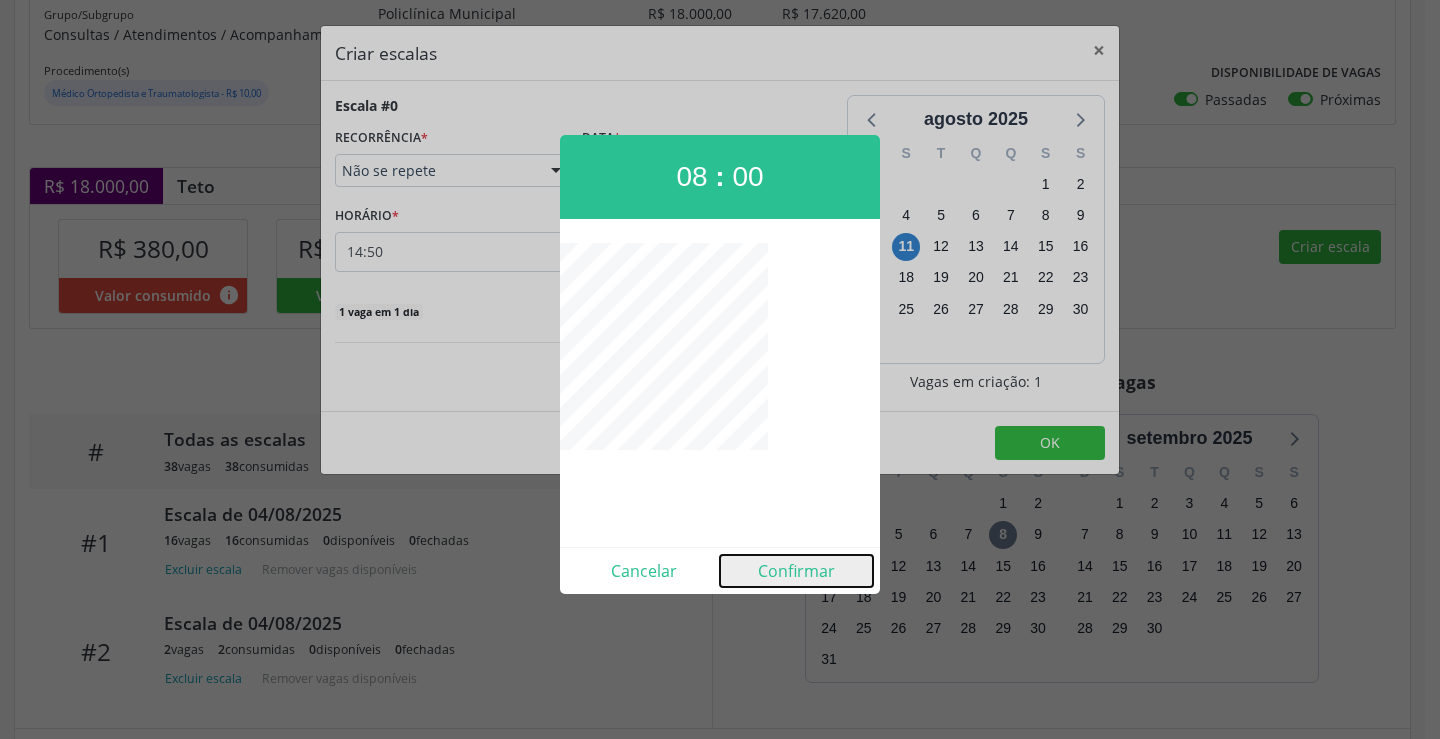 click on "Confirmar" at bounding box center (796, 571) 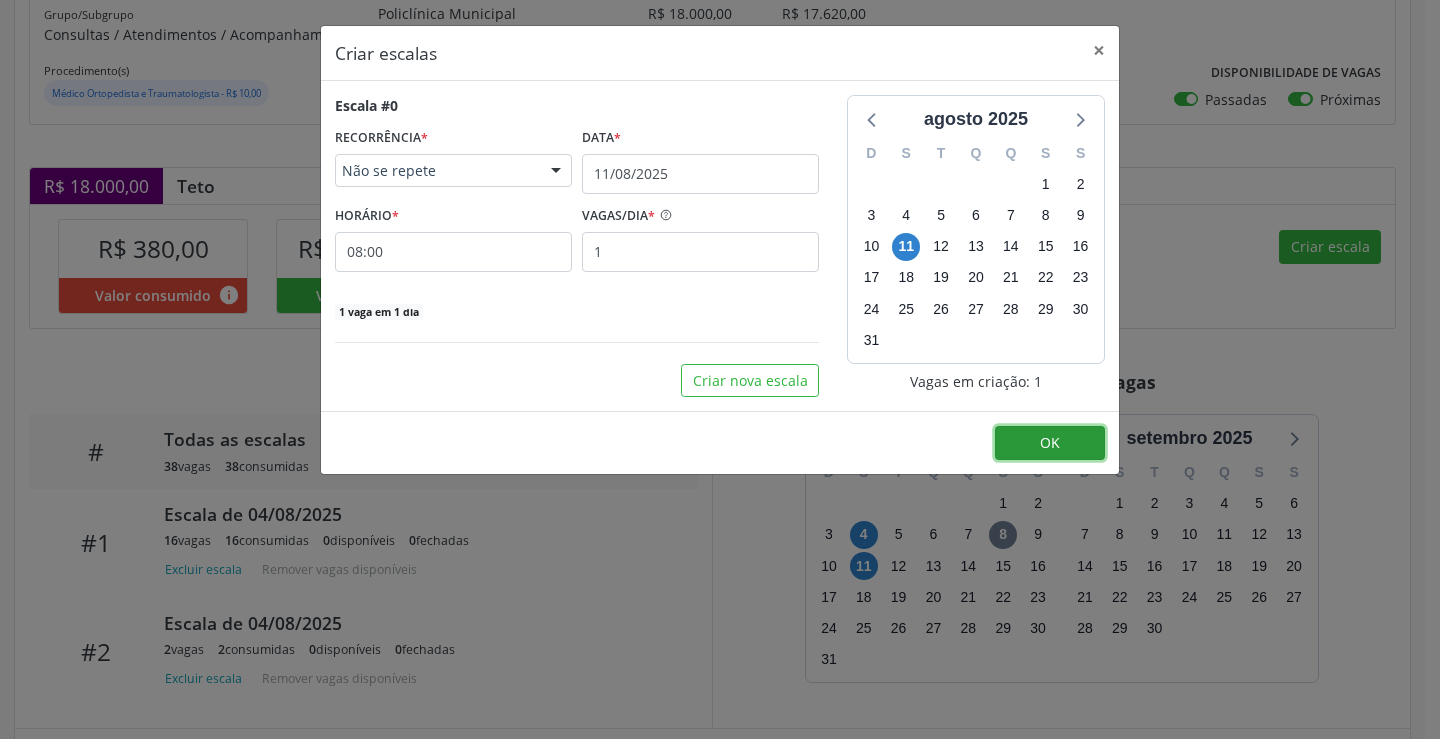 click on "OK" at bounding box center [1050, 443] 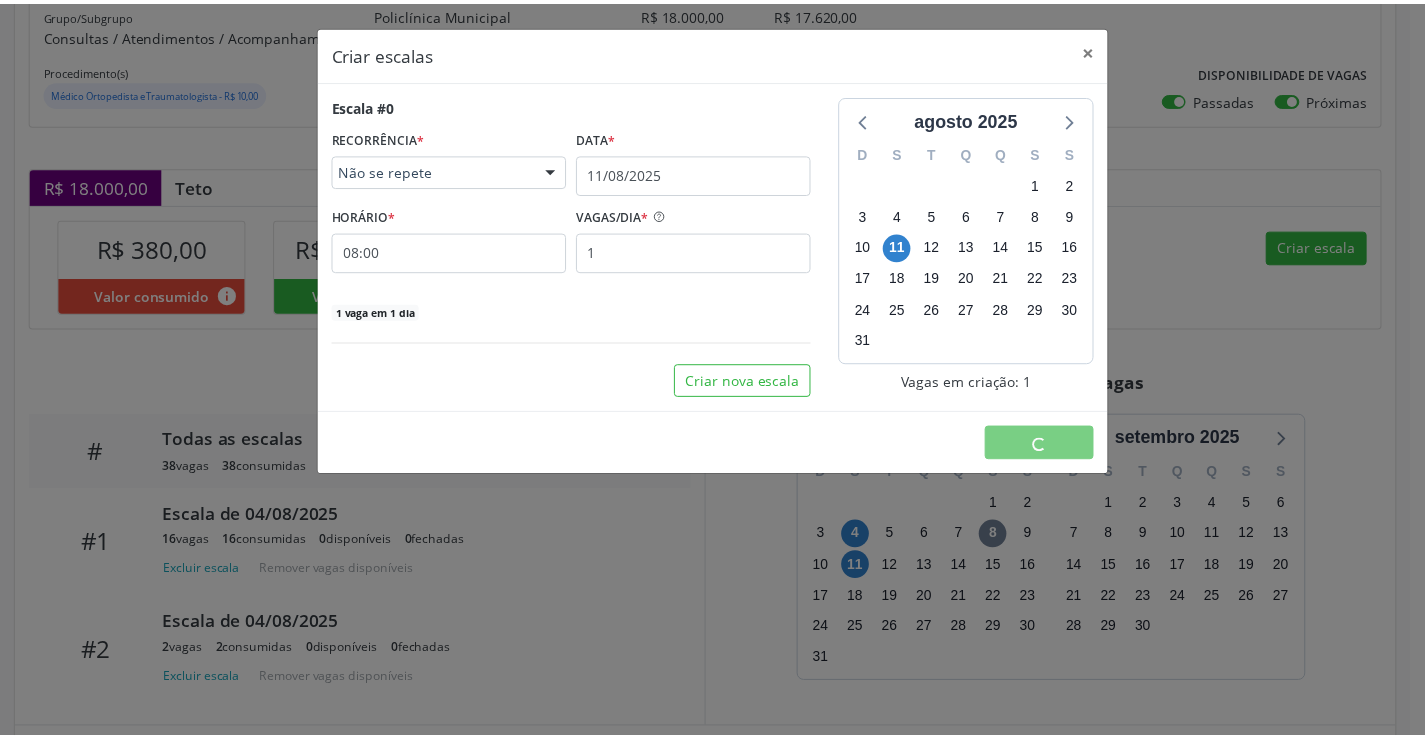 scroll, scrollTop: 0, scrollLeft: 0, axis: both 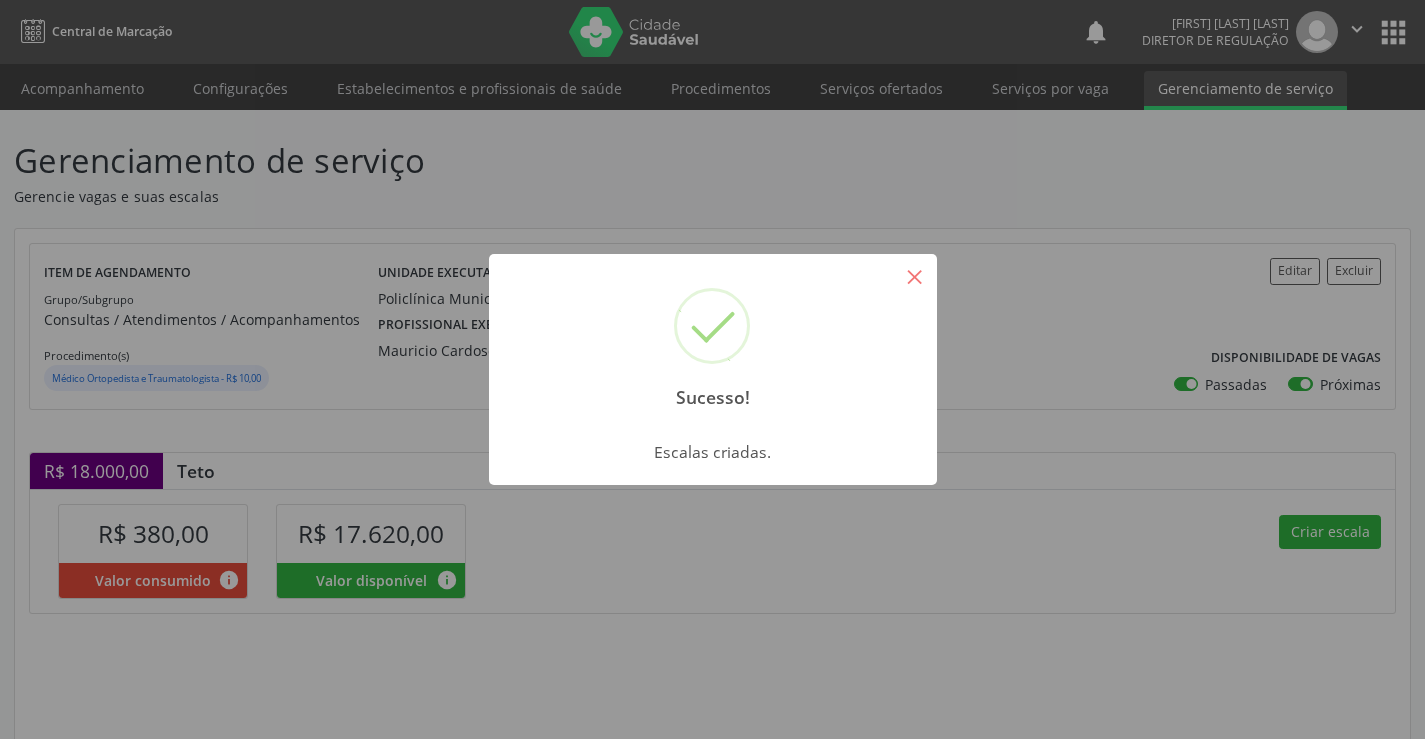 click on "Sucesso! ×" at bounding box center (713, 340) 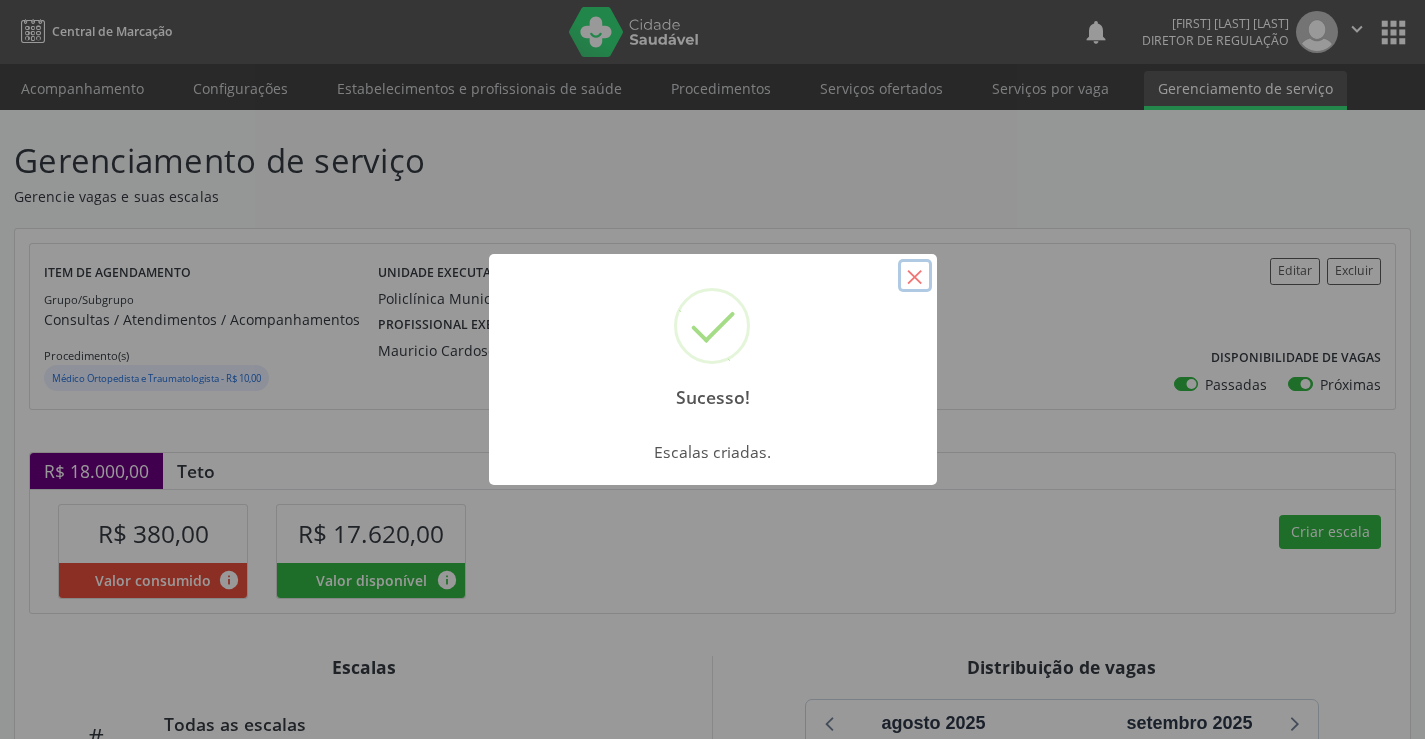 click on "×" at bounding box center (915, 276) 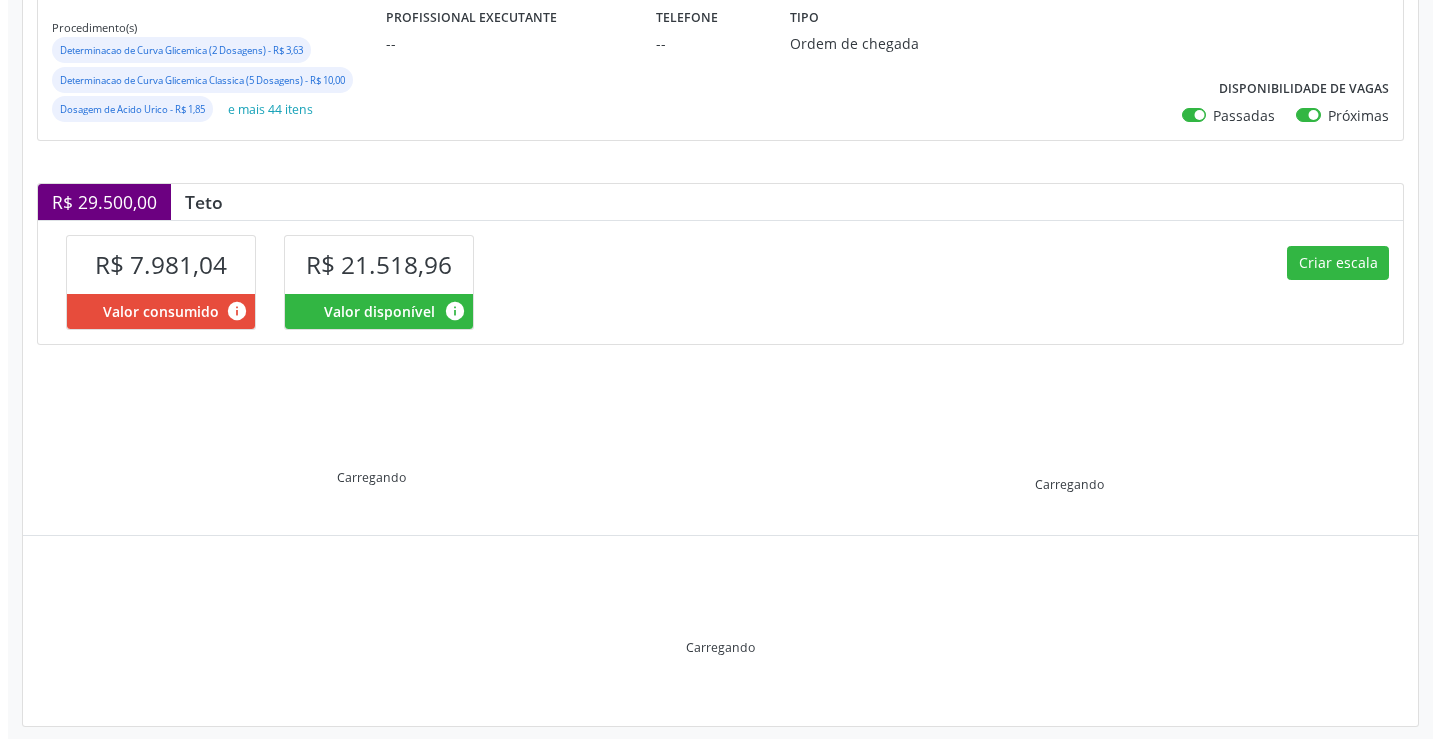 scroll, scrollTop: 344, scrollLeft: 0, axis: vertical 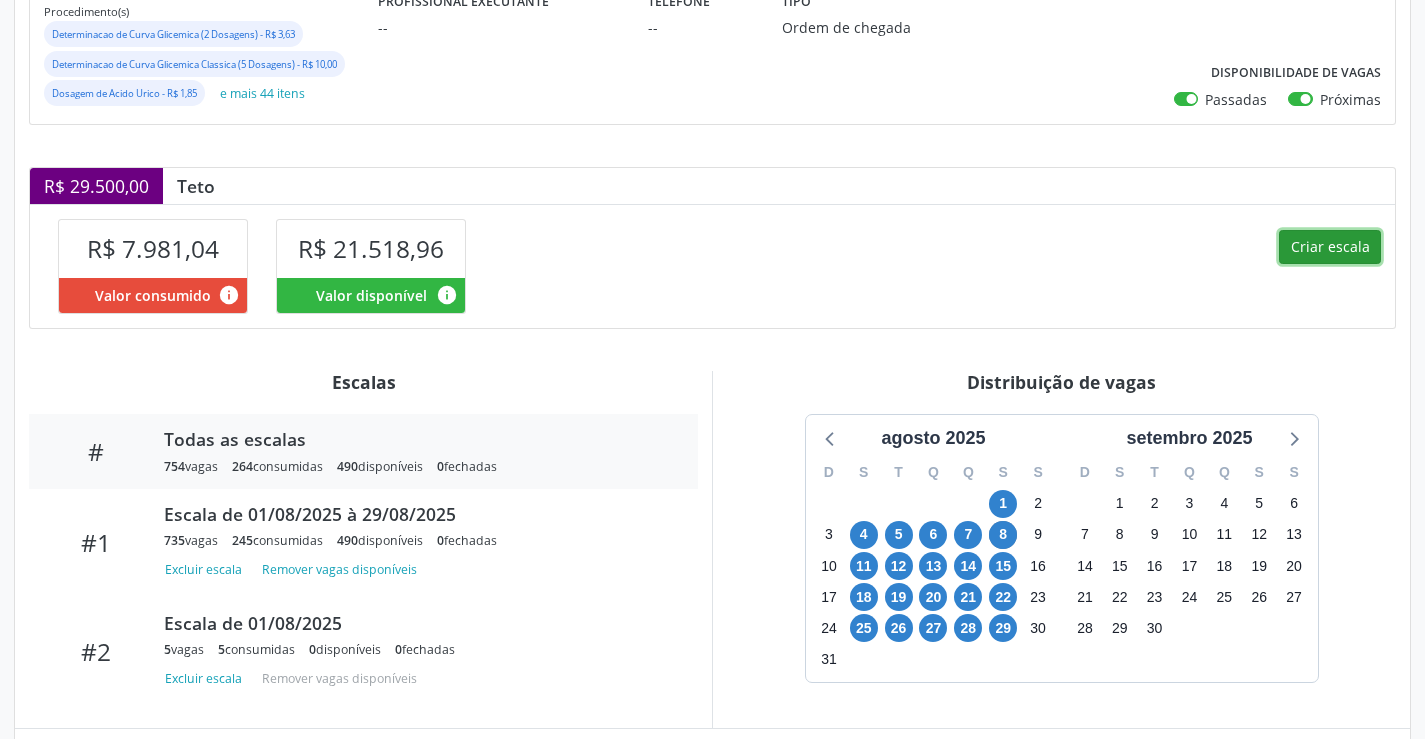 click on "Criar escala" at bounding box center [1330, 247] 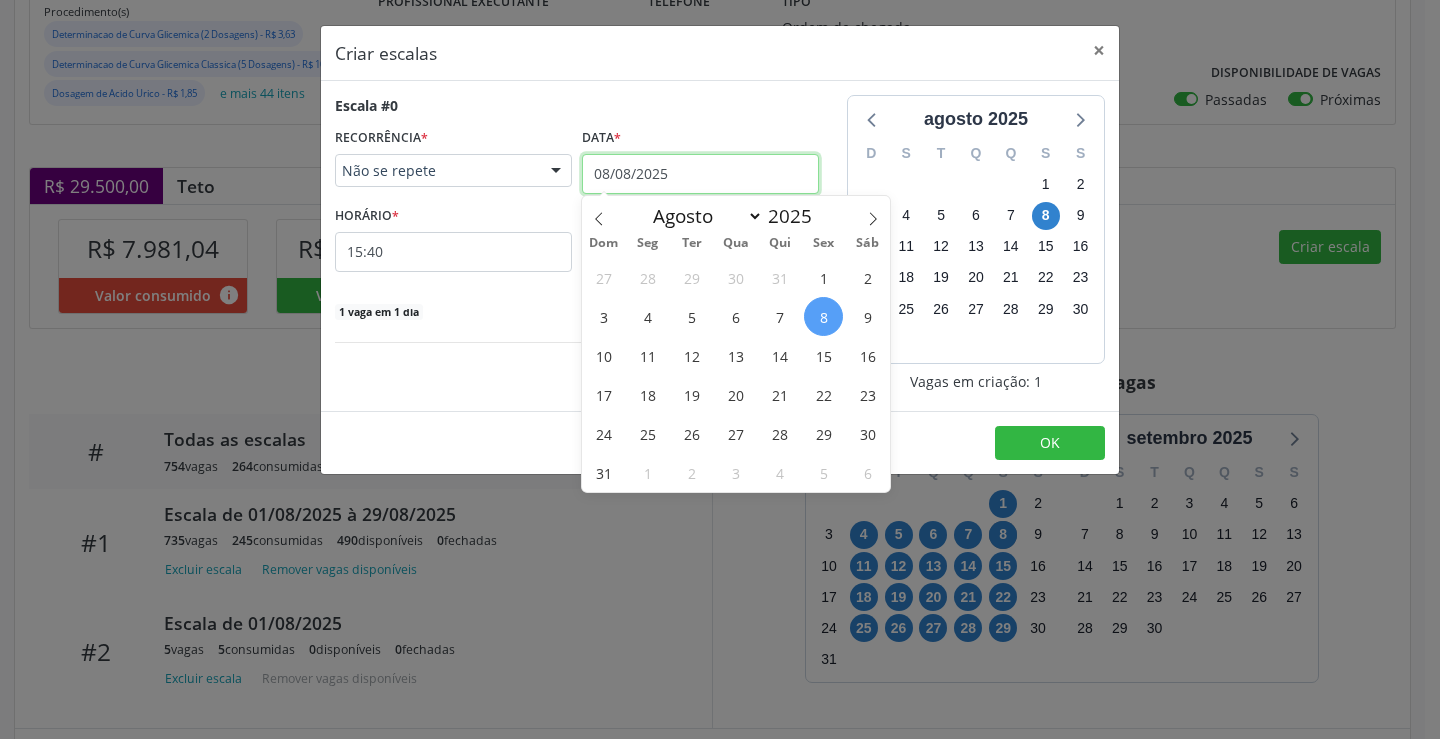 click on "08/08/2025" at bounding box center (700, 174) 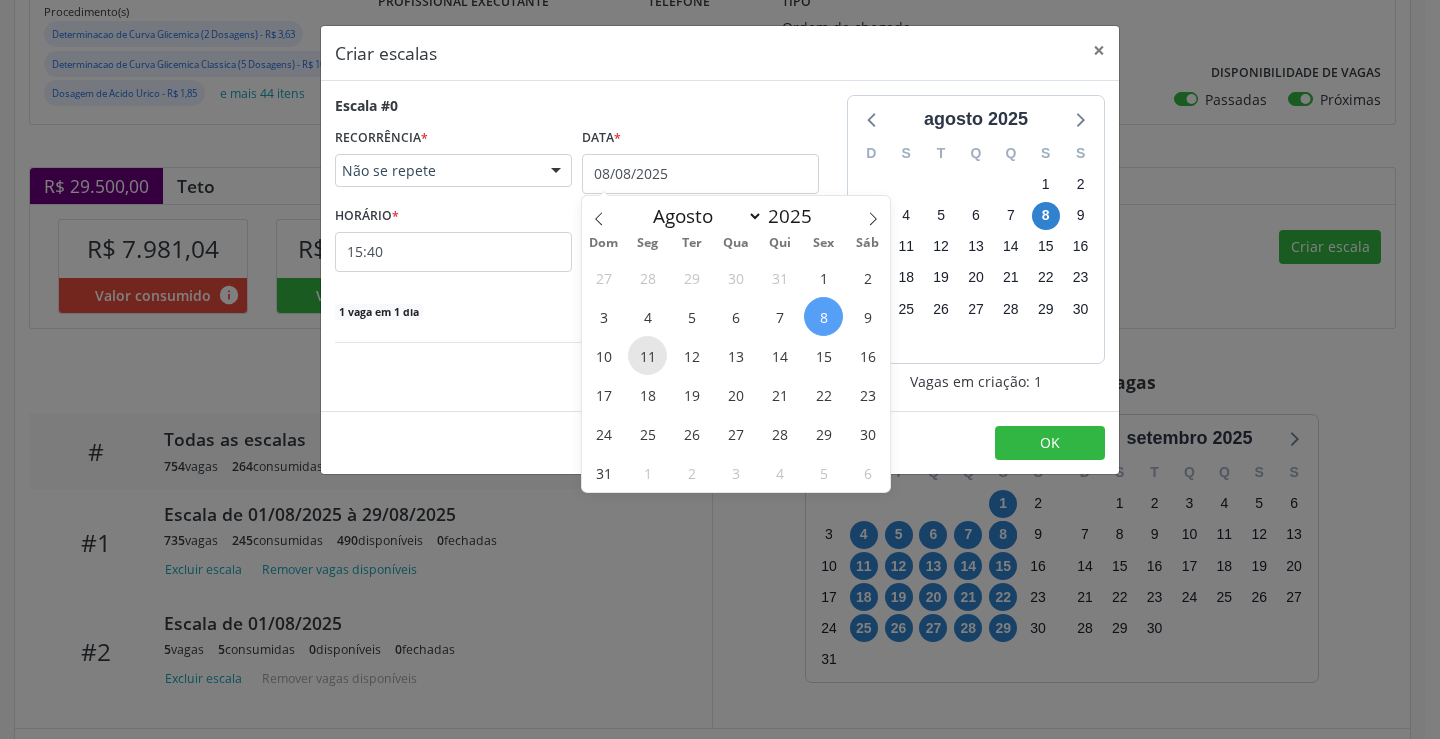 click on "11" at bounding box center (647, 355) 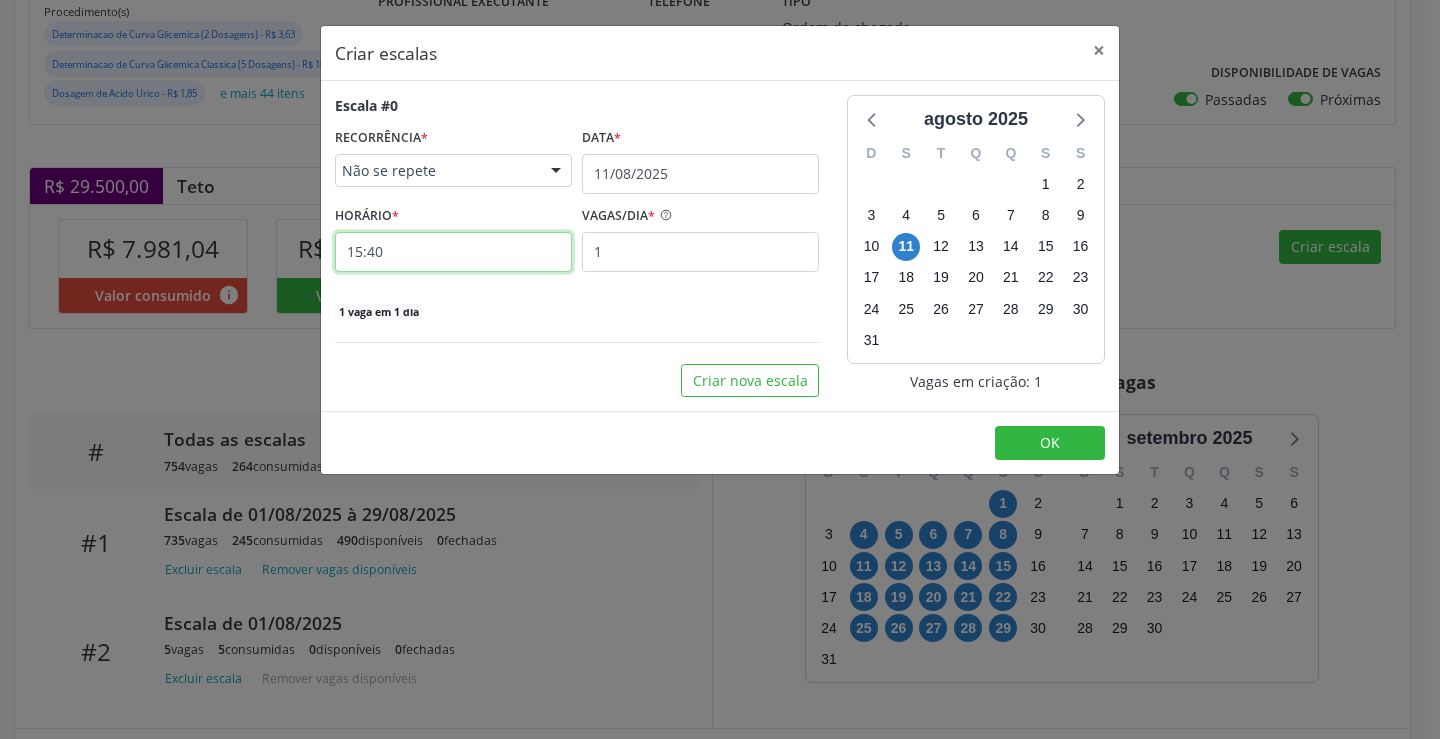 click on "15:40" at bounding box center [453, 252] 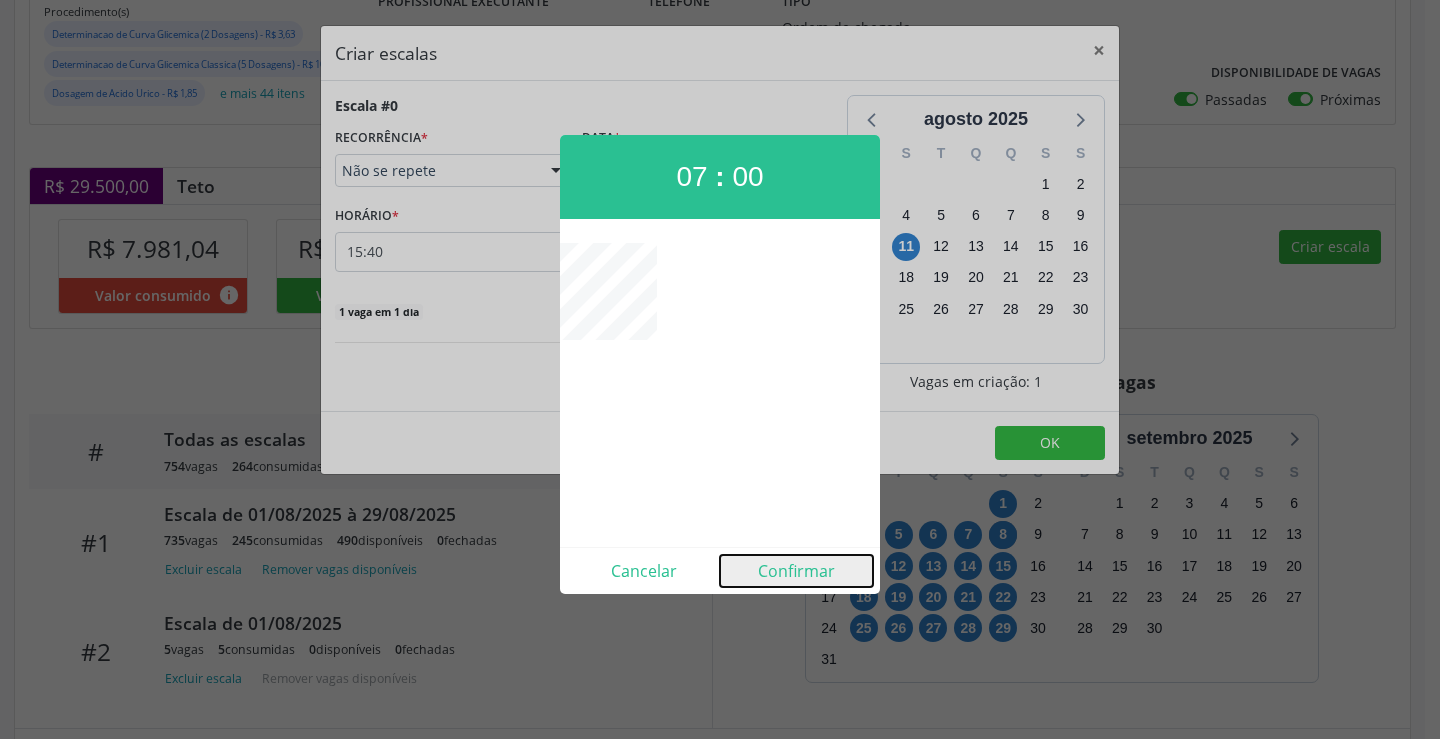 click on "Confirmar" at bounding box center (796, 571) 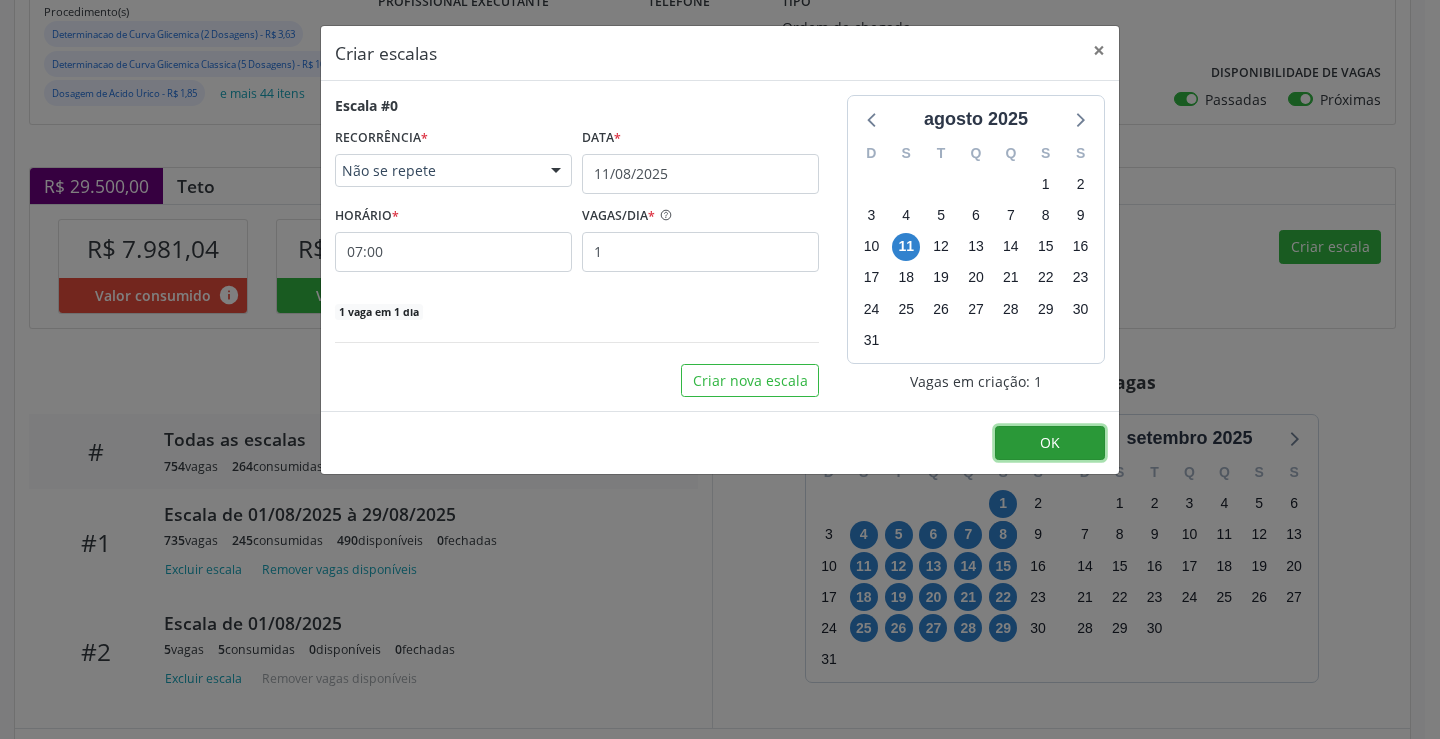 click on "OK" at bounding box center [1050, 443] 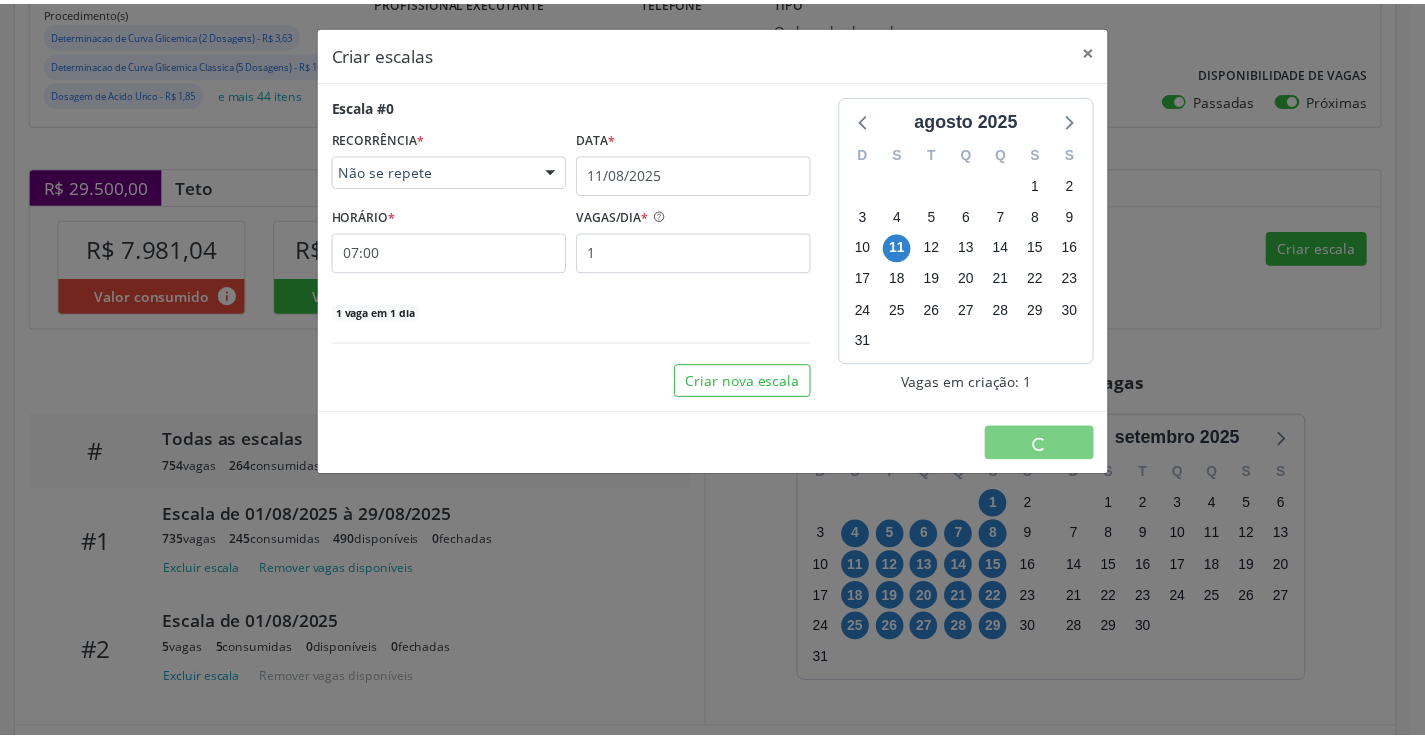 scroll, scrollTop: 0, scrollLeft: 0, axis: both 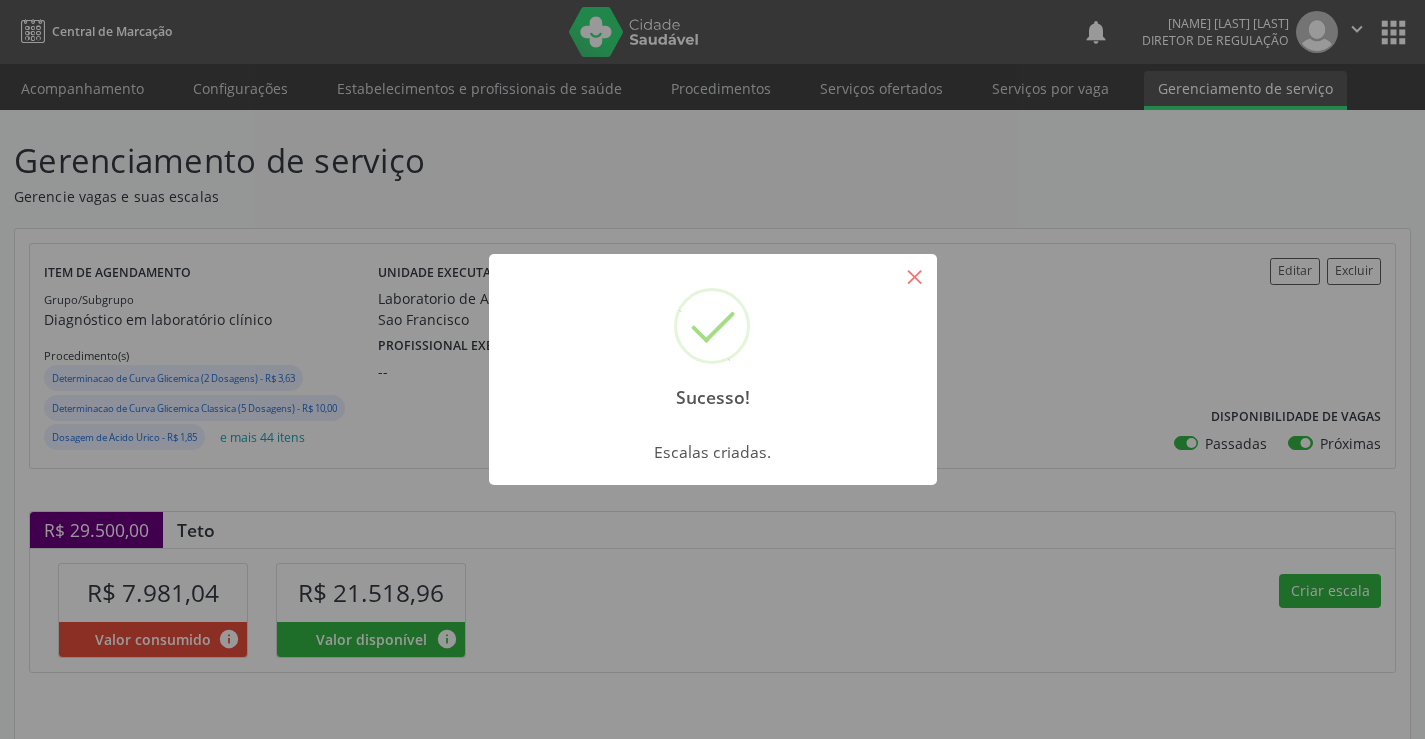 click on "×" at bounding box center [915, 276] 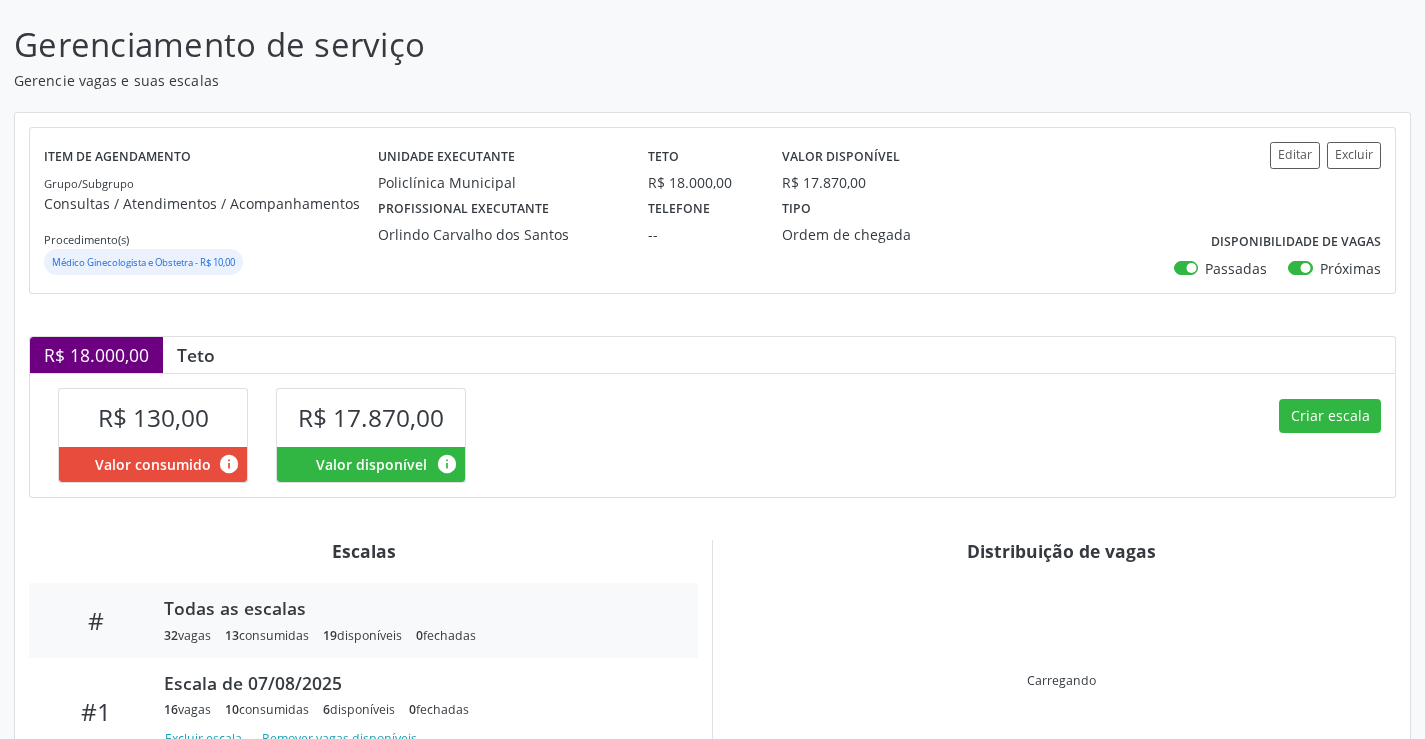 scroll, scrollTop: 300, scrollLeft: 0, axis: vertical 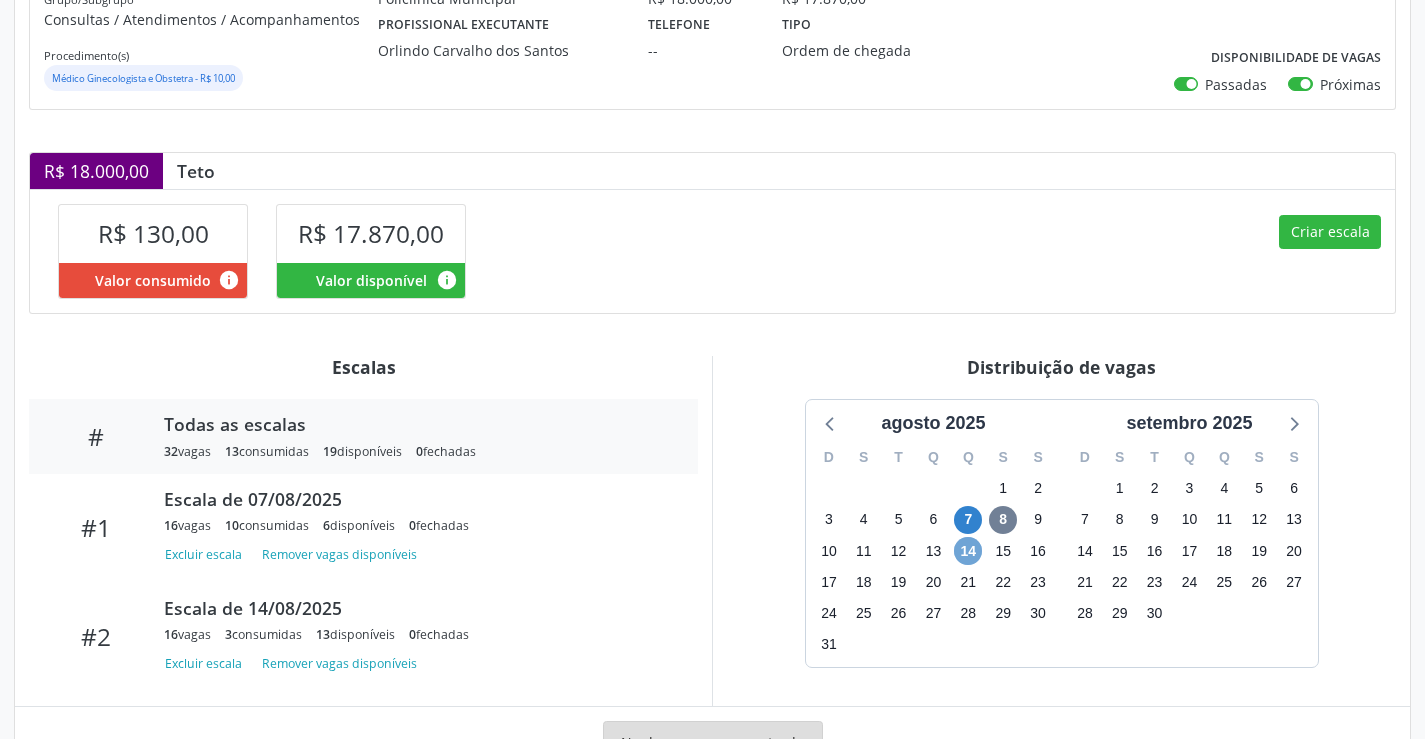 click on "14" at bounding box center [968, 551] 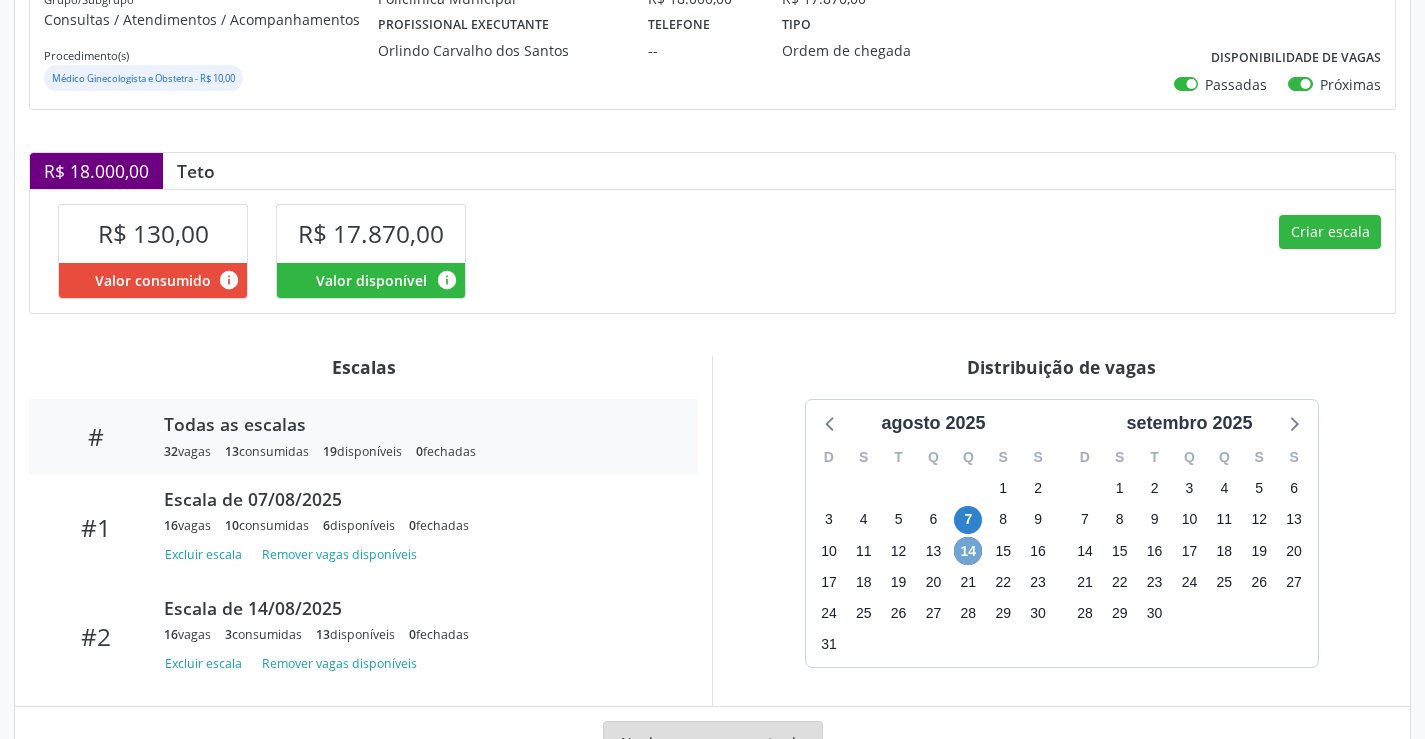 click on "14" at bounding box center (968, 551) 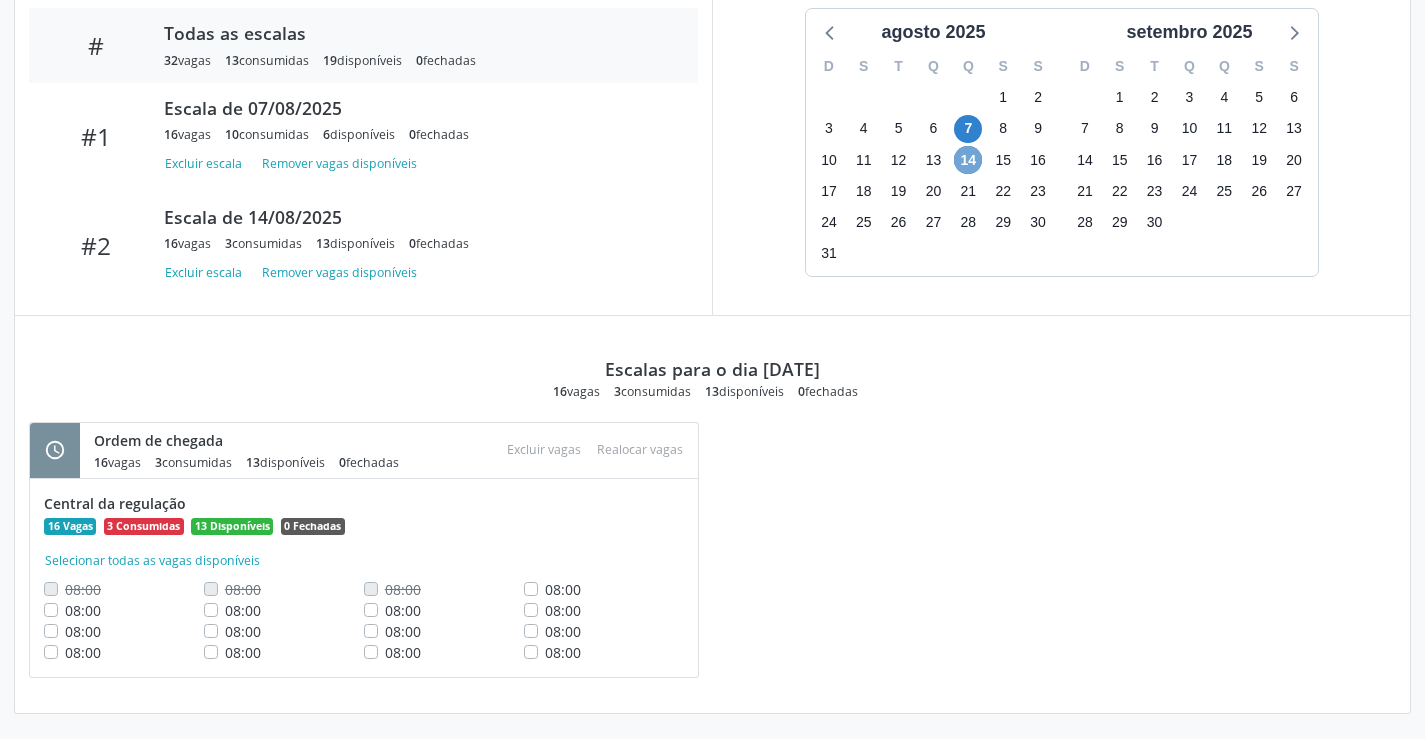 scroll, scrollTop: 694, scrollLeft: 0, axis: vertical 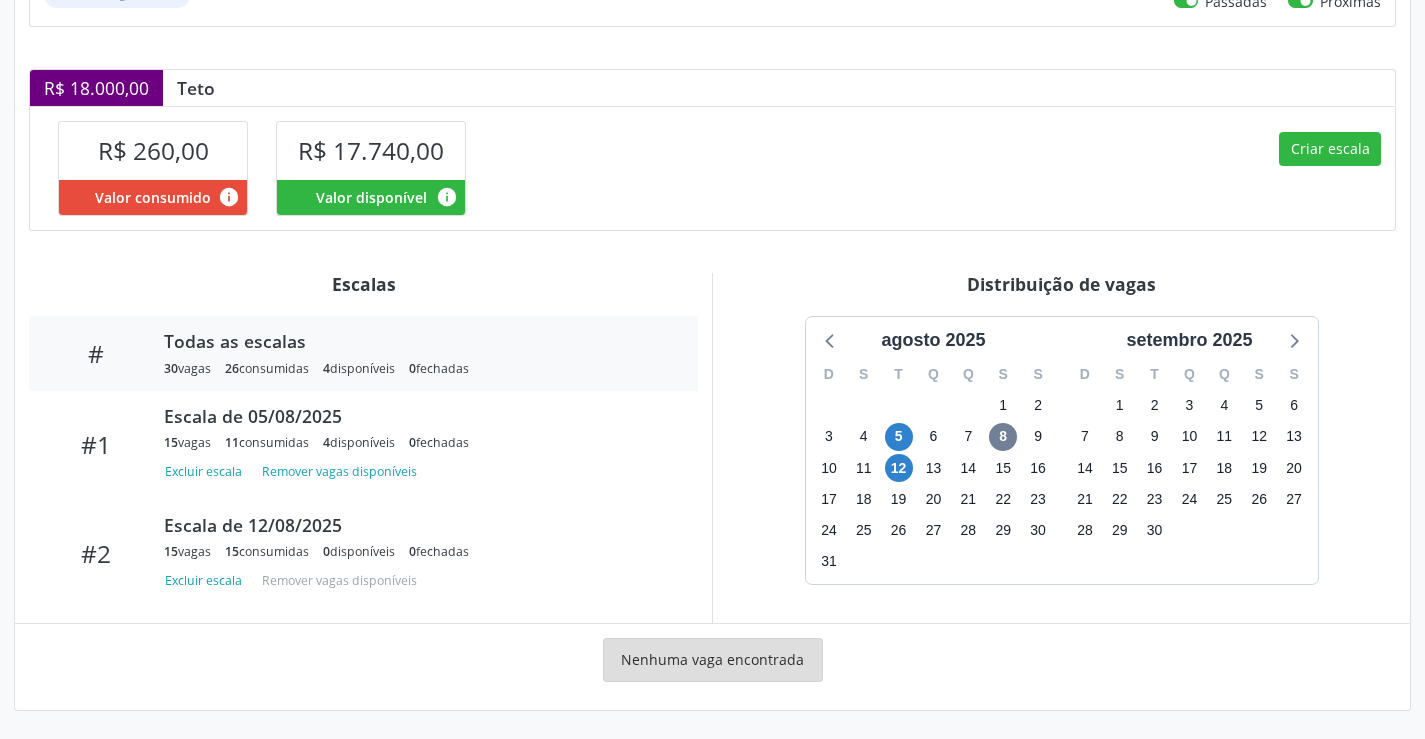click on "11" at bounding box center (863, 467) 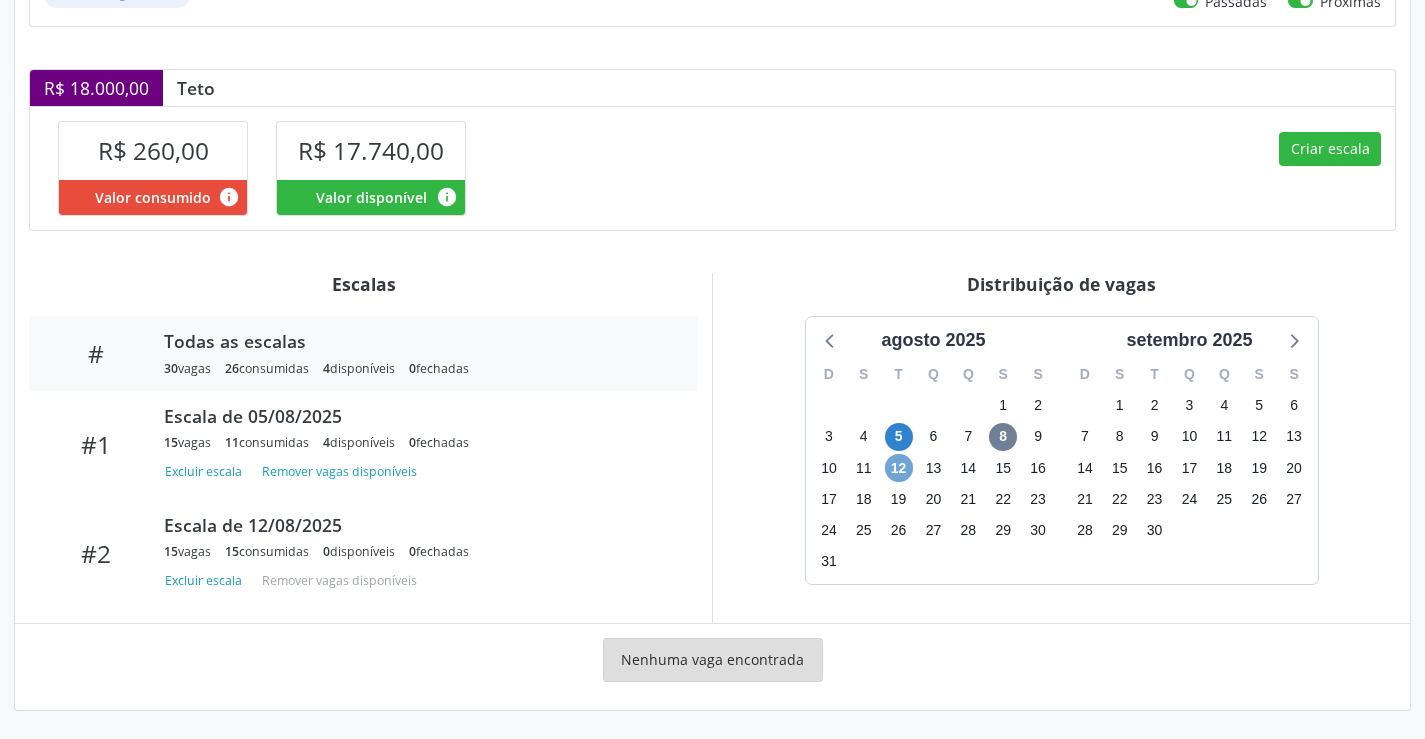 click on "12" at bounding box center [899, 468] 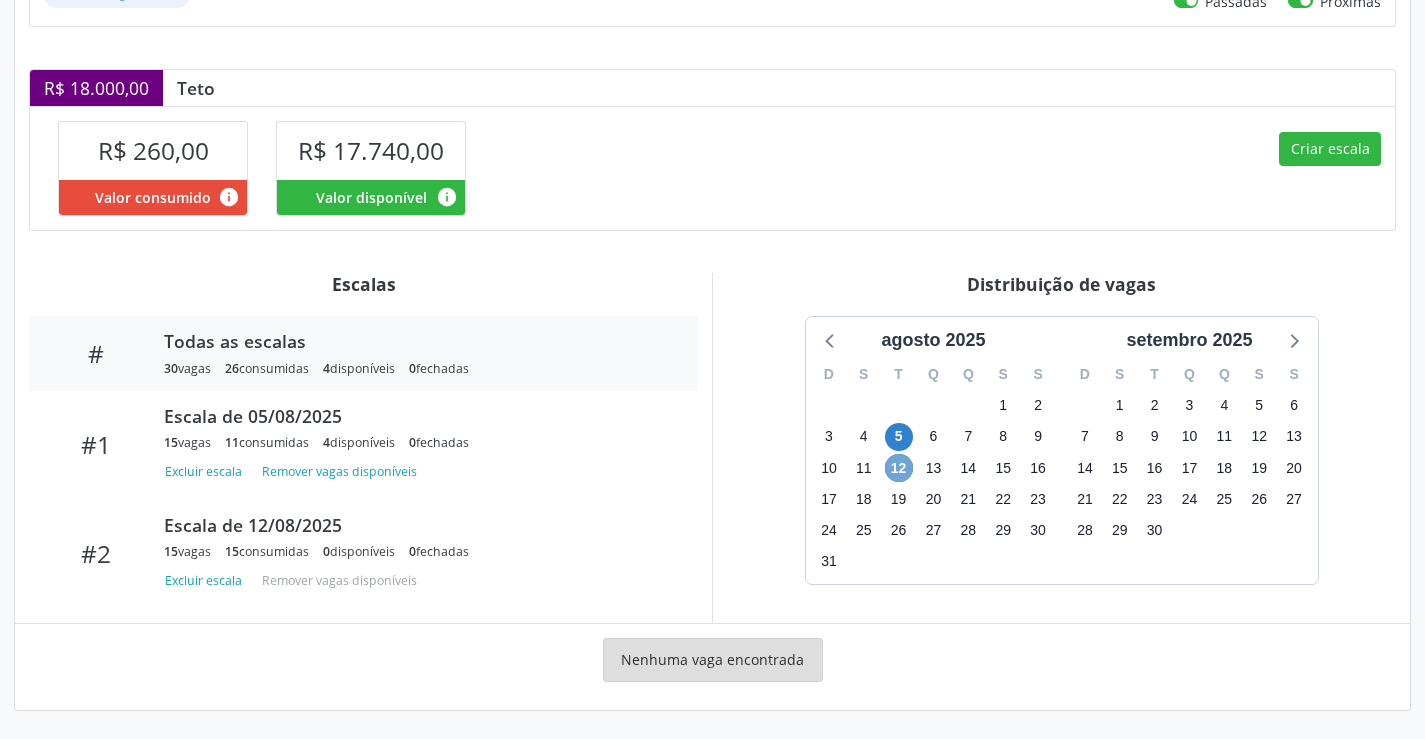 click on "12" at bounding box center [899, 468] 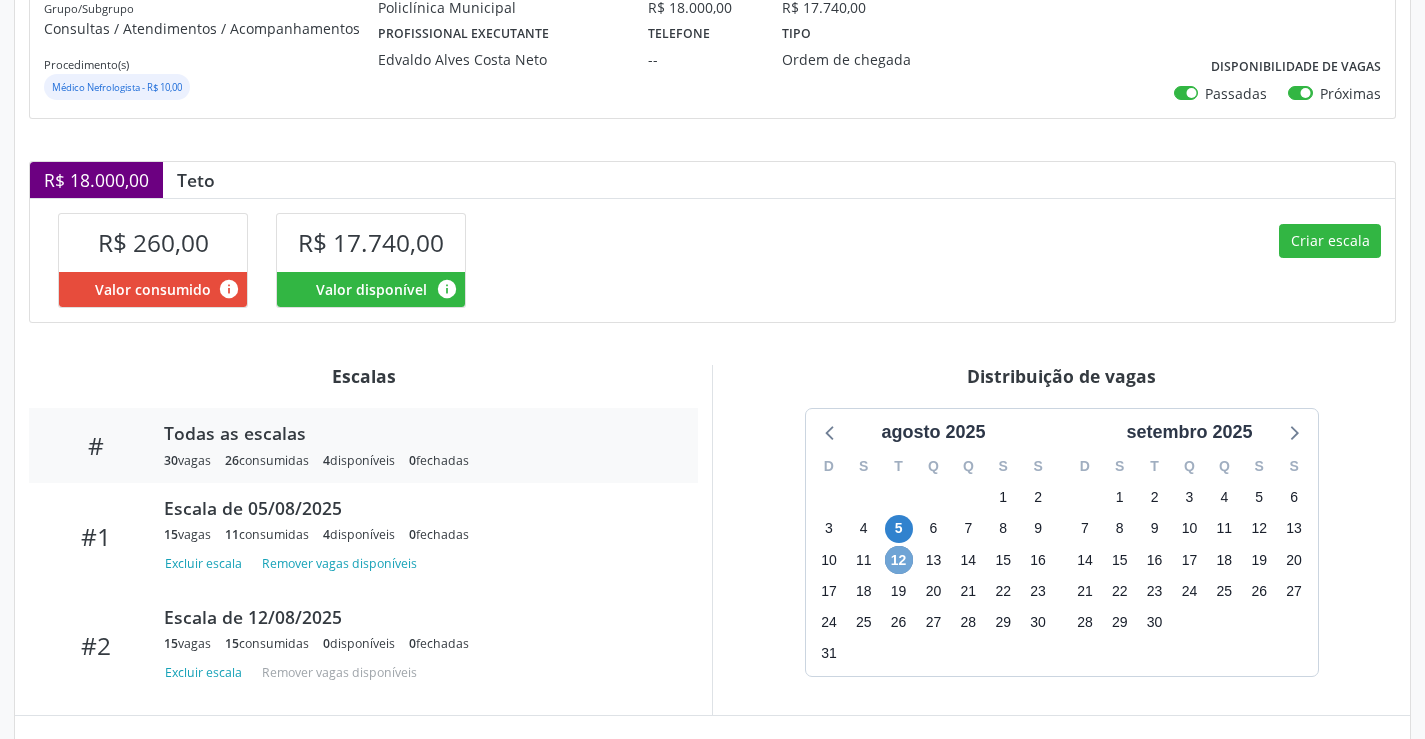 scroll, scrollTop: 287, scrollLeft: 0, axis: vertical 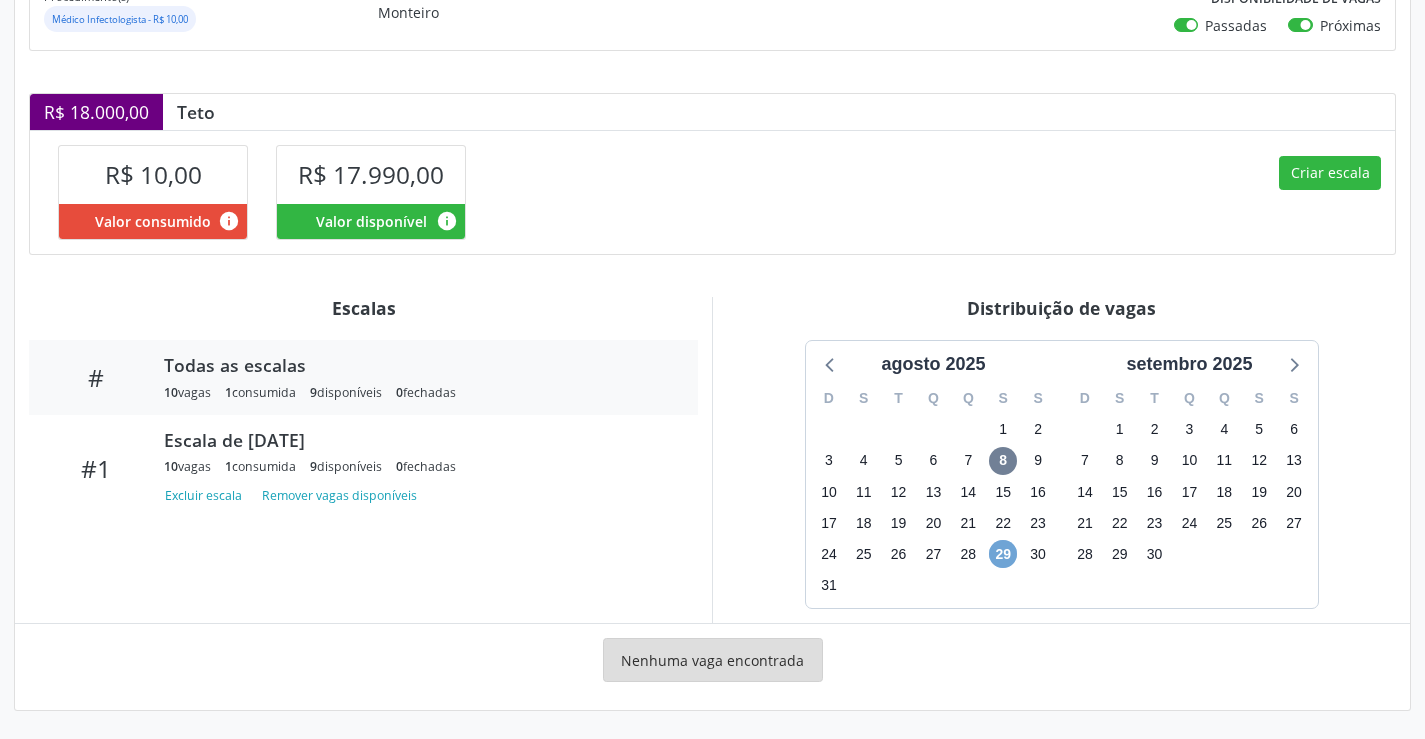 click on "29" at bounding box center (1003, 554) 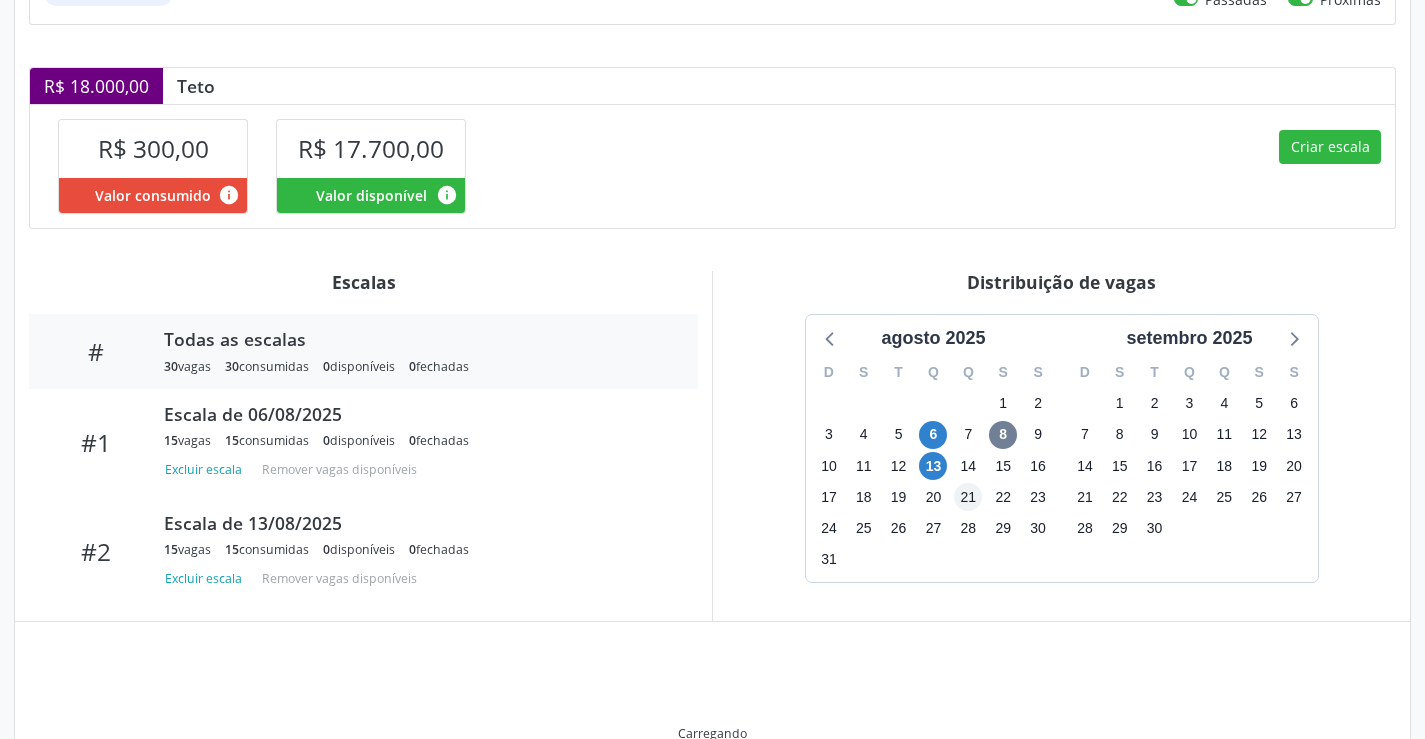 scroll, scrollTop: 383, scrollLeft: 0, axis: vertical 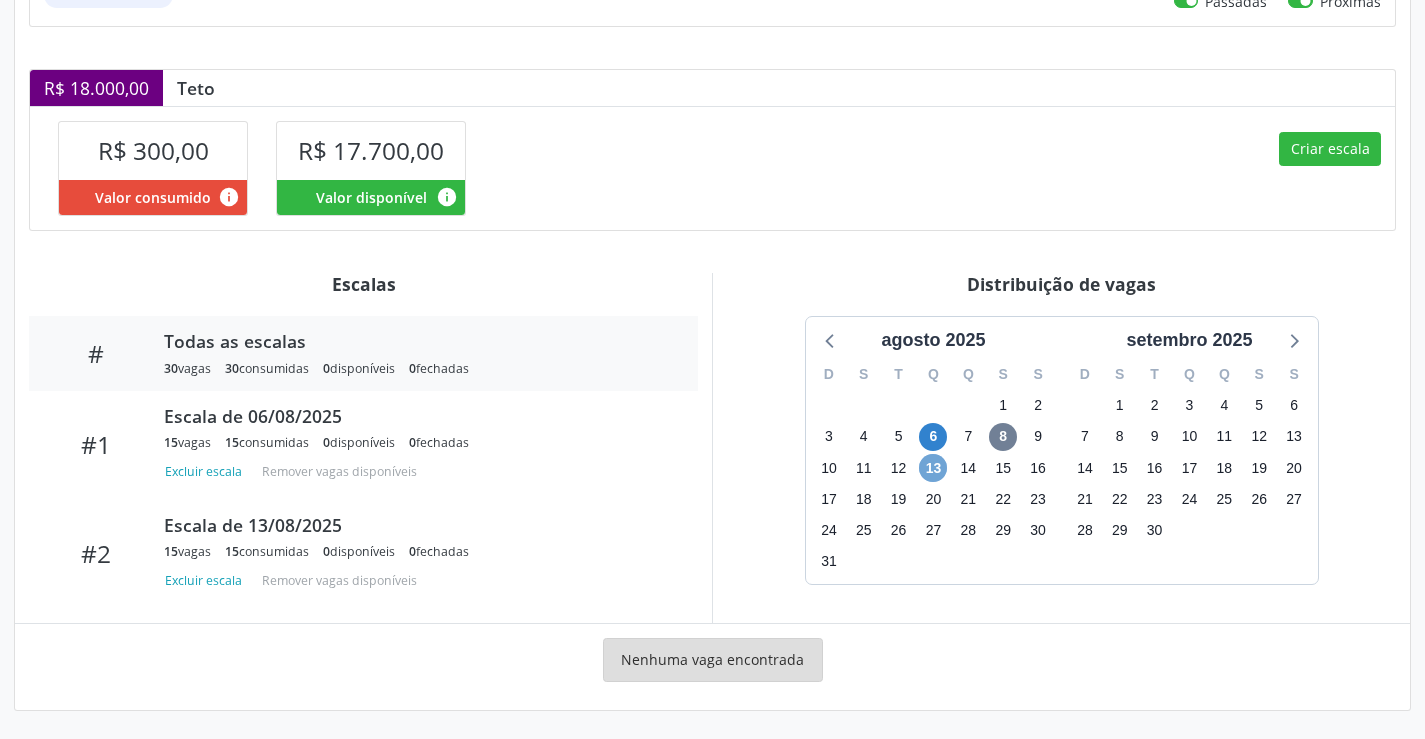 click on "13" at bounding box center (933, 468) 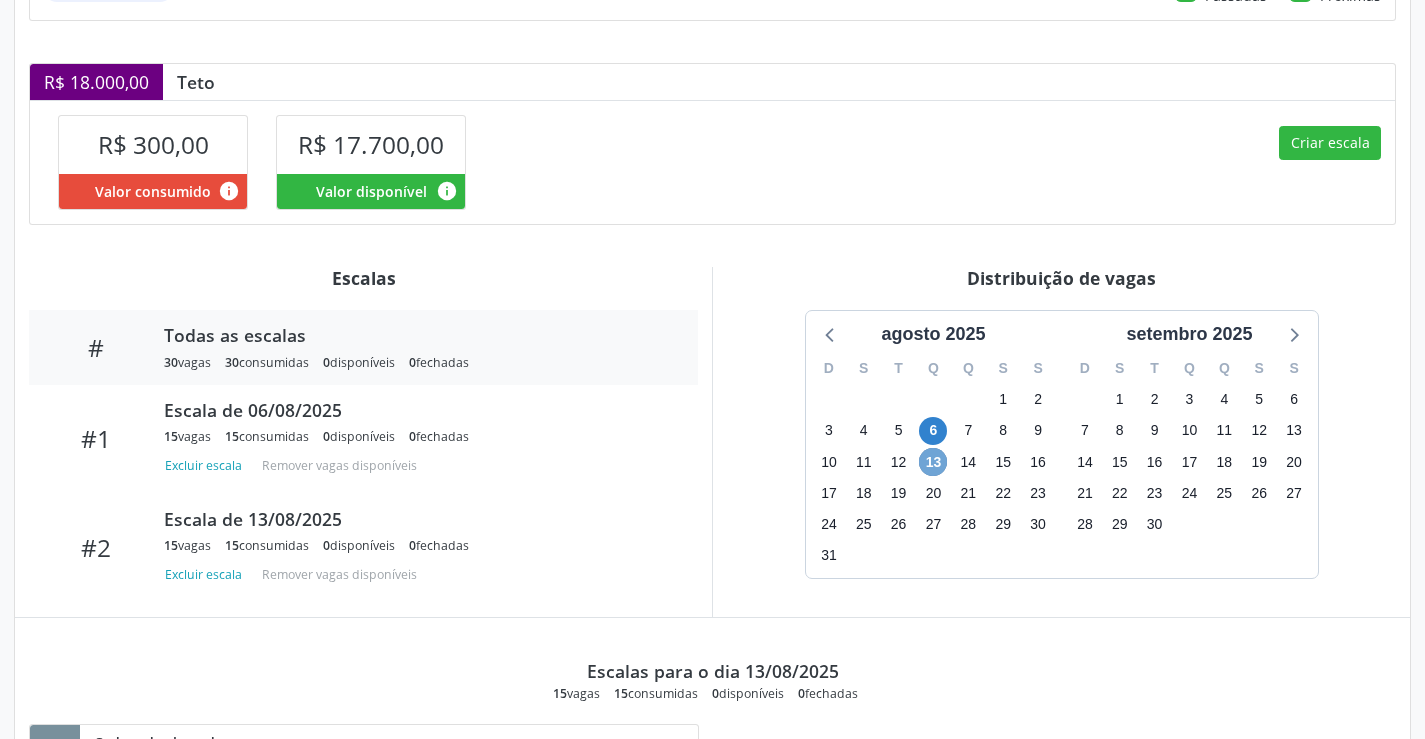 scroll, scrollTop: 387, scrollLeft: 0, axis: vertical 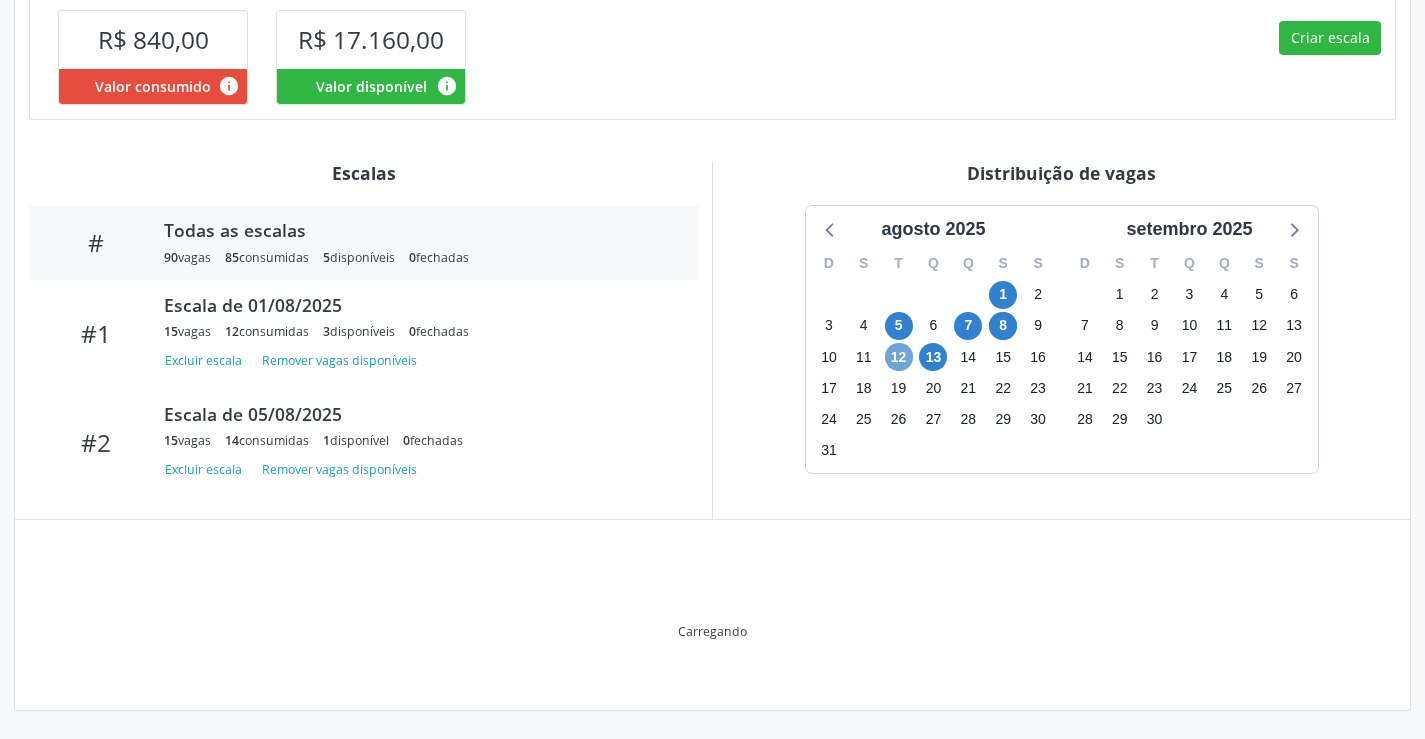 click on "12" at bounding box center (899, 357) 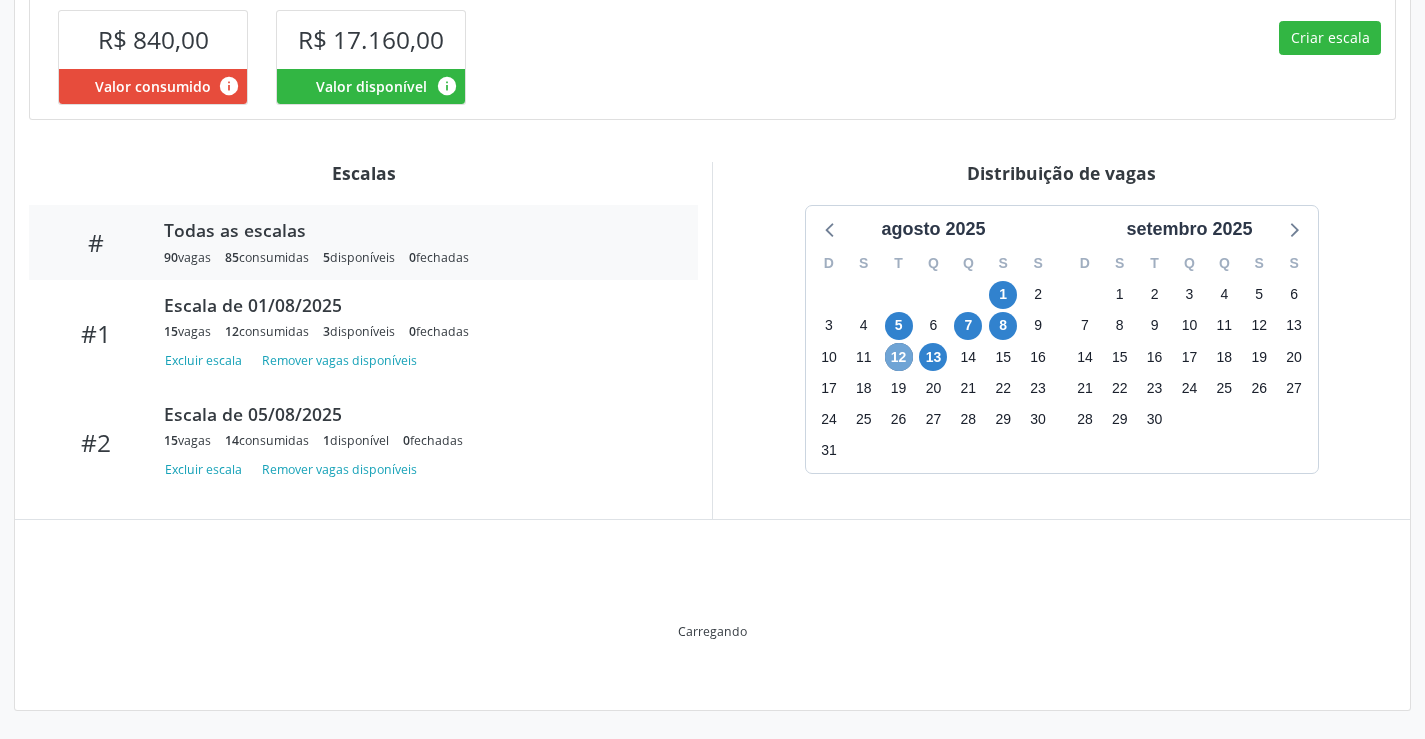 click on "12" at bounding box center (899, 357) 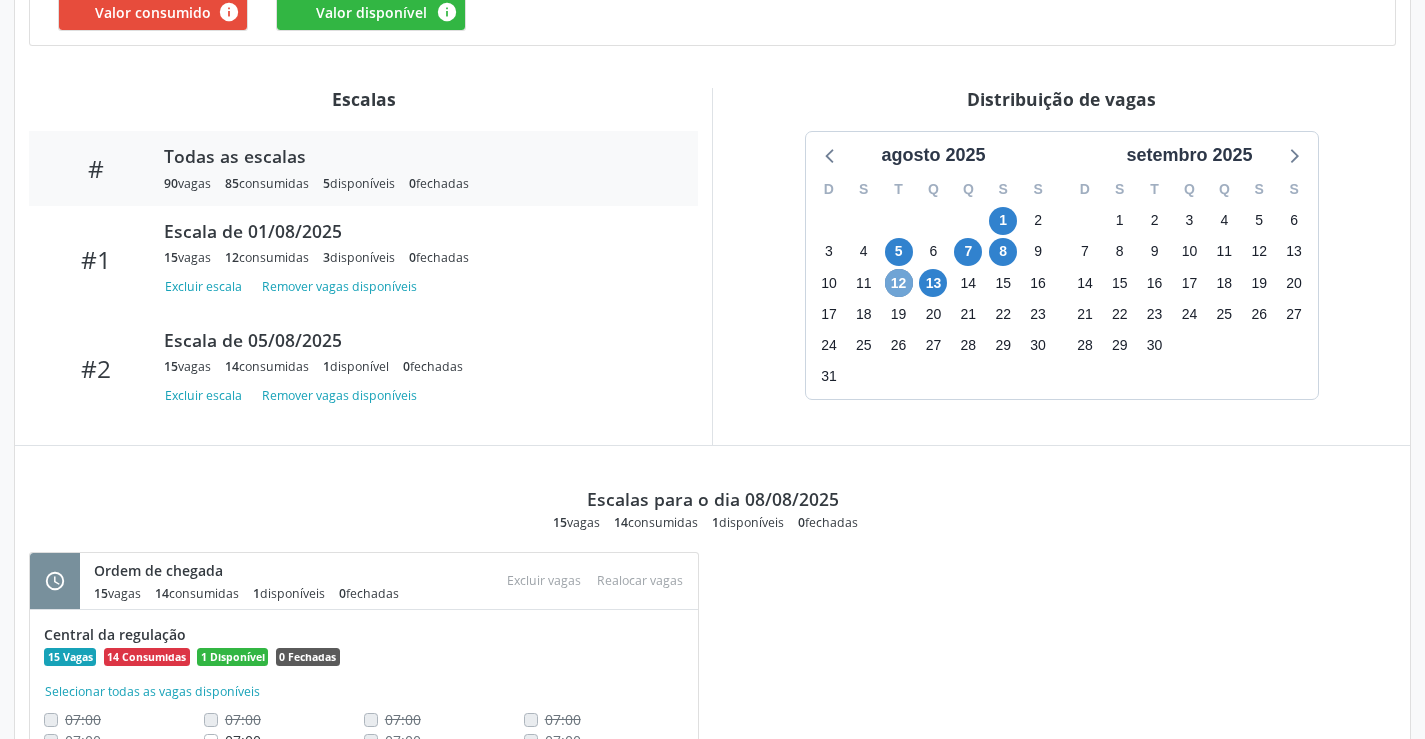scroll, scrollTop: 701, scrollLeft: 0, axis: vertical 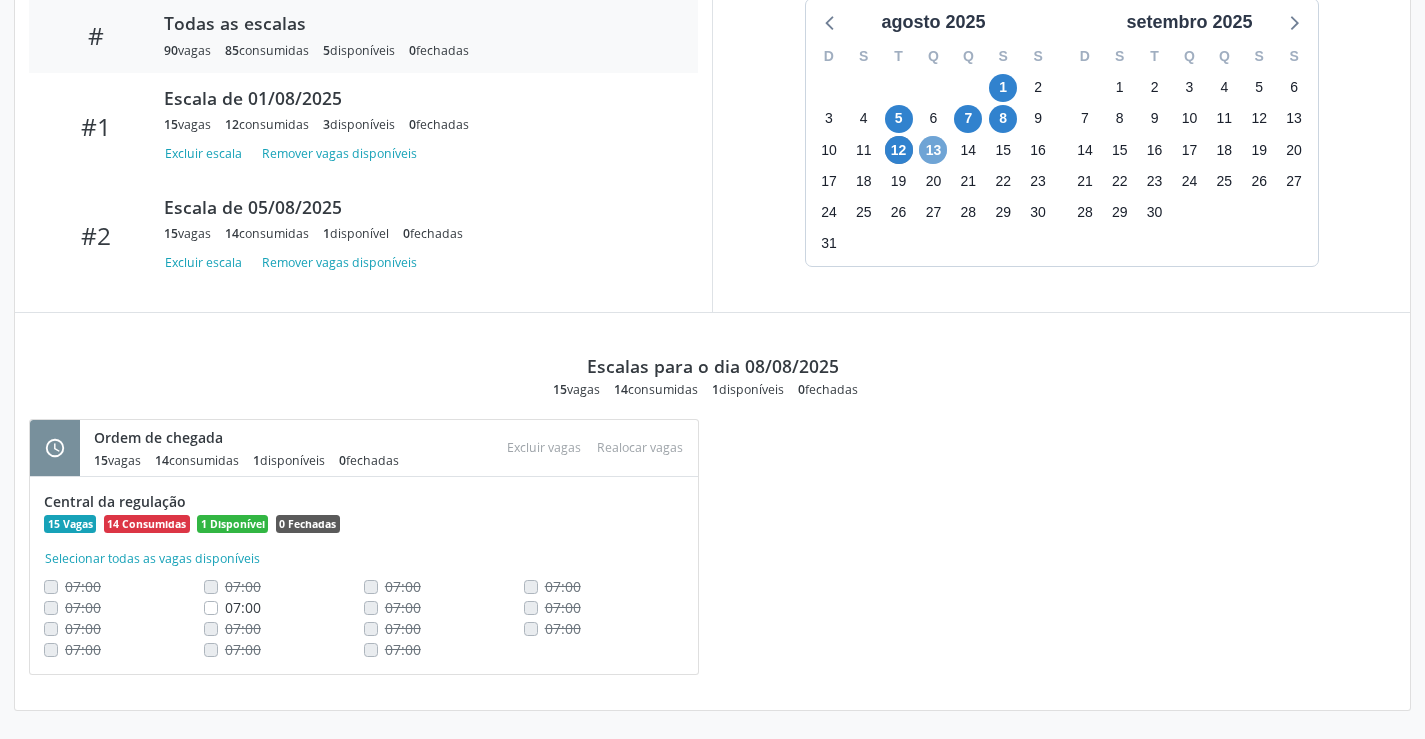 click on "13" at bounding box center [933, 150] 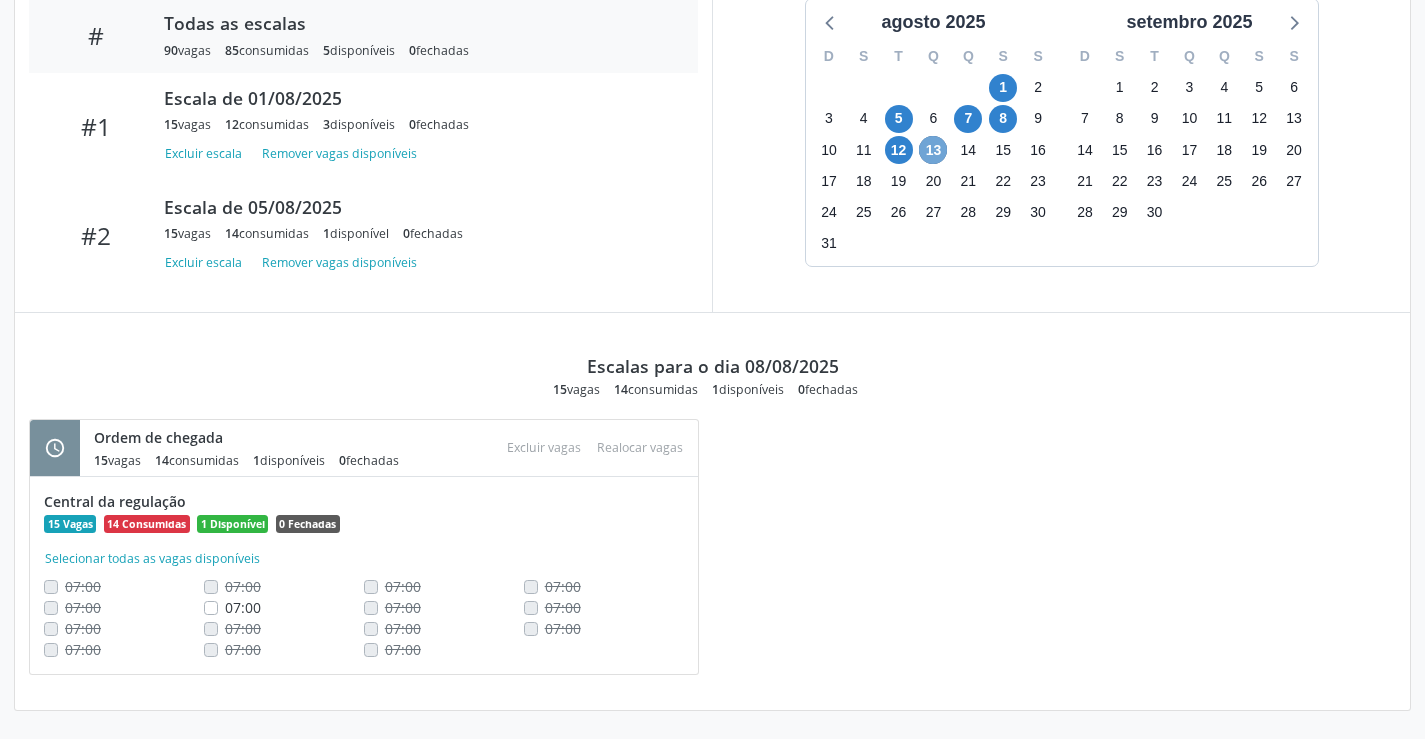 click on "13" at bounding box center [933, 150] 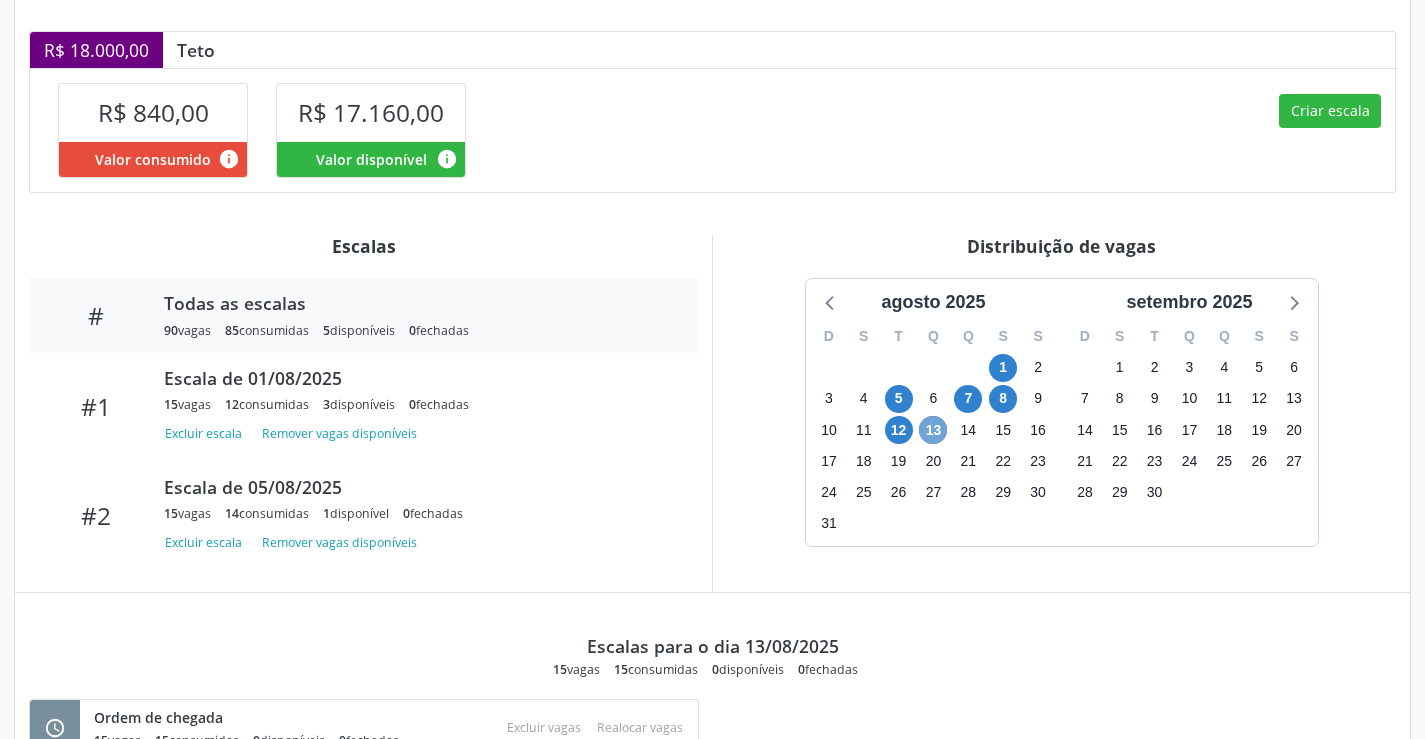 scroll, scrollTop: 501, scrollLeft: 0, axis: vertical 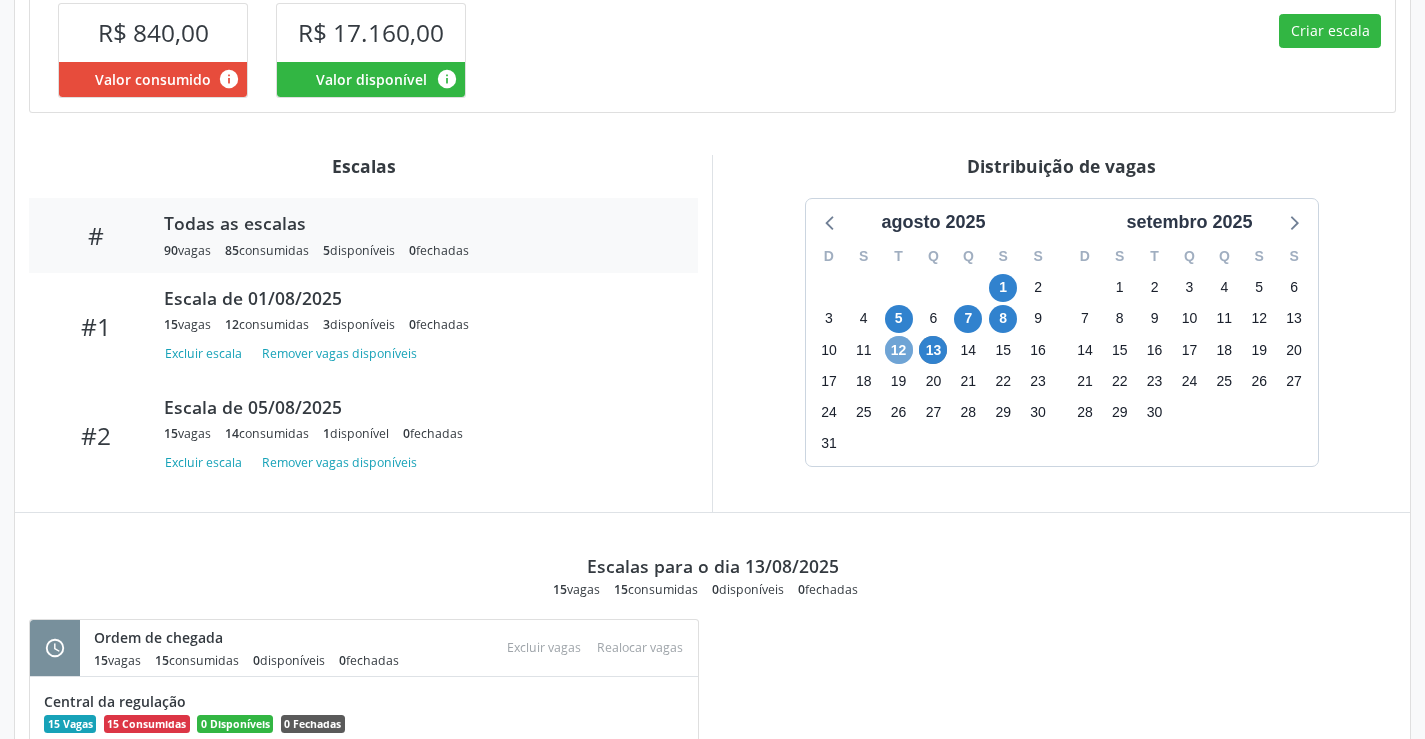 click on "12" at bounding box center [899, 350] 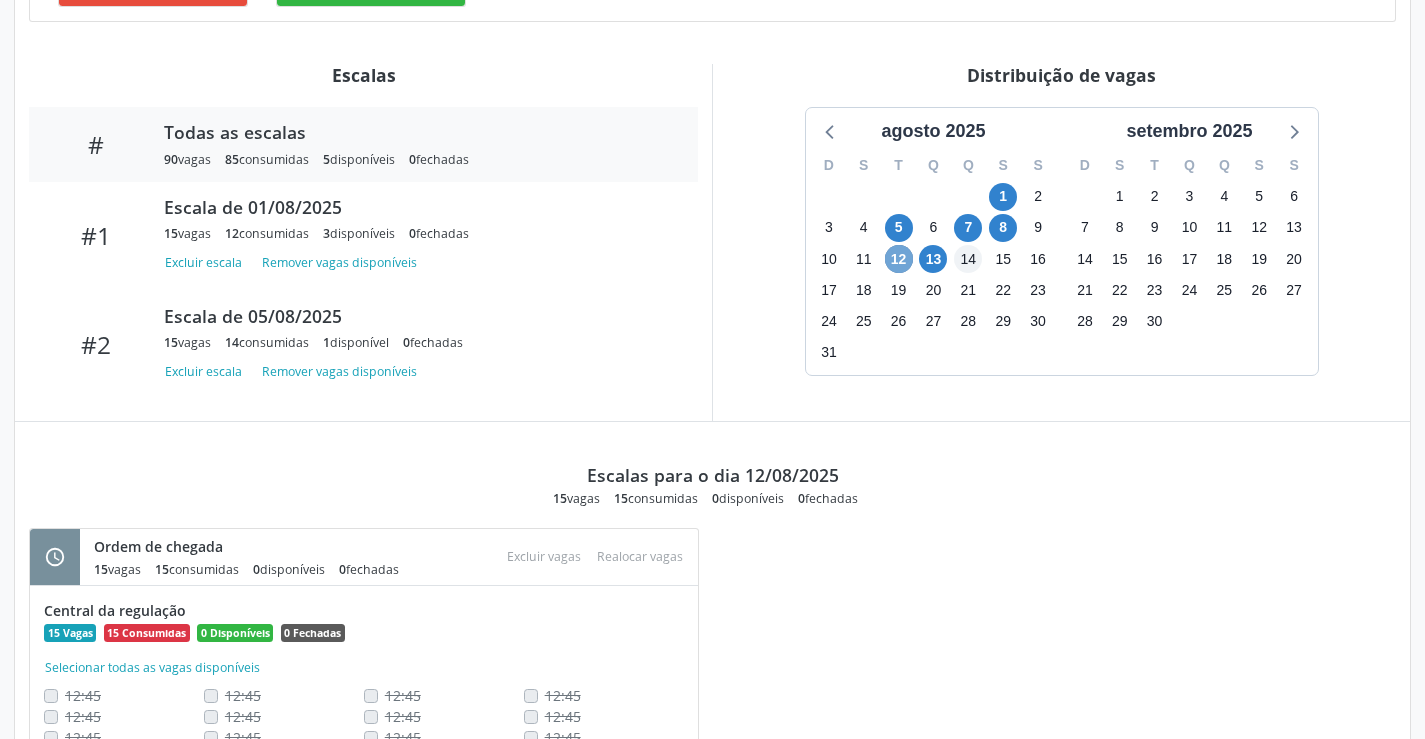 scroll, scrollTop: 701, scrollLeft: 0, axis: vertical 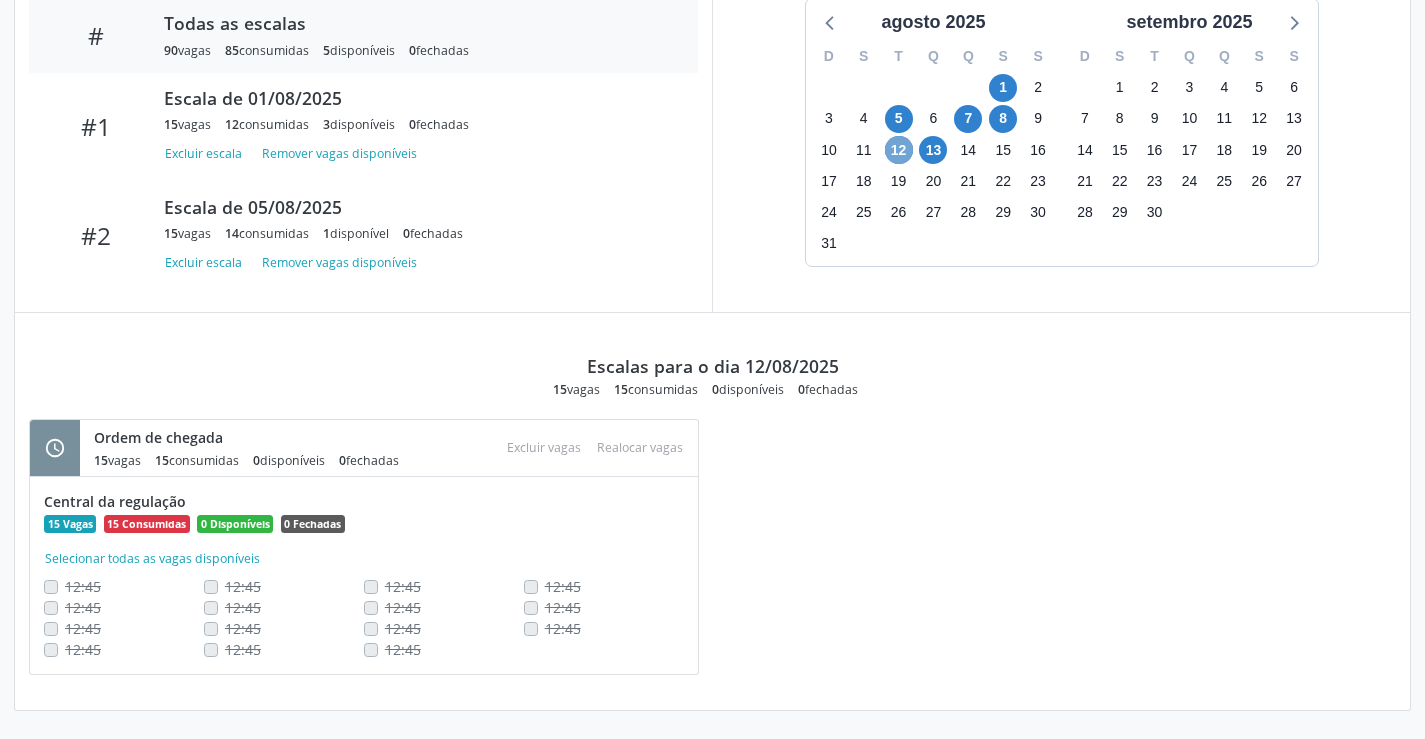 click on "12" at bounding box center [899, 150] 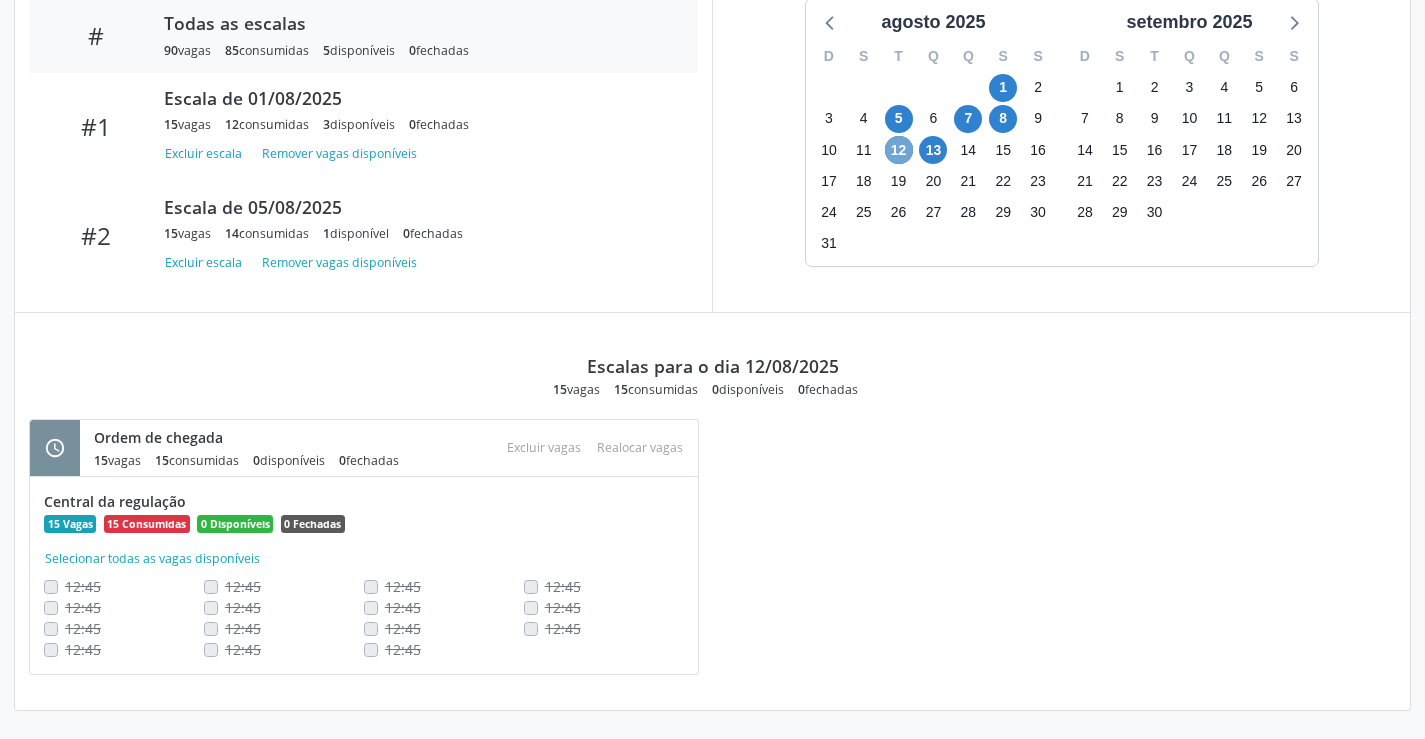 click on "12" at bounding box center [899, 150] 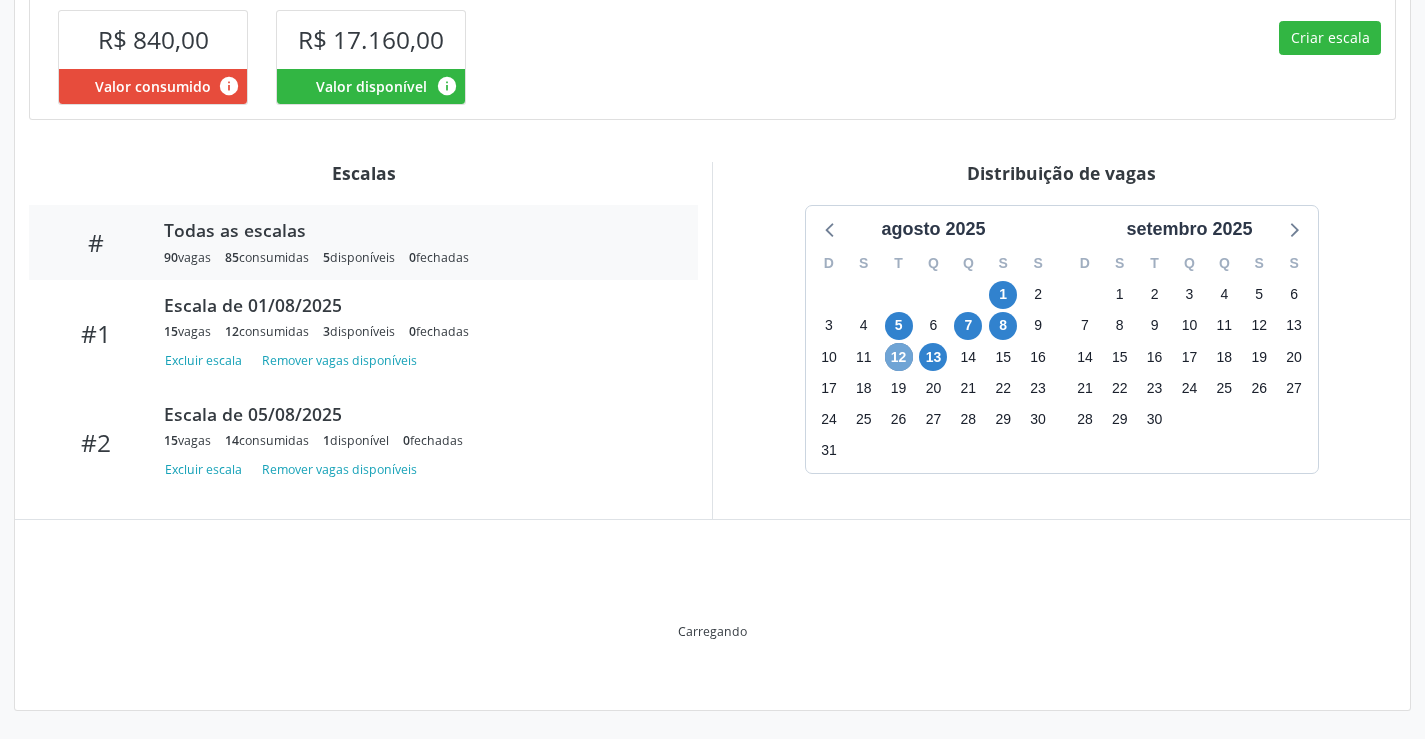 scroll, scrollTop: 701, scrollLeft: 0, axis: vertical 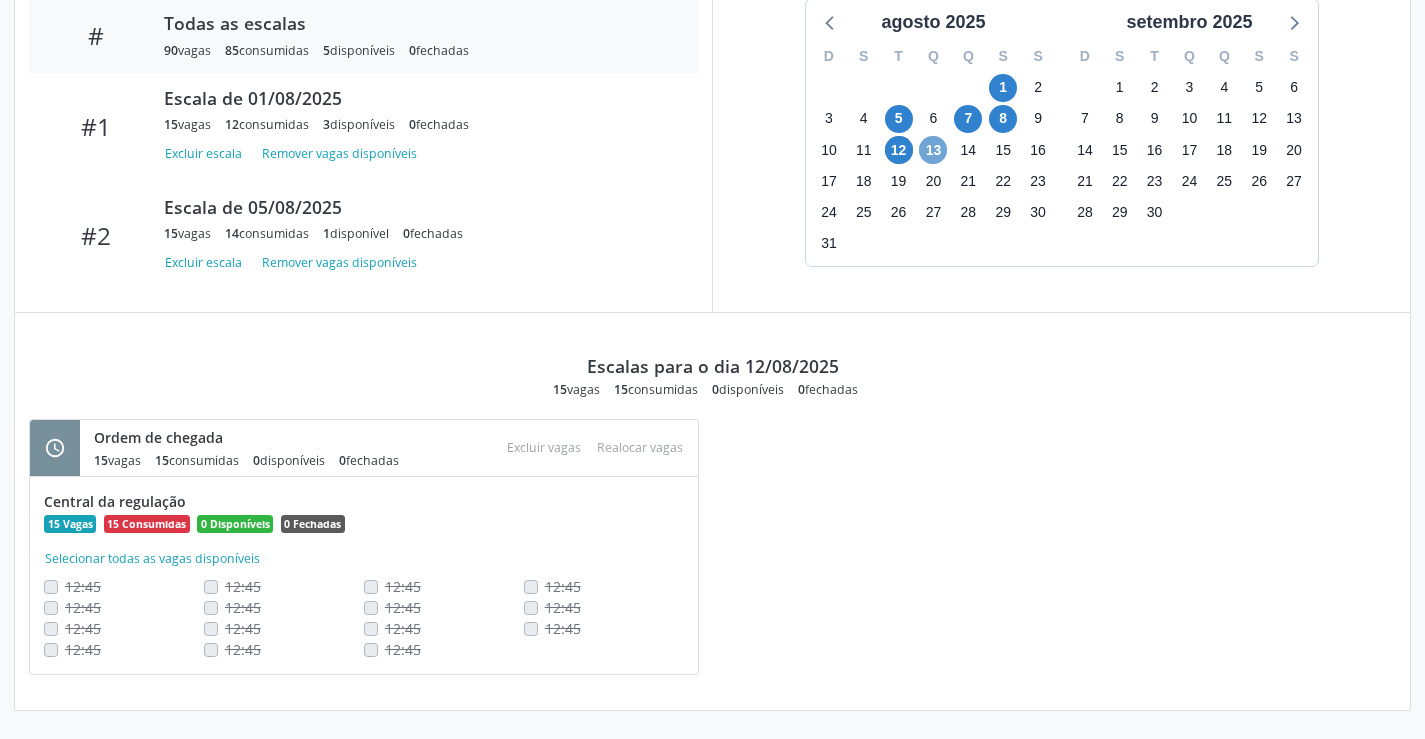 click on "13" at bounding box center [933, 150] 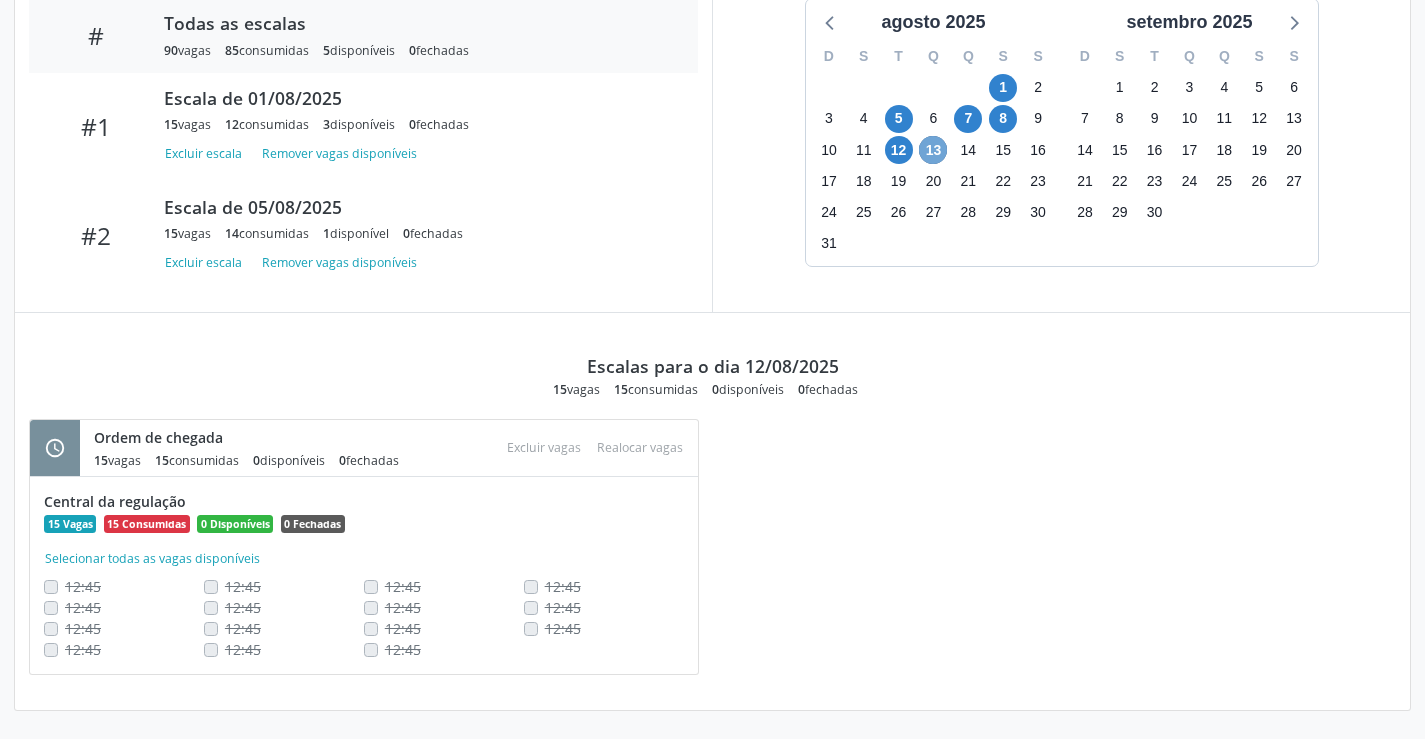 click on "13" at bounding box center (933, 150) 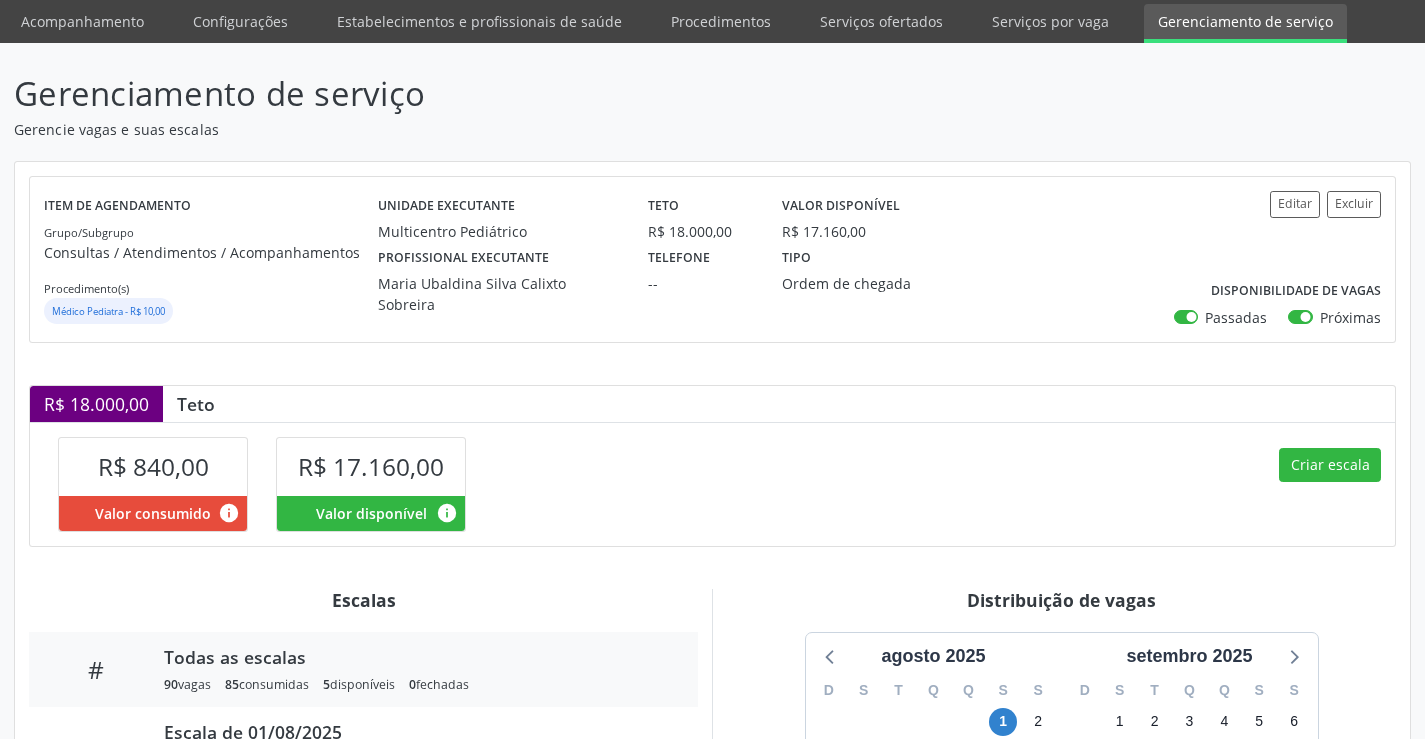 scroll, scrollTop: 1, scrollLeft: 0, axis: vertical 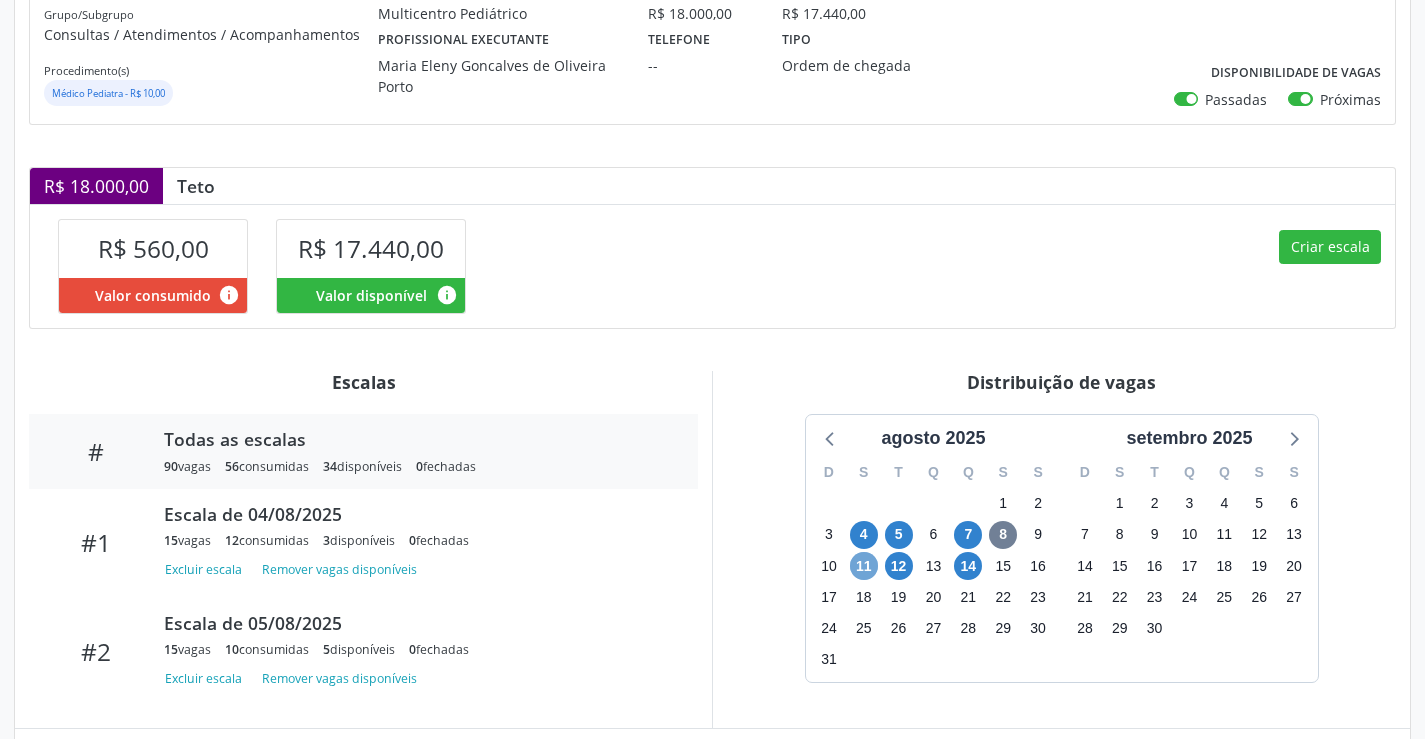 click on "11" at bounding box center (864, 566) 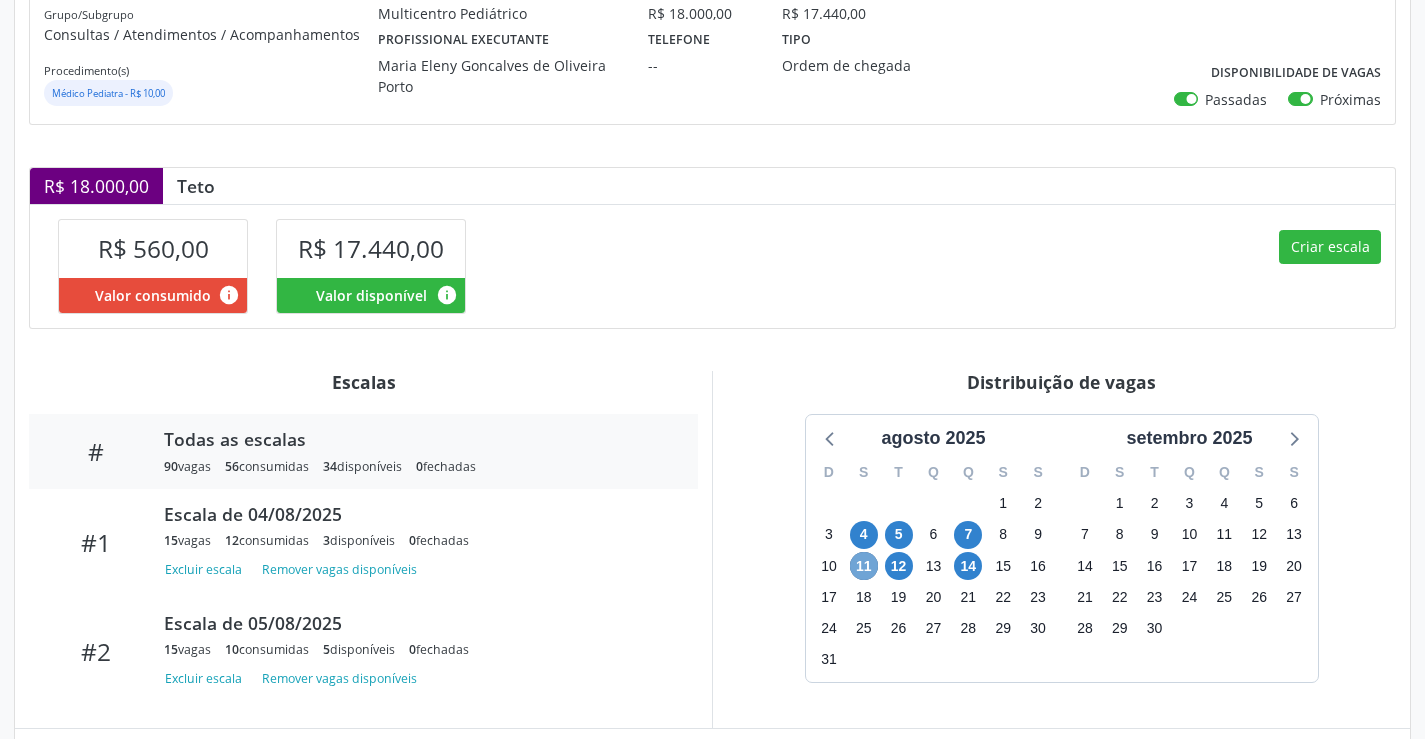 click on "11" at bounding box center (864, 566) 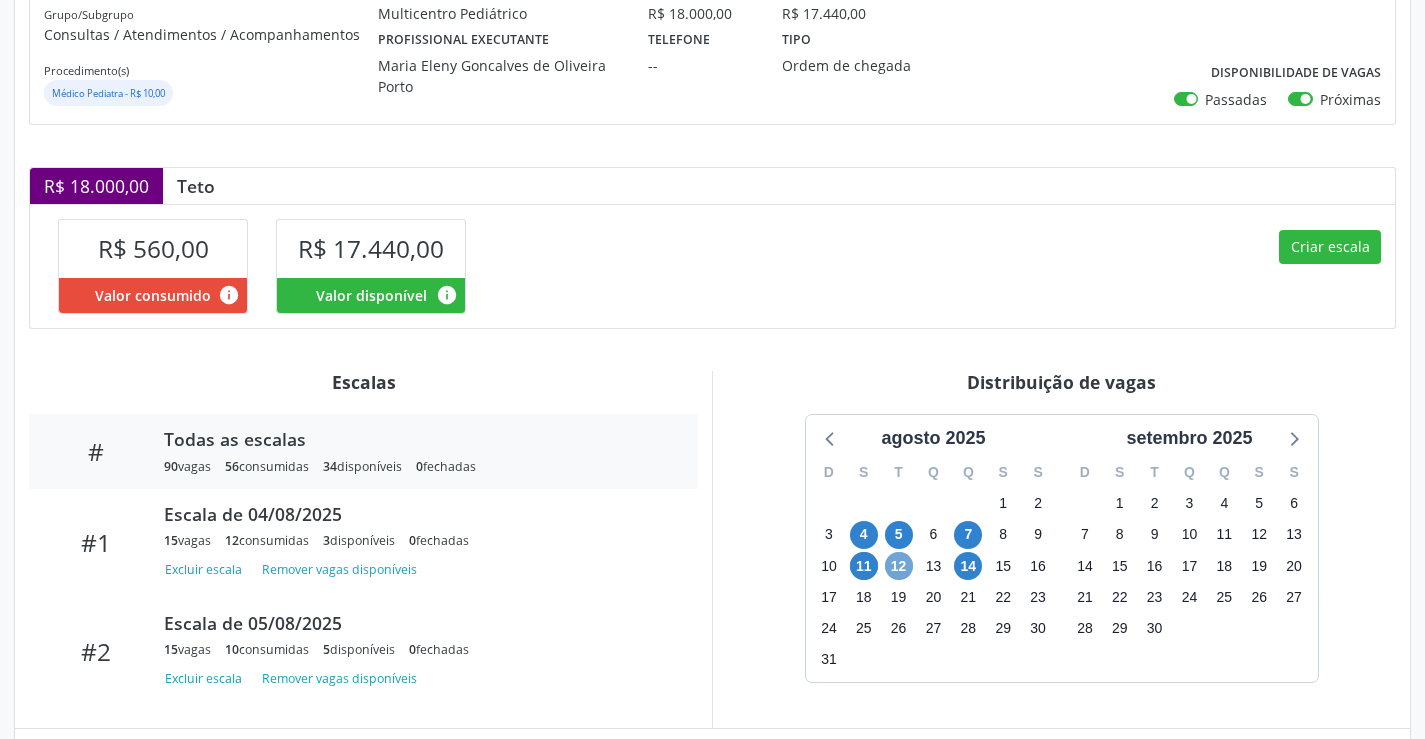 click on "12" at bounding box center [899, 566] 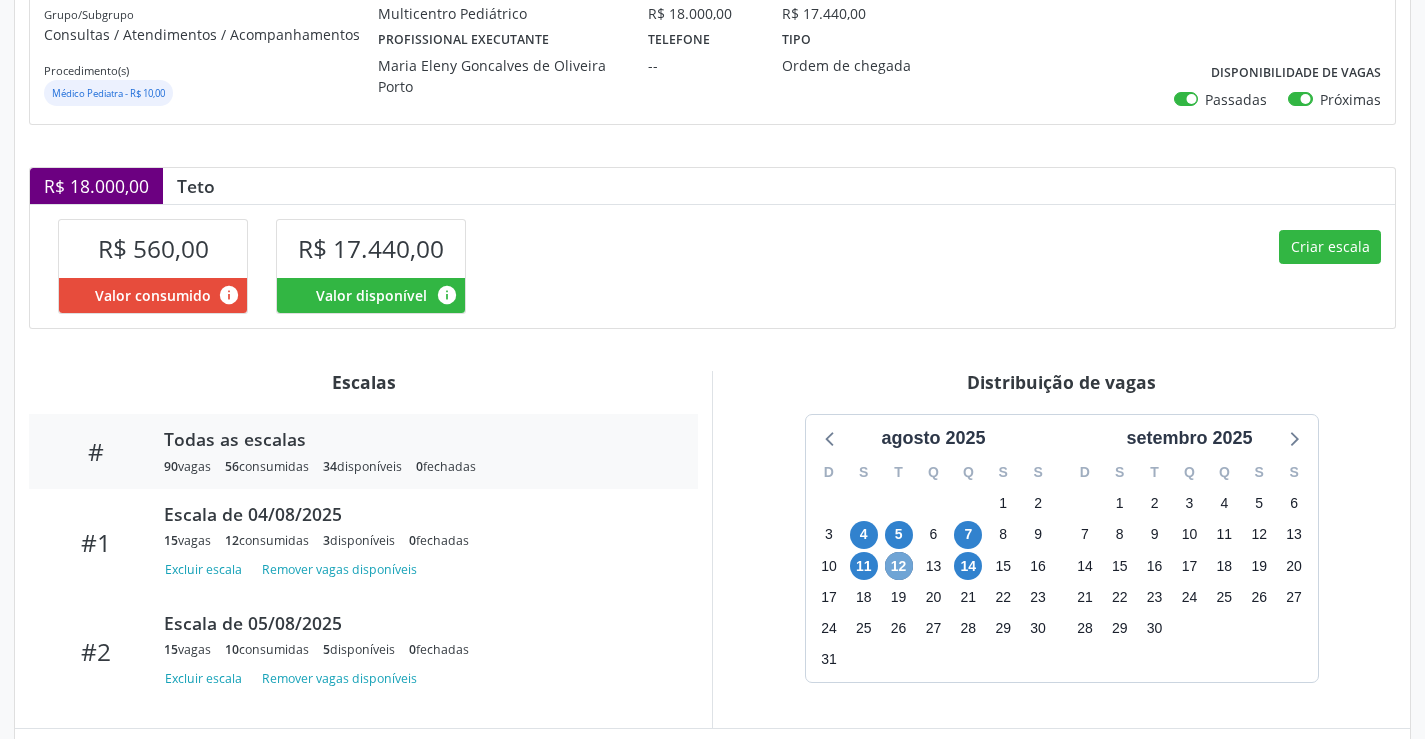 click on "12" at bounding box center [899, 566] 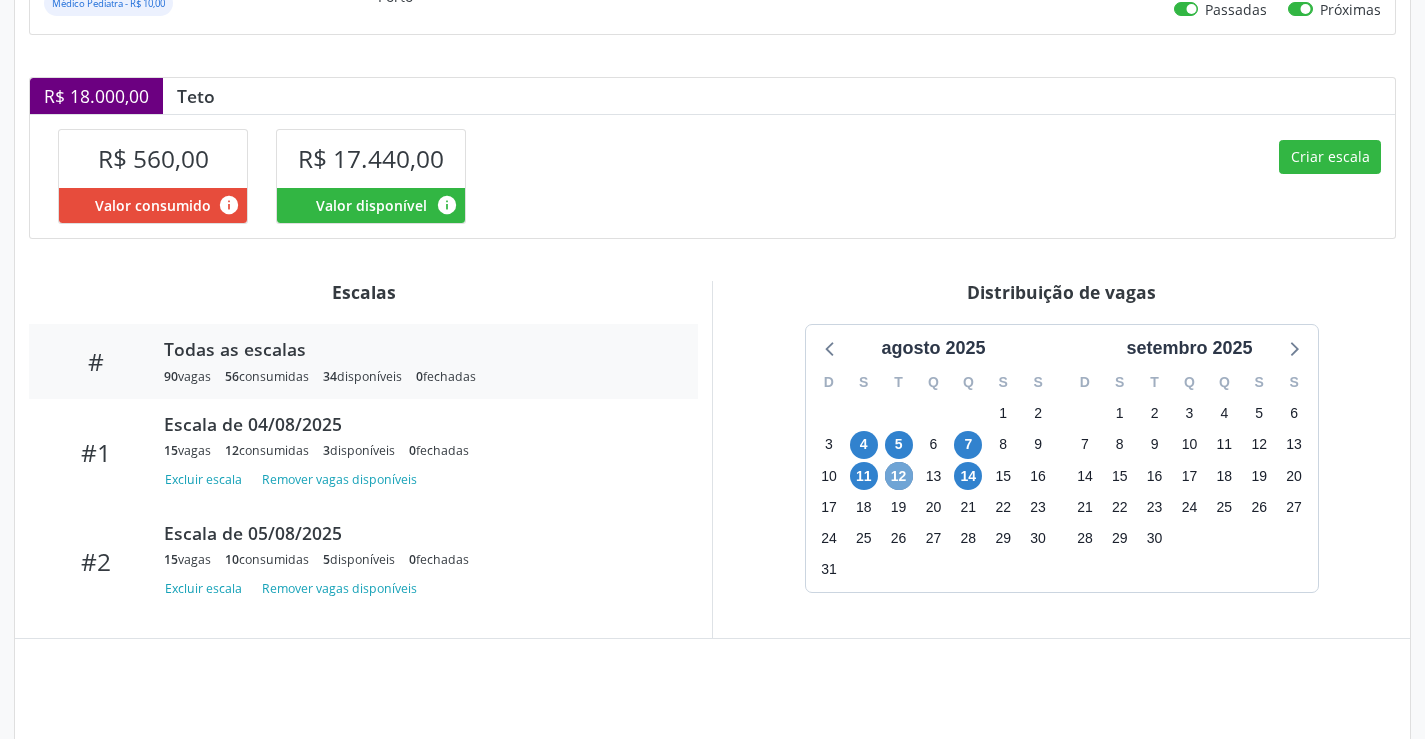 scroll, scrollTop: 494, scrollLeft: 0, axis: vertical 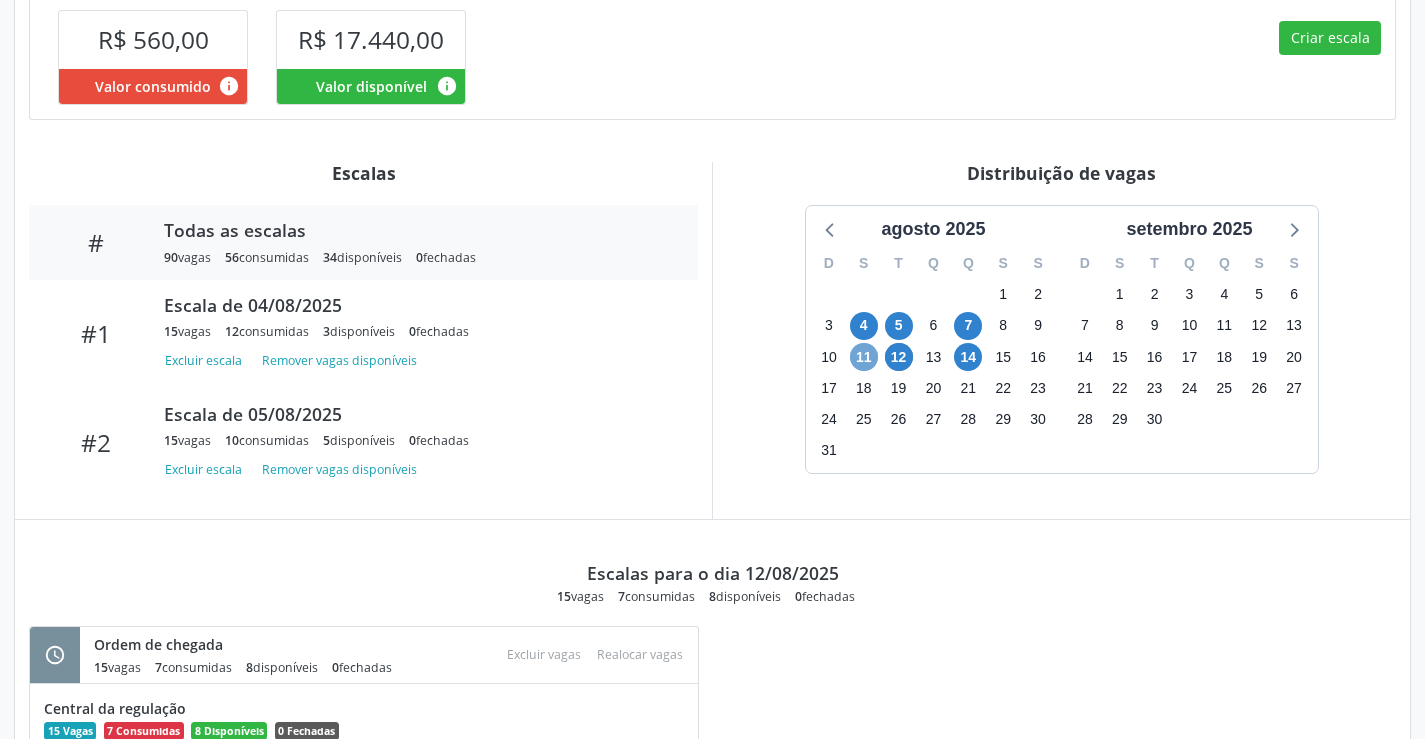 click on "11" at bounding box center (864, 357) 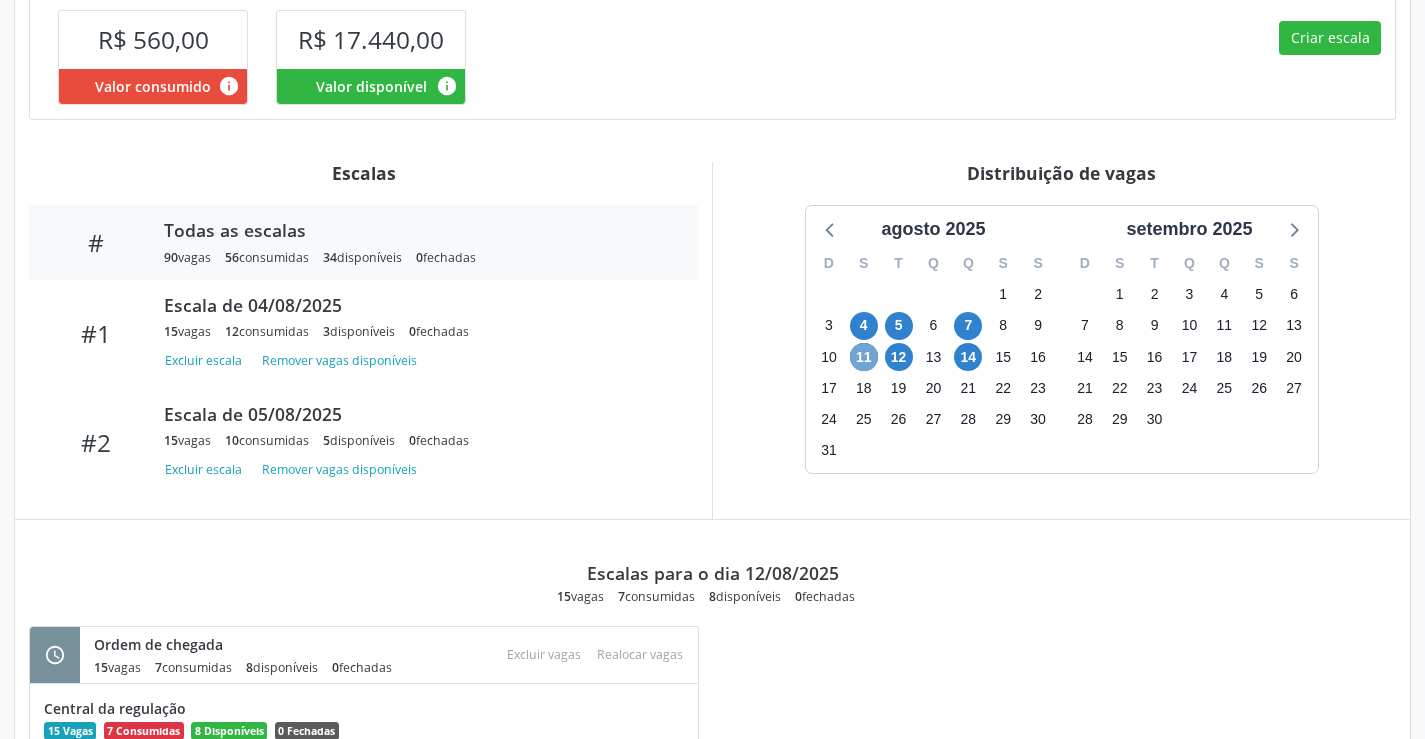 click on "11" at bounding box center [864, 357] 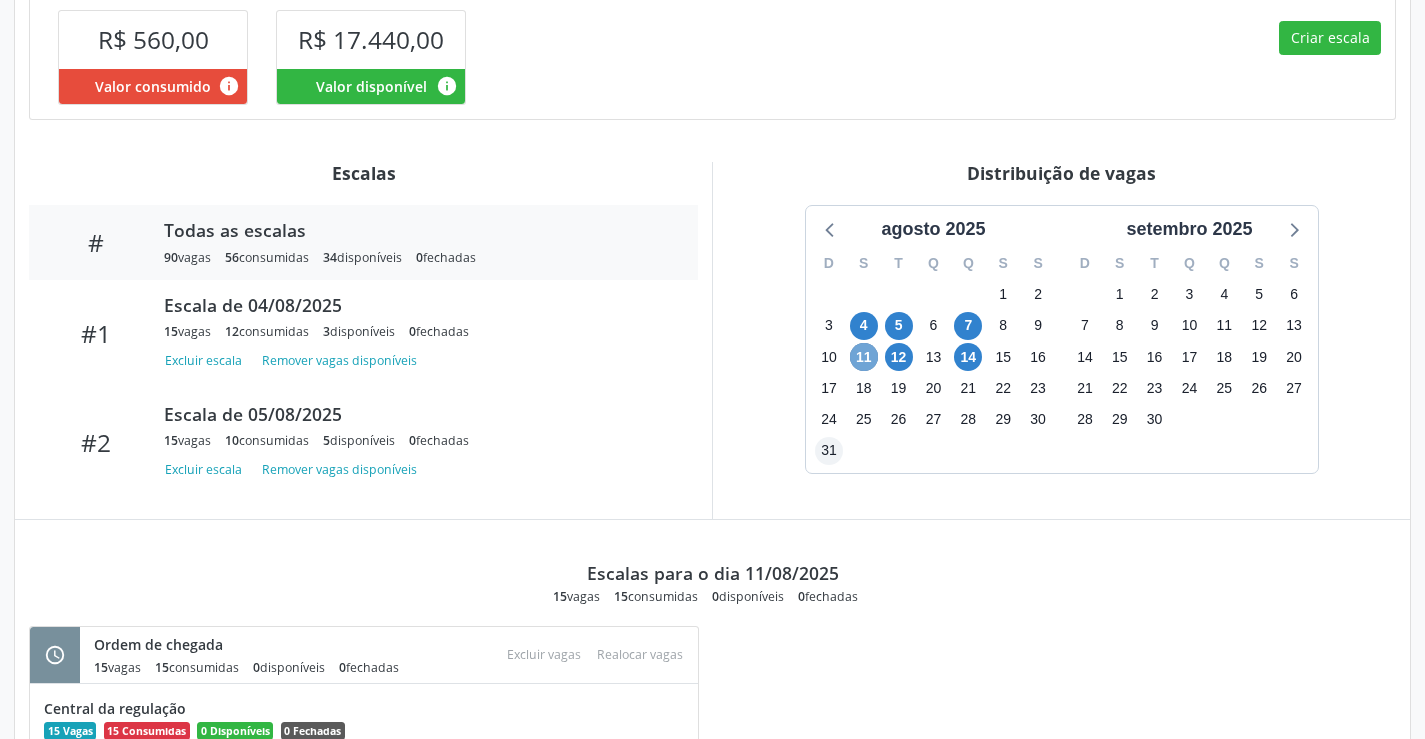 scroll, scrollTop: 594, scrollLeft: 0, axis: vertical 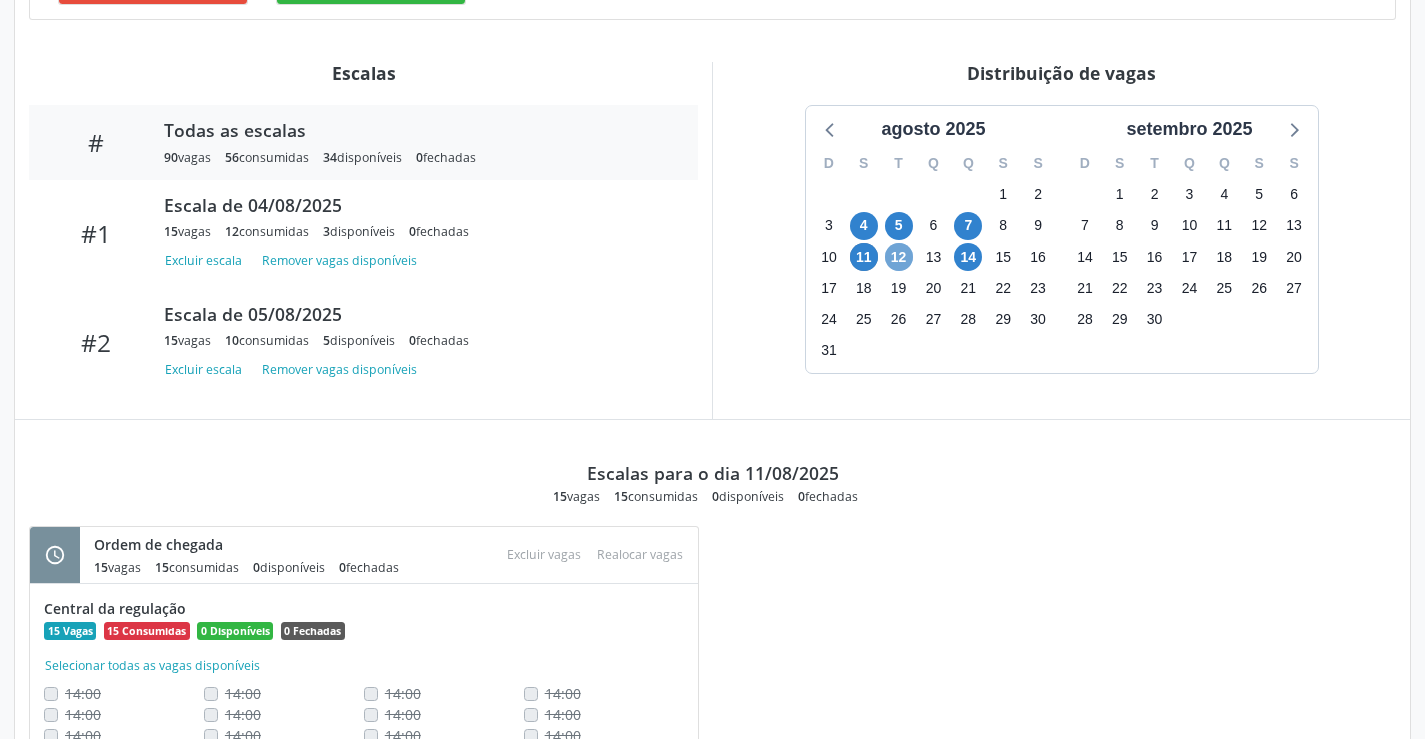 click on "12" at bounding box center (899, 257) 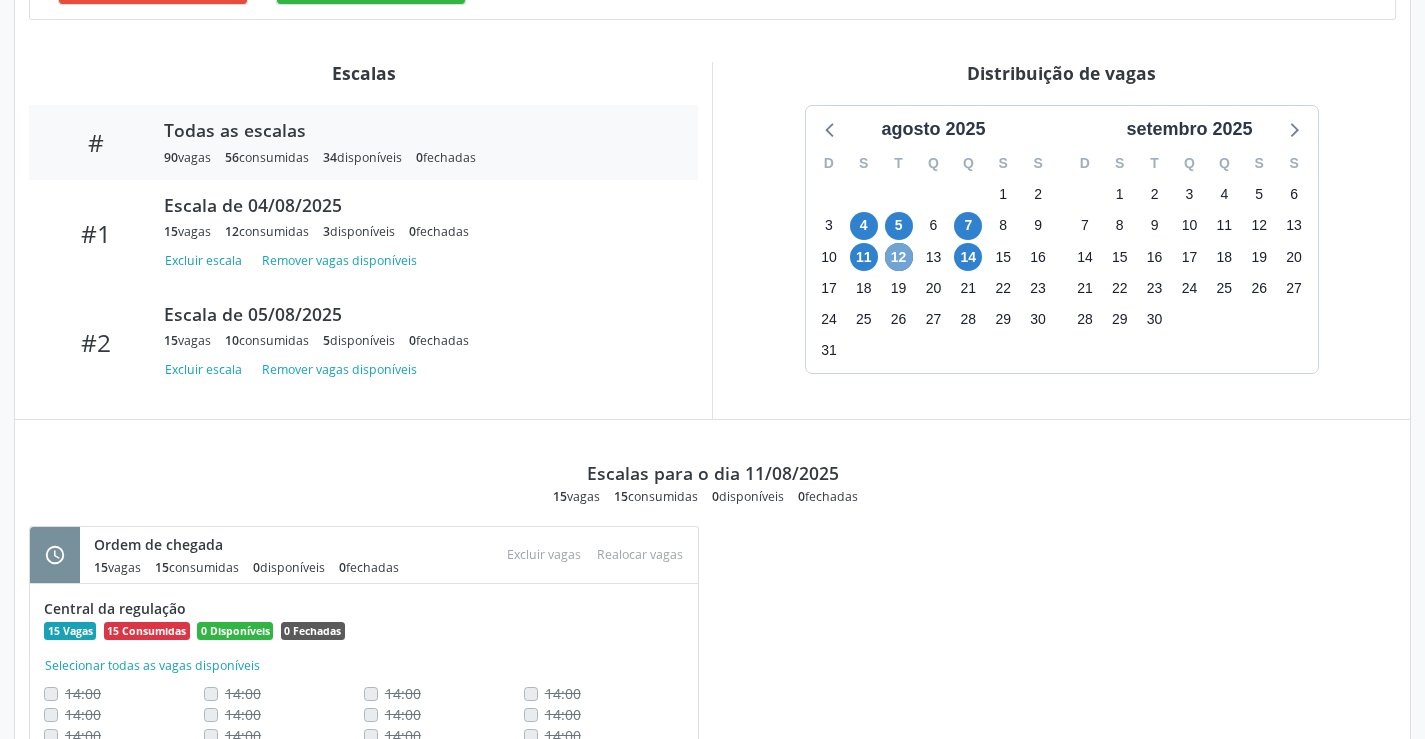 click on "12" at bounding box center [899, 257] 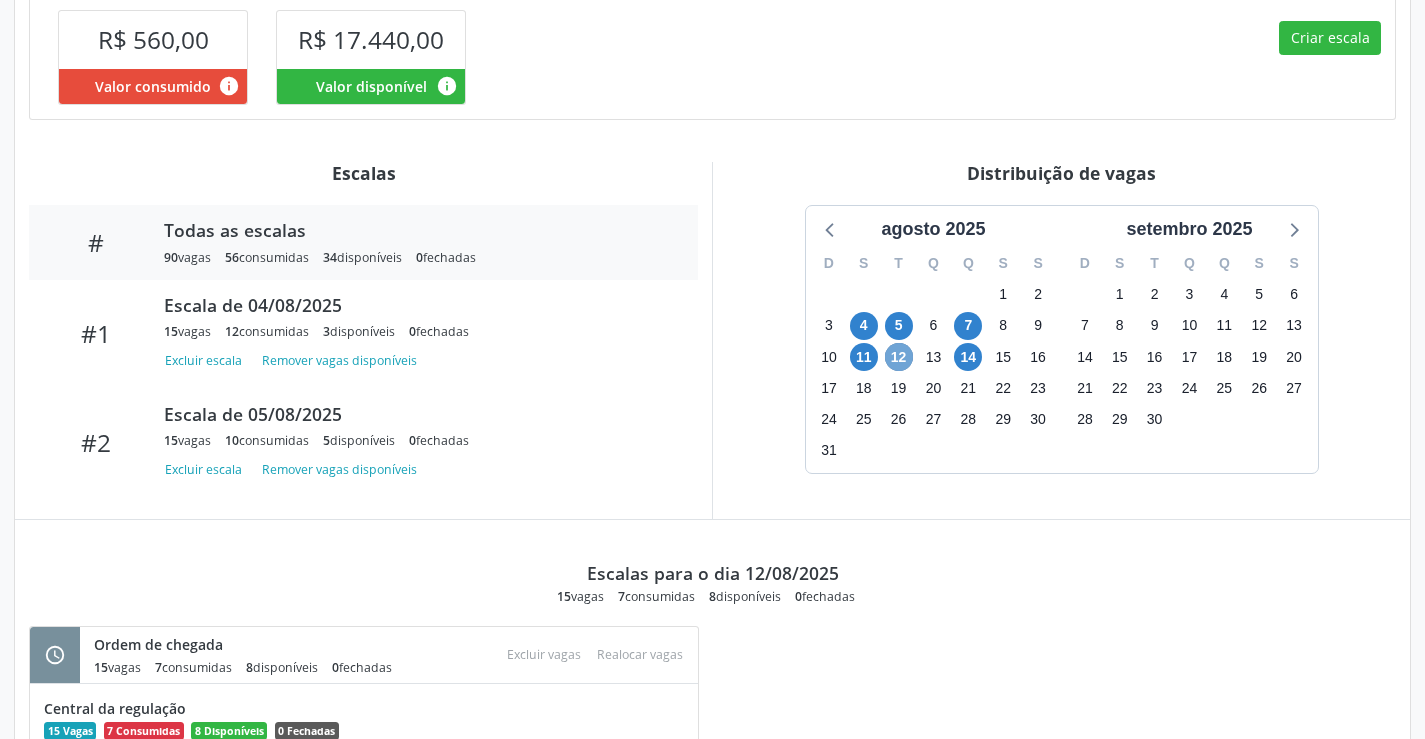 scroll, scrollTop: 594, scrollLeft: 0, axis: vertical 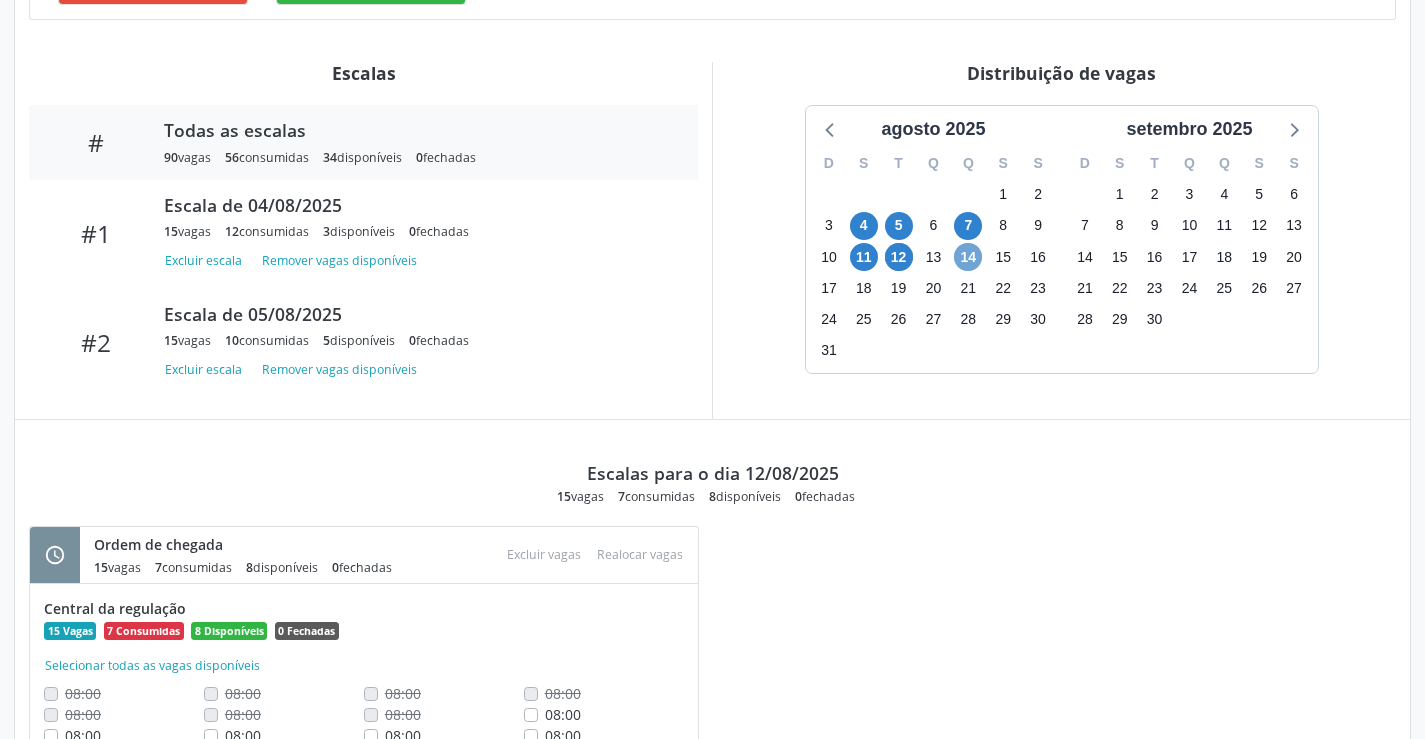 click on "14" at bounding box center [968, 257] 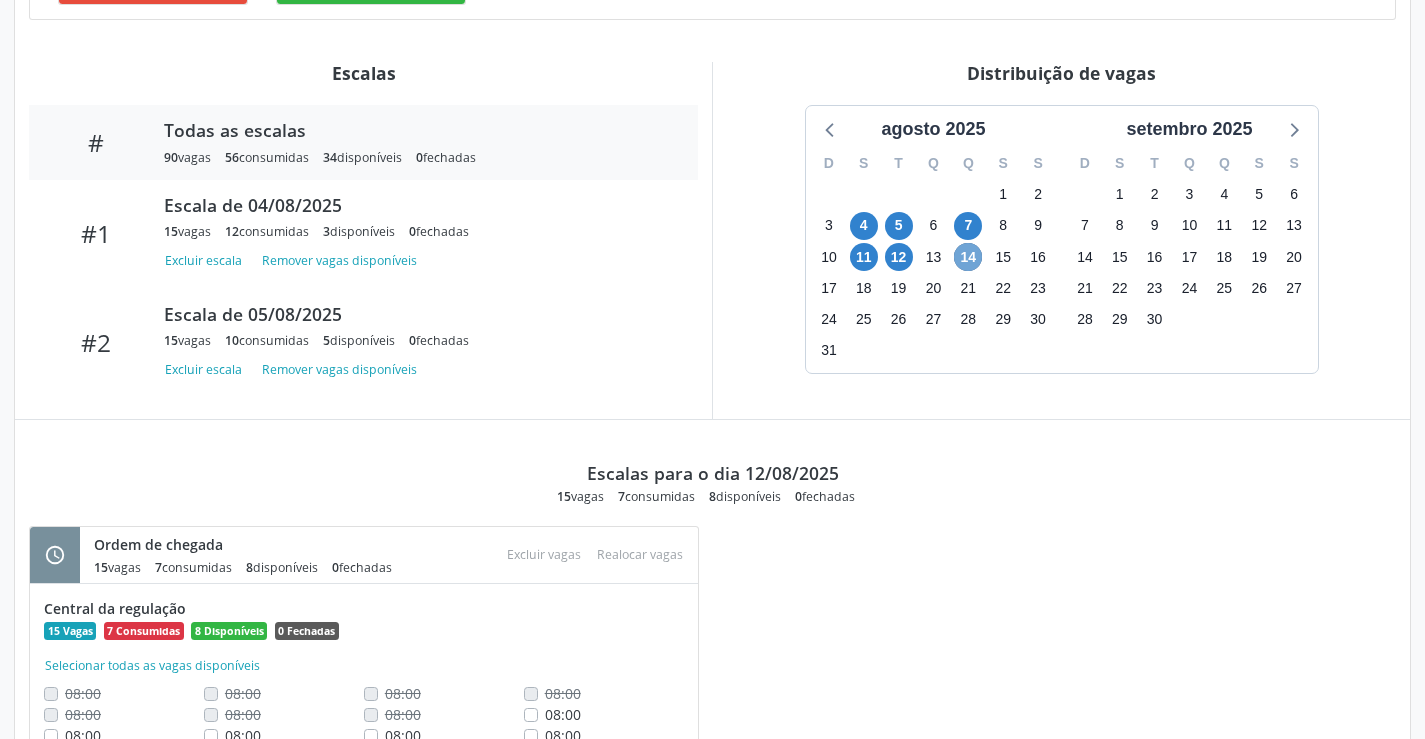 click on "14" at bounding box center (968, 257) 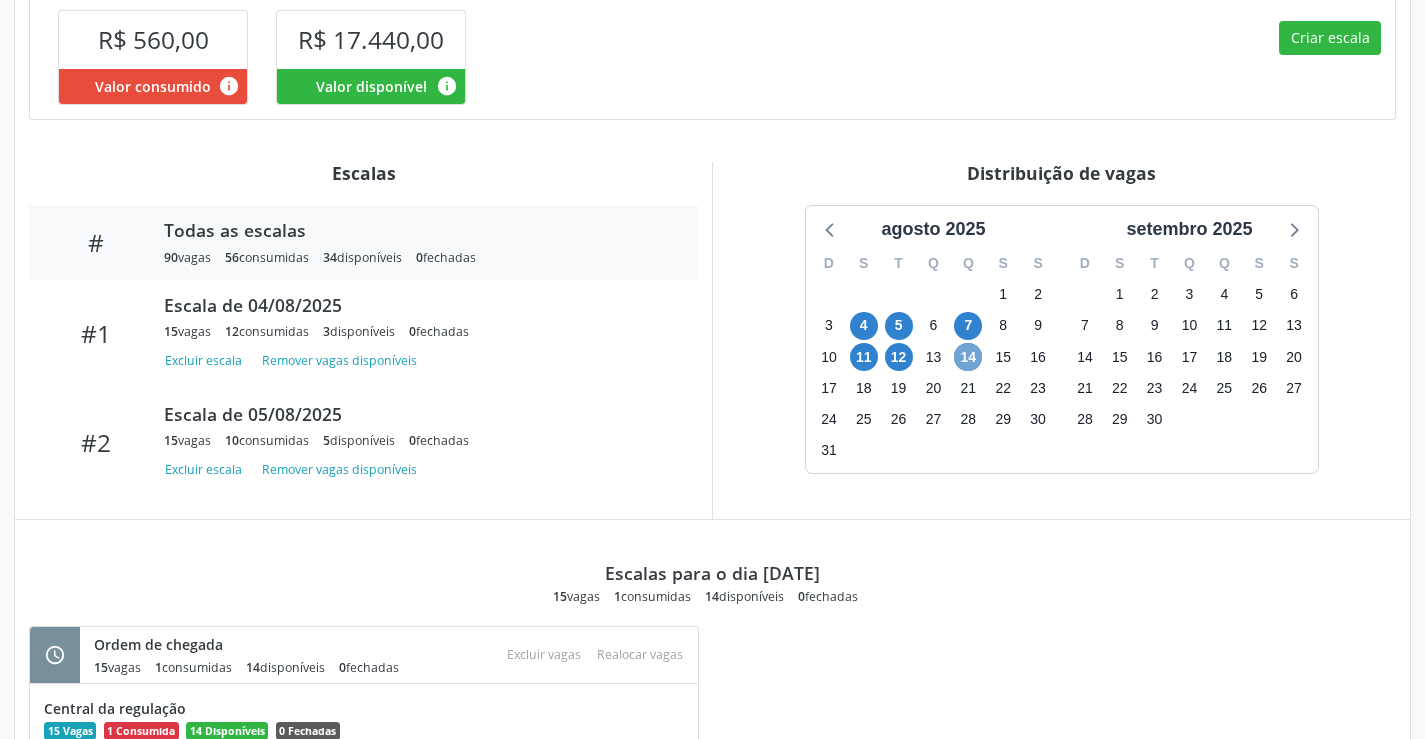 scroll, scrollTop: 594, scrollLeft: 0, axis: vertical 